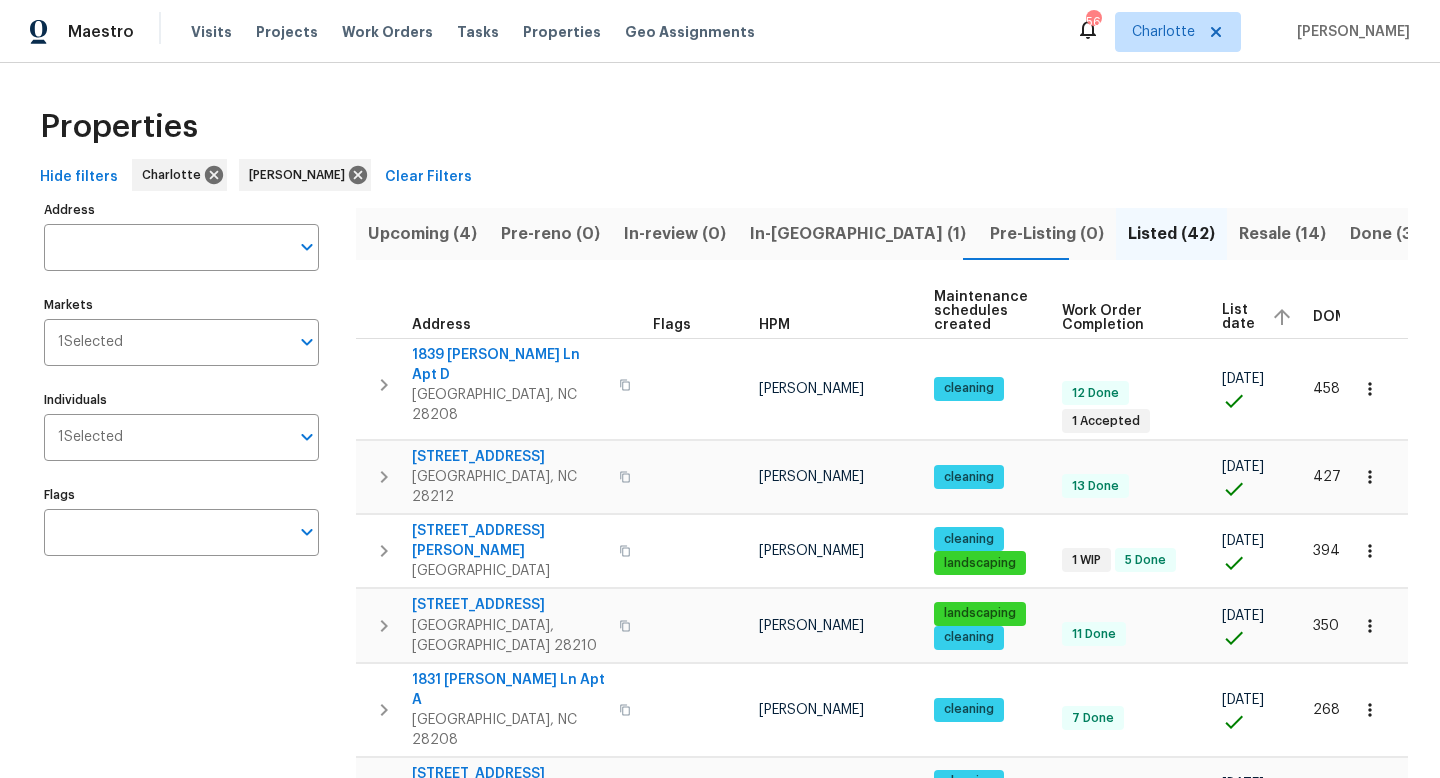 scroll, scrollTop: 0, scrollLeft: 0, axis: both 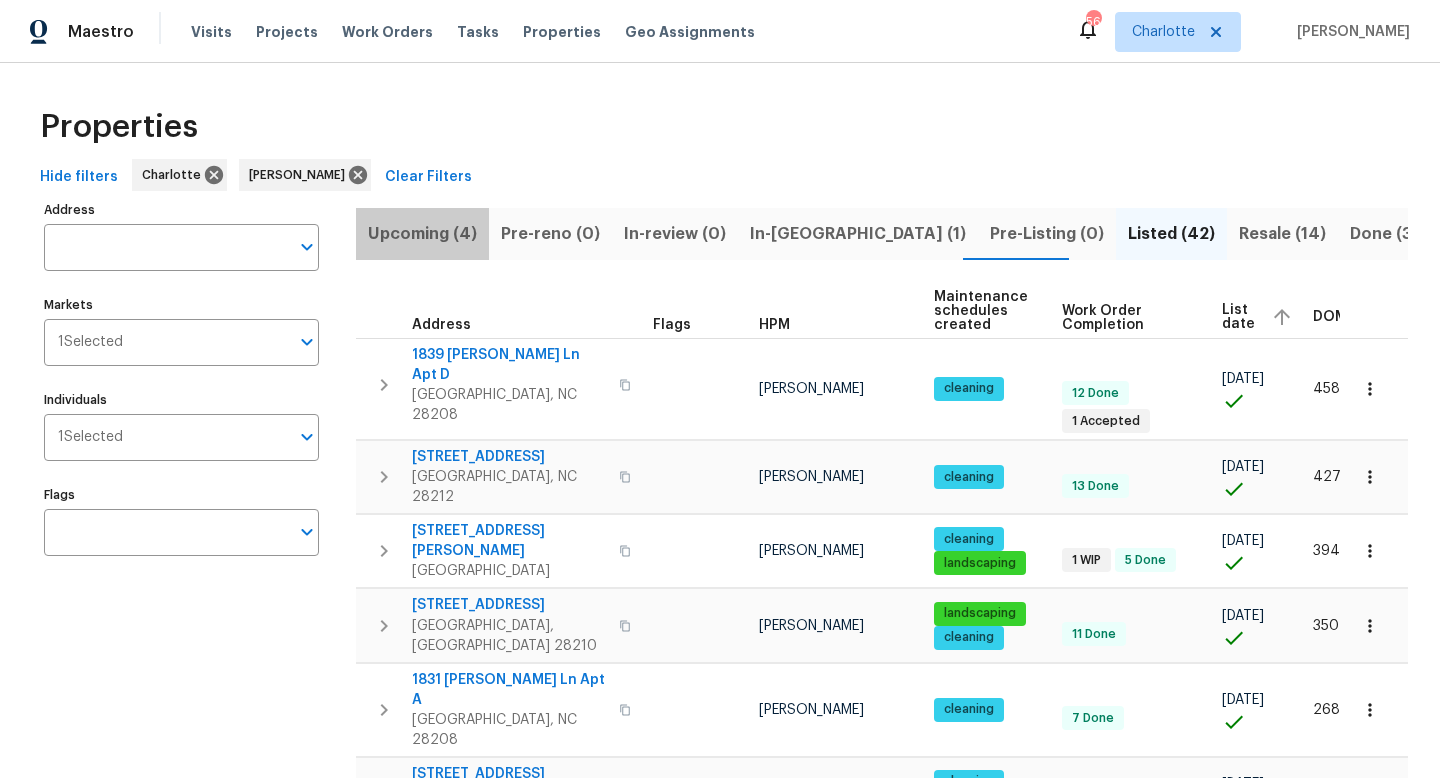 click on "Upcoming (4)" at bounding box center (422, 234) 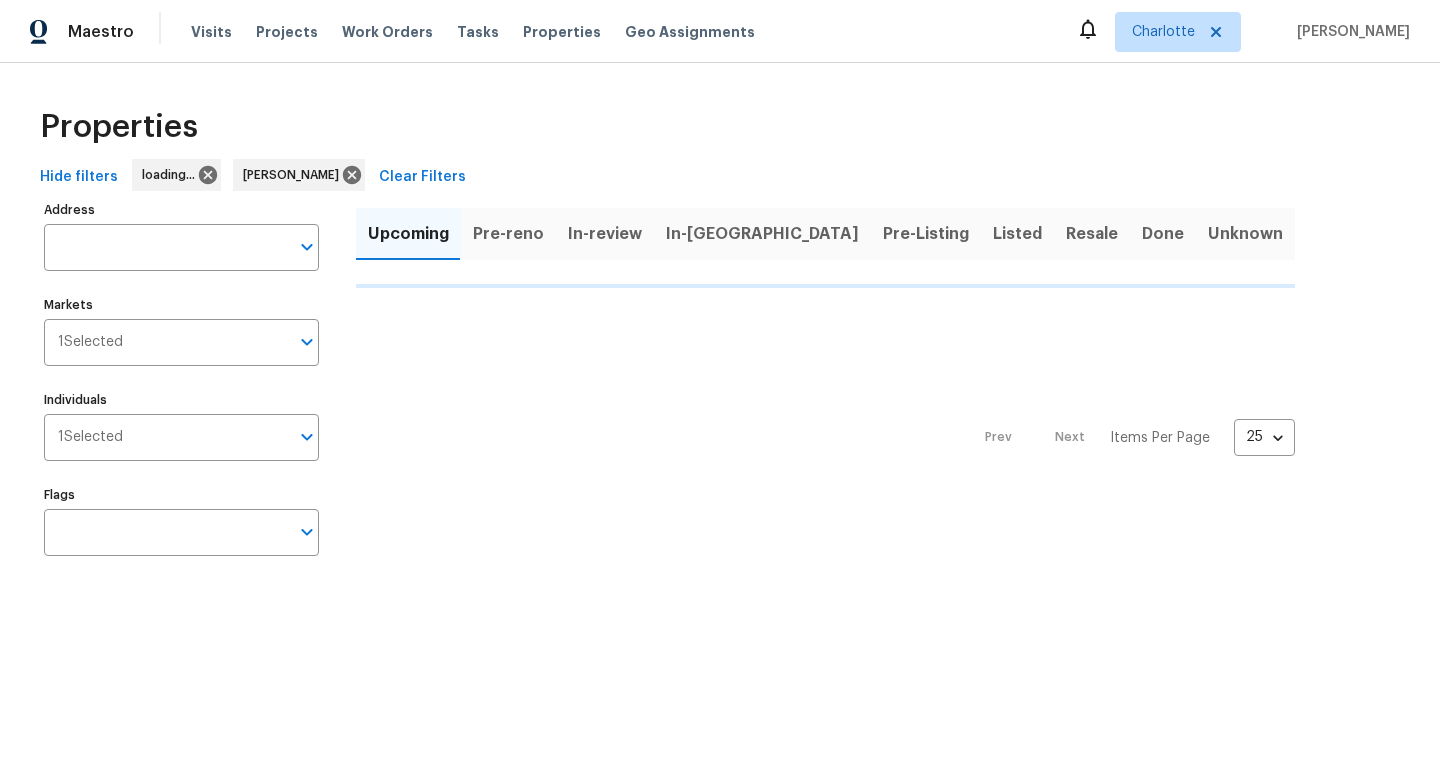 scroll, scrollTop: 0, scrollLeft: 0, axis: both 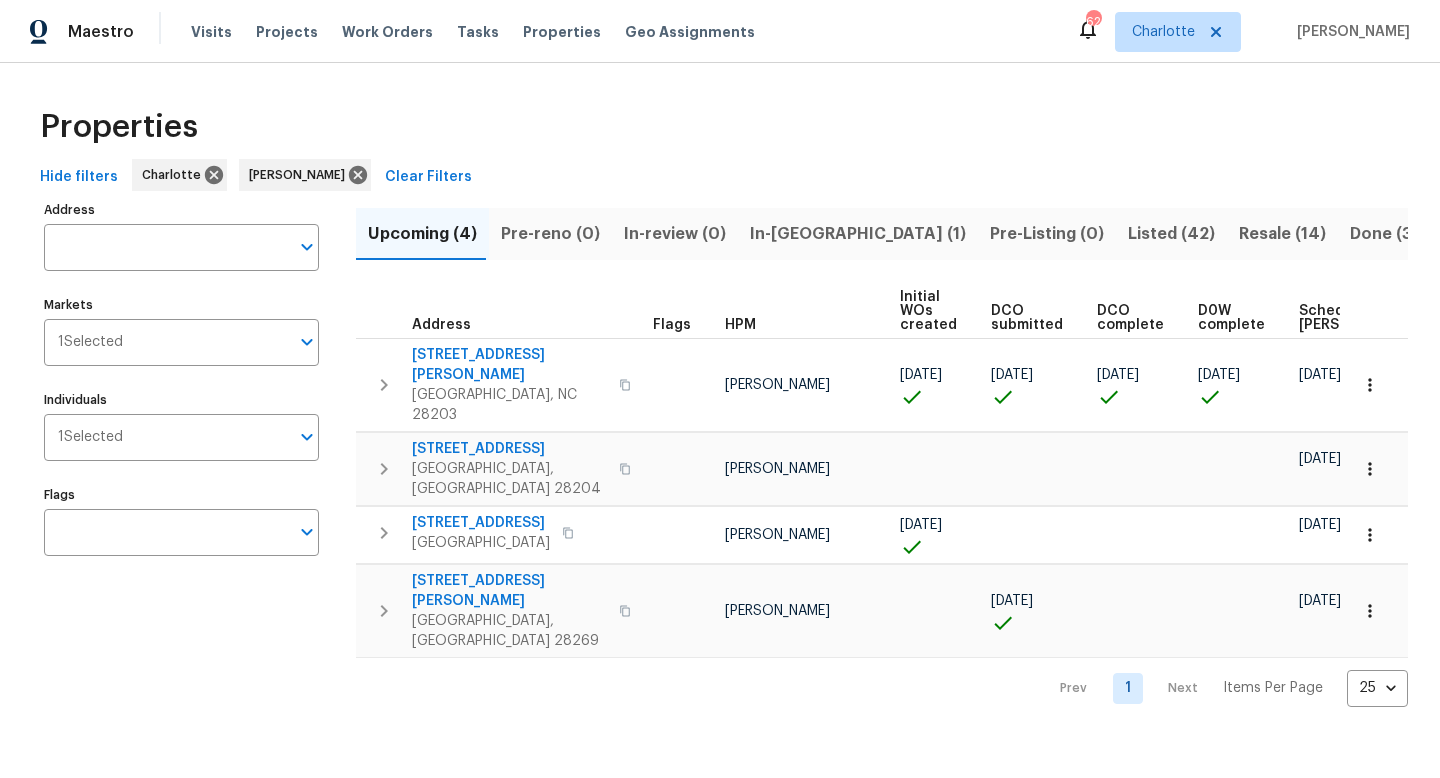 click on "In-reno (1)" at bounding box center [858, 234] 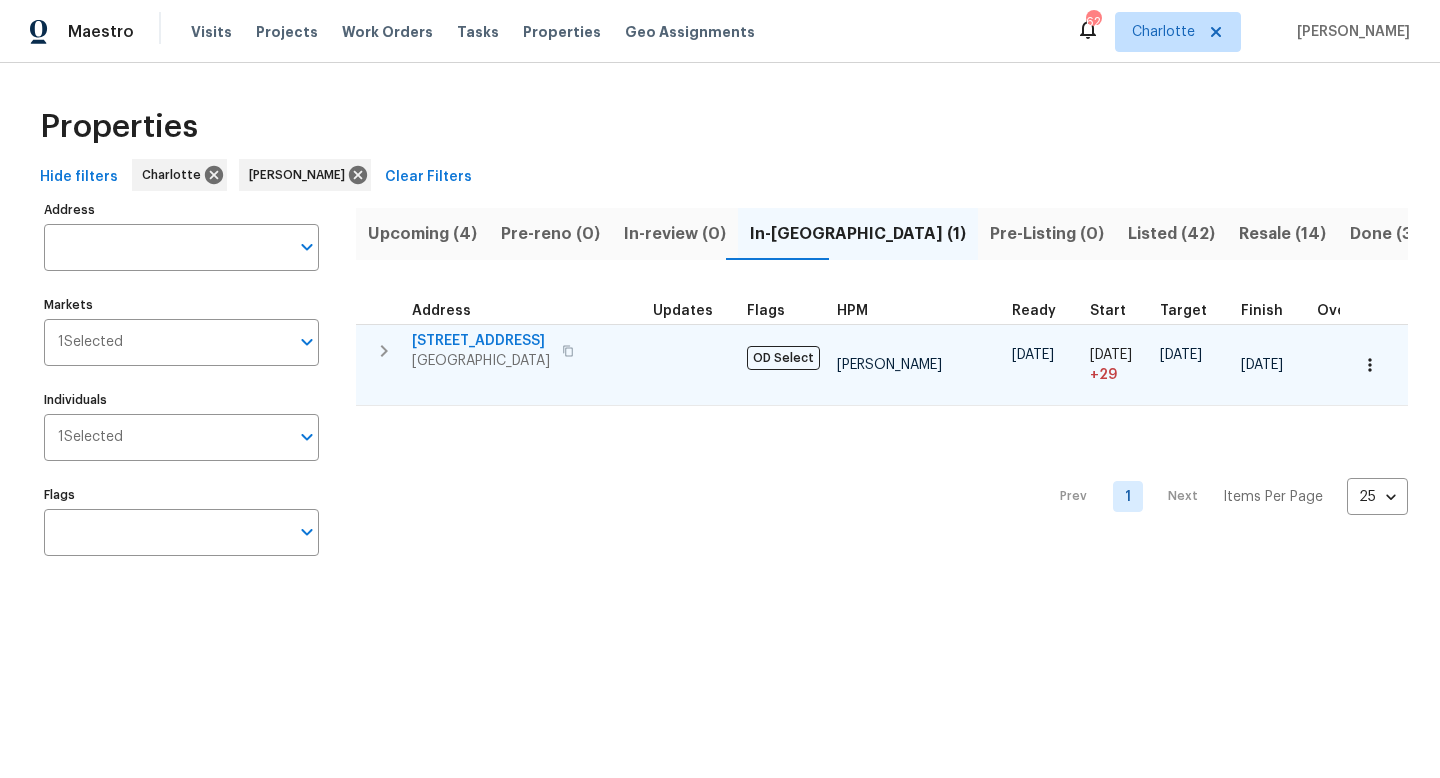 click 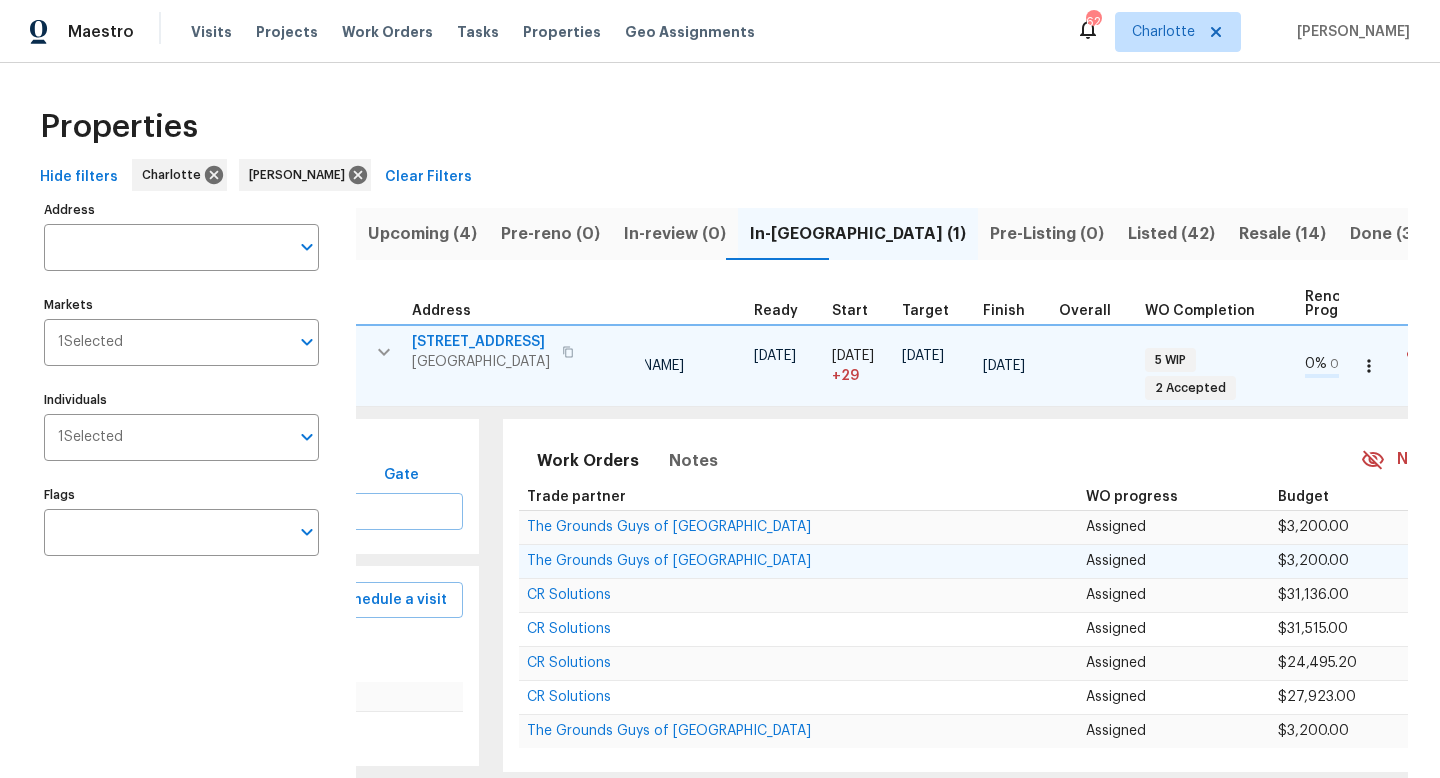 scroll, scrollTop: 0, scrollLeft: 670, axis: horizontal 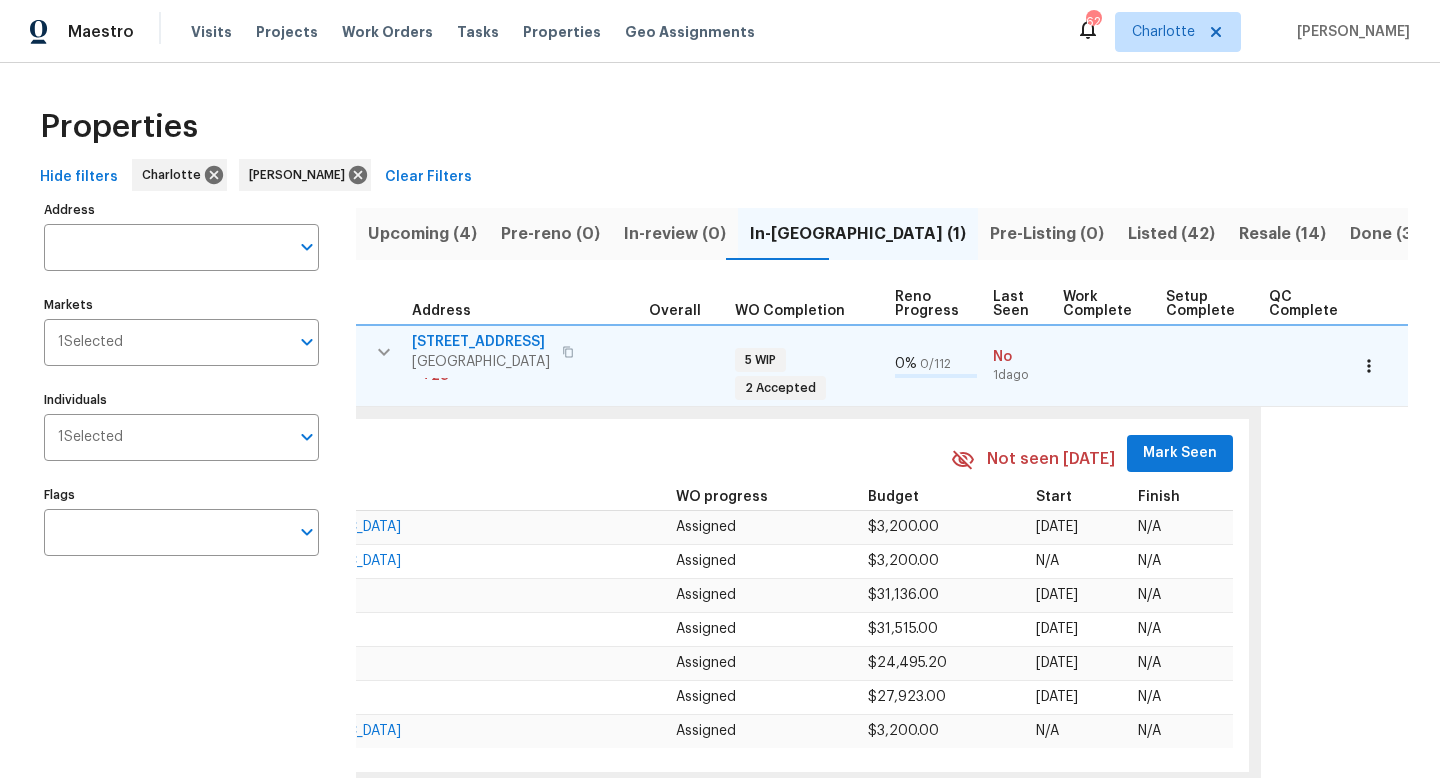 click on "Mark Seen" at bounding box center (1180, 453) 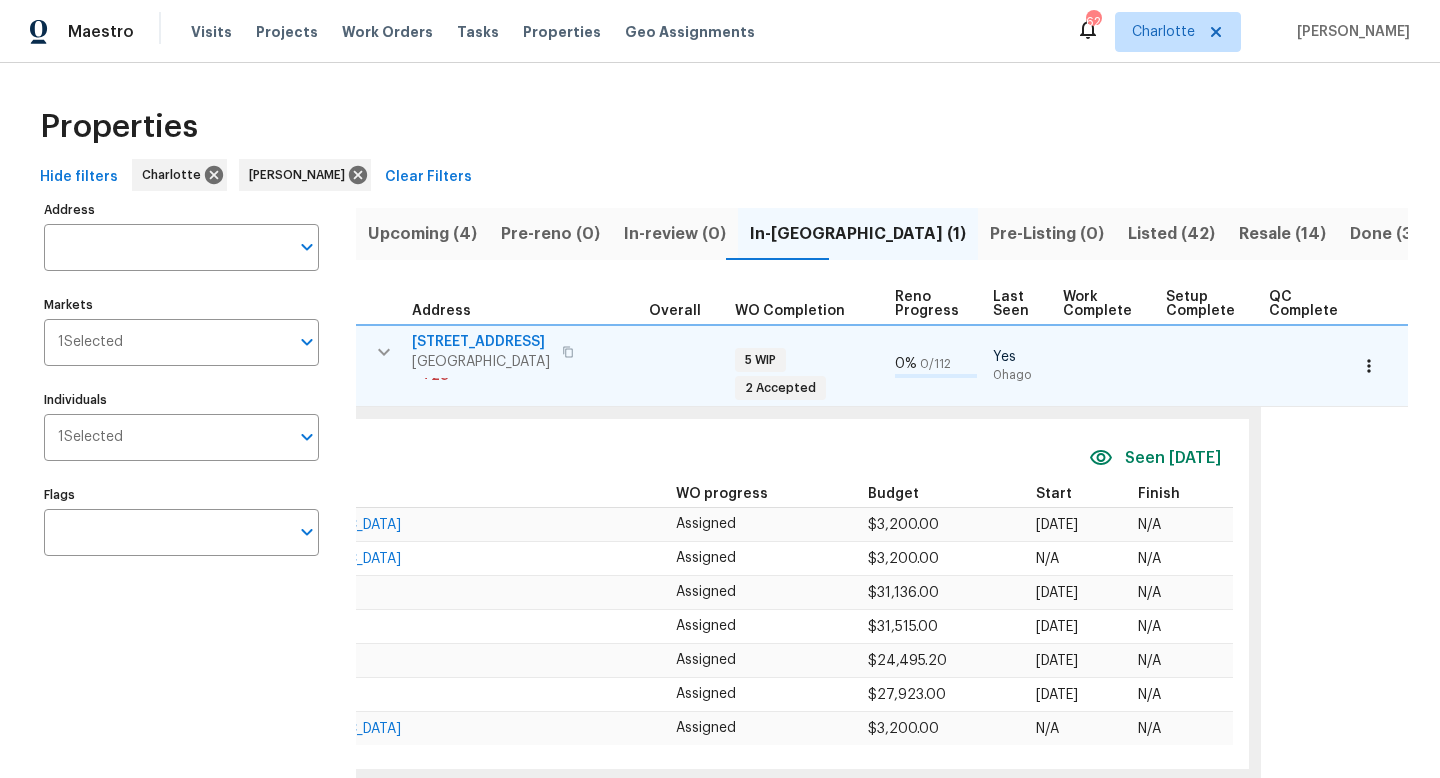 click on "Upcoming (4)" at bounding box center (422, 234) 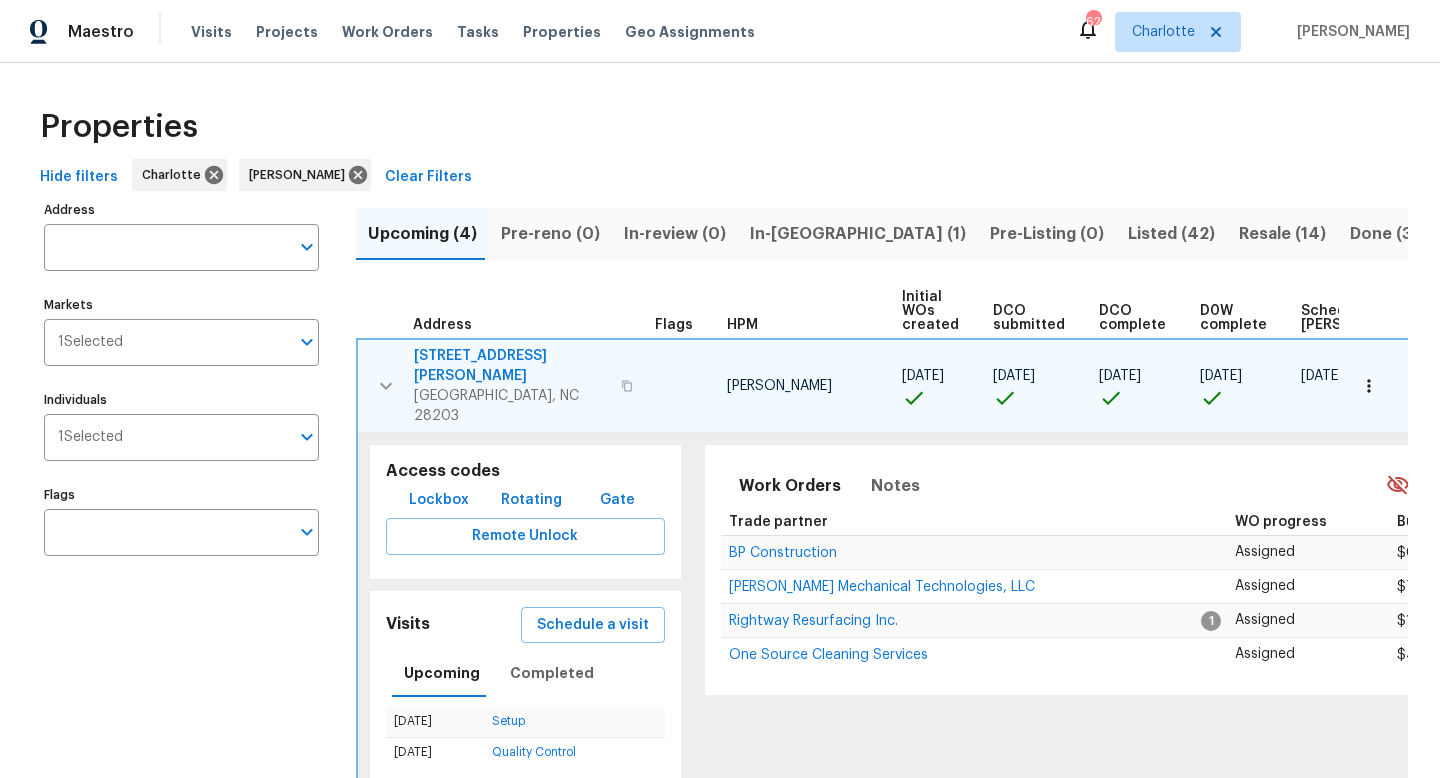 click 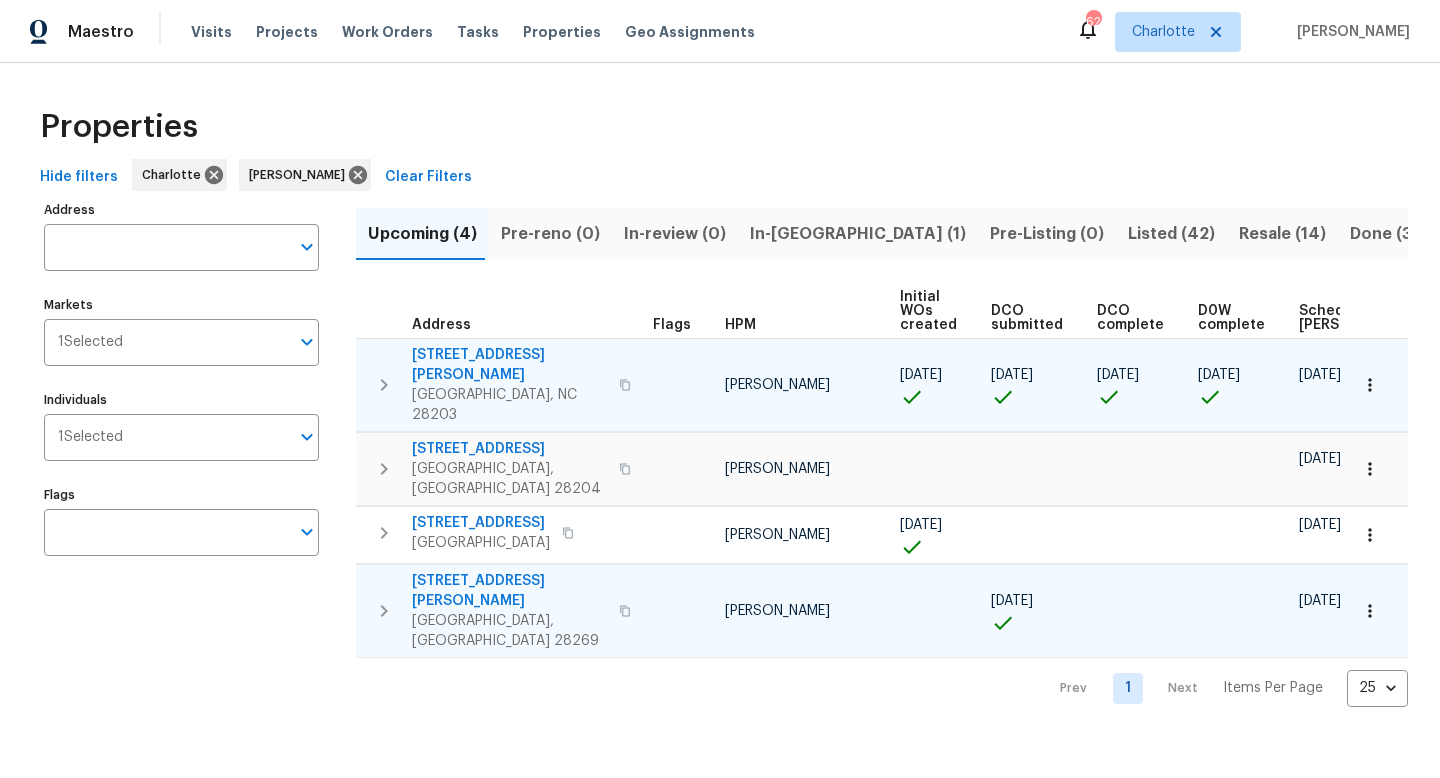 scroll, scrollTop: 0, scrollLeft: 219, axis: horizontal 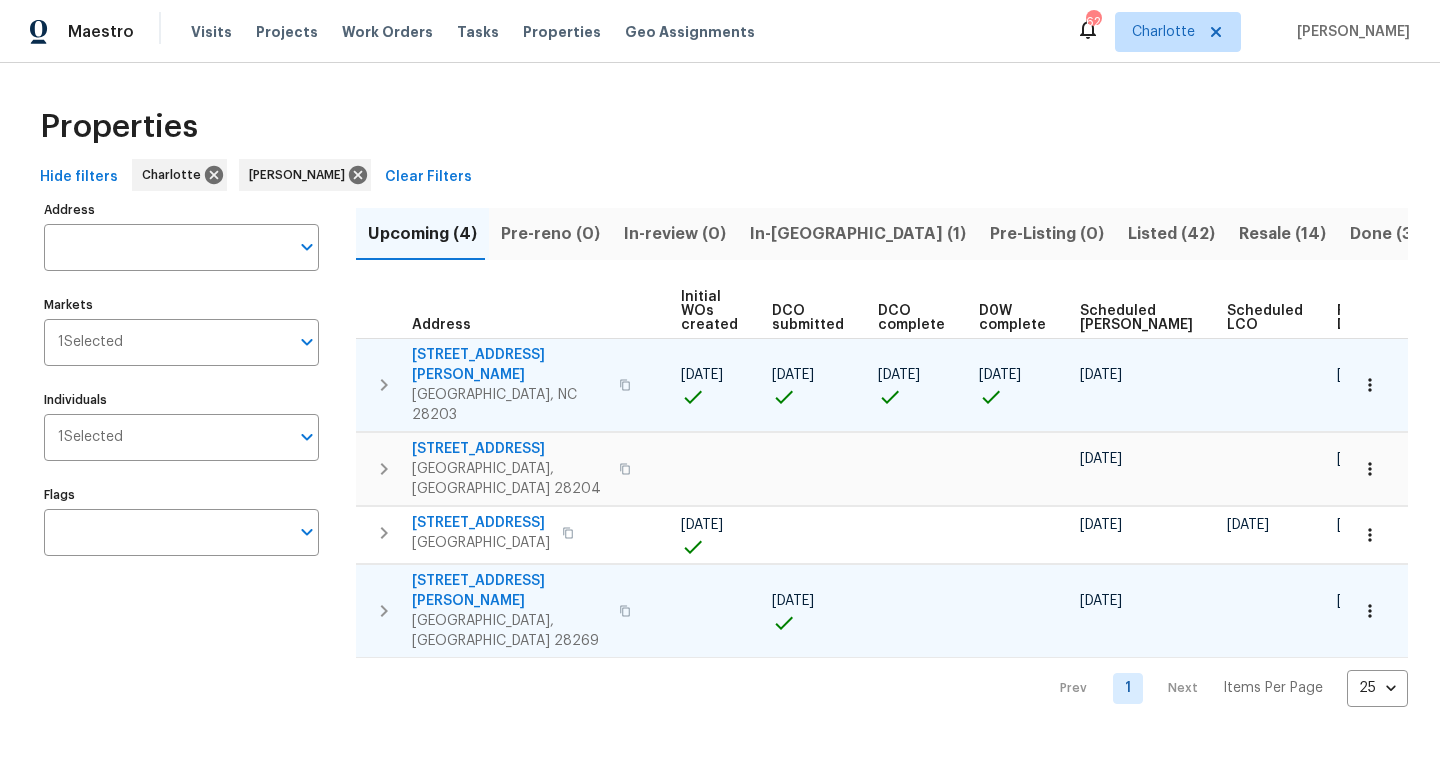 click on "[STREET_ADDRESS][PERSON_NAME]" at bounding box center [509, 591] 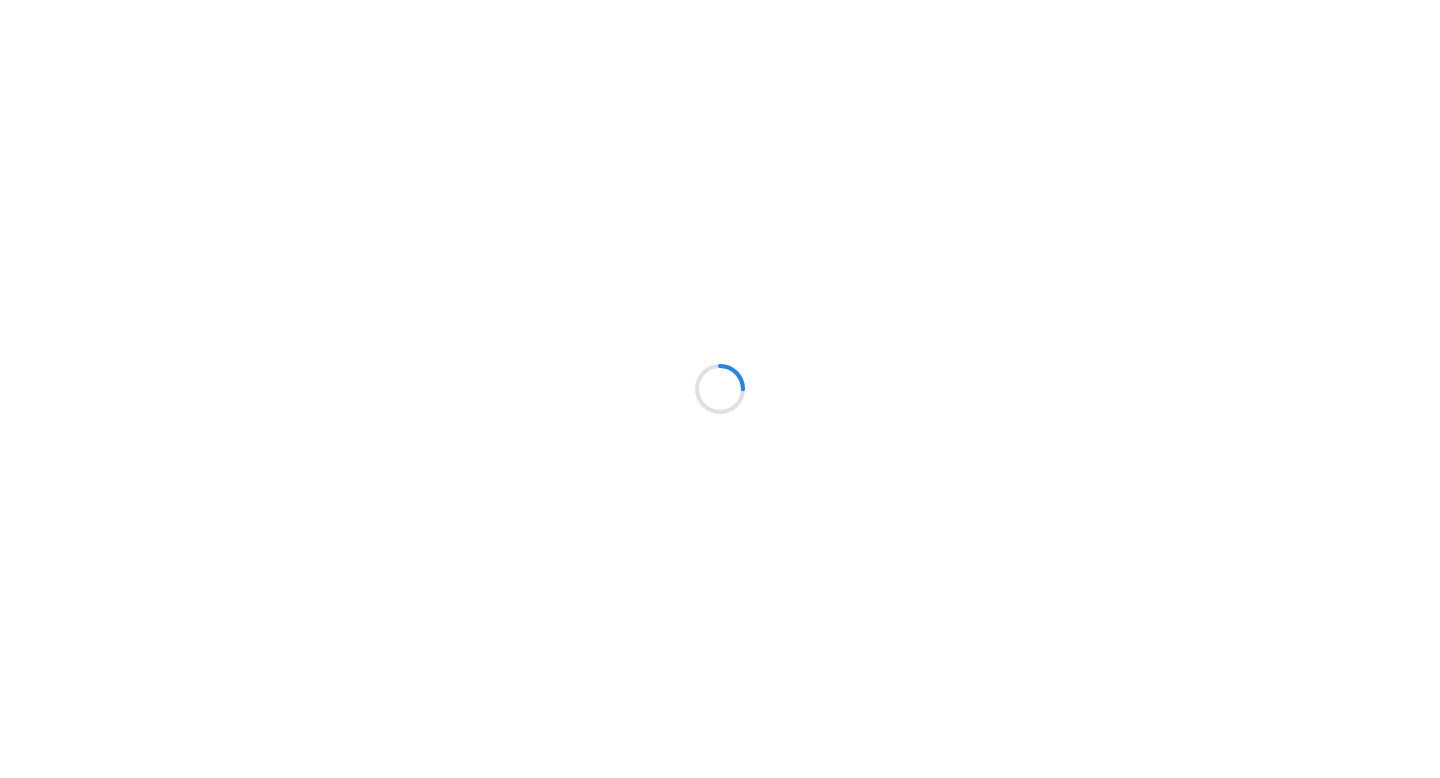 scroll, scrollTop: 0, scrollLeft: 0, axis: both 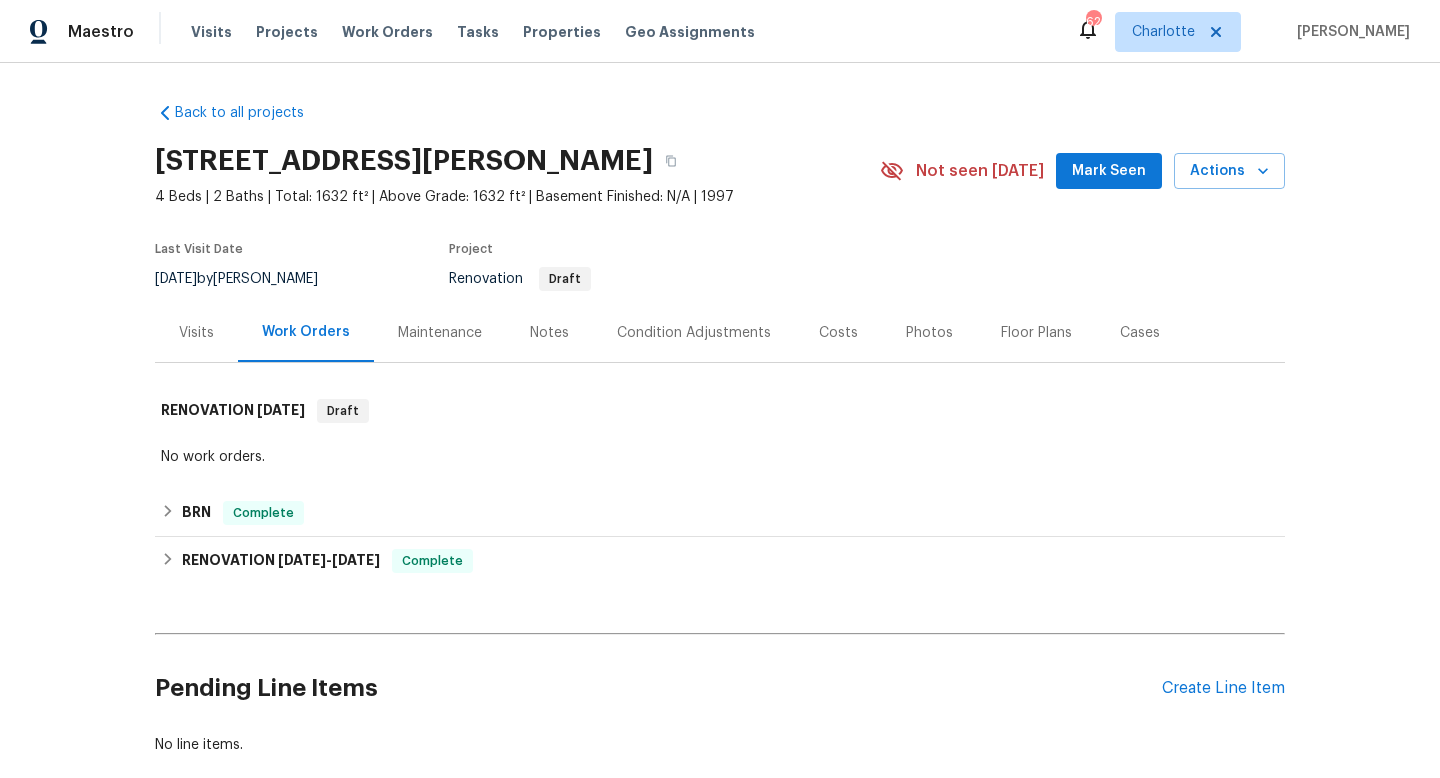 click on "Mark Seen" at bounding box center [1109, 171] 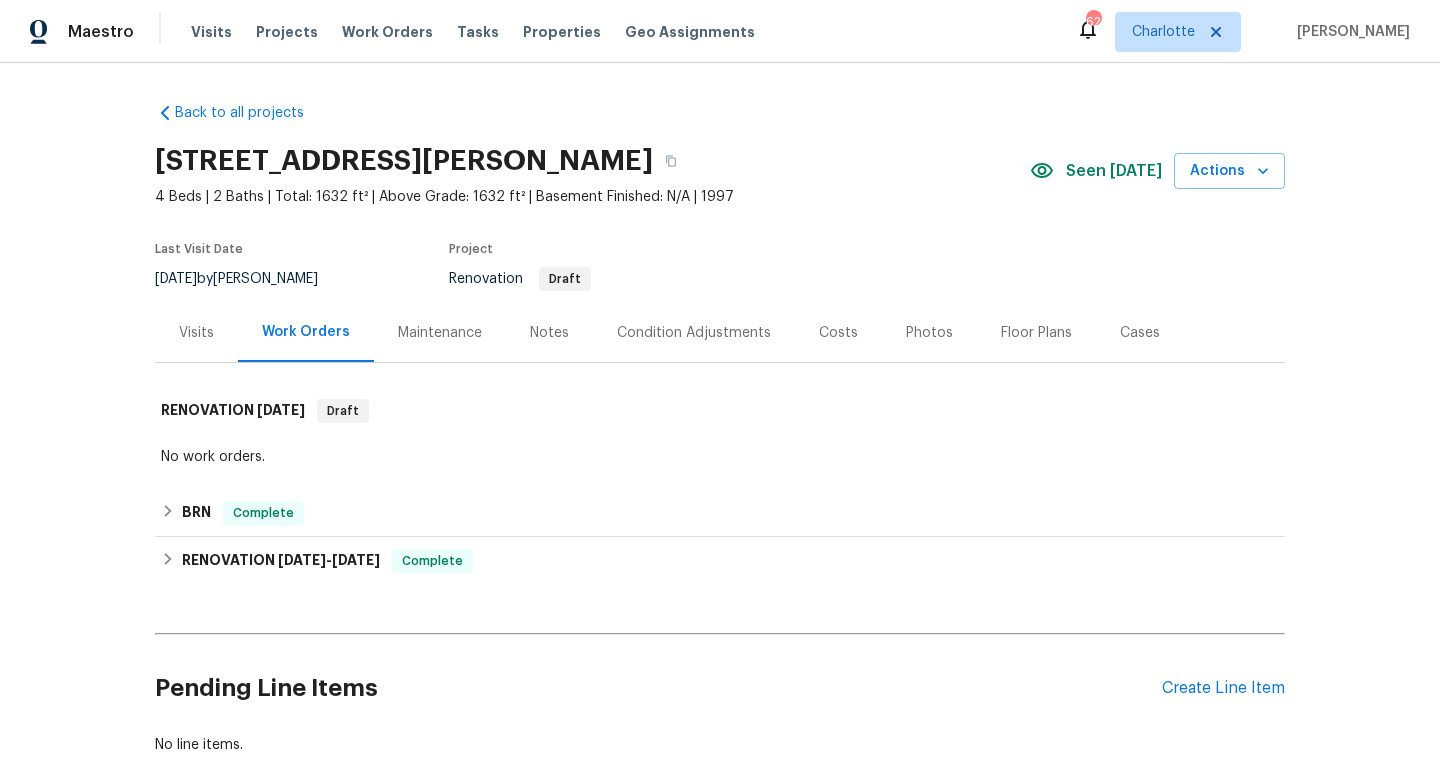 click on "Notes" at bounding box center [549, 332] 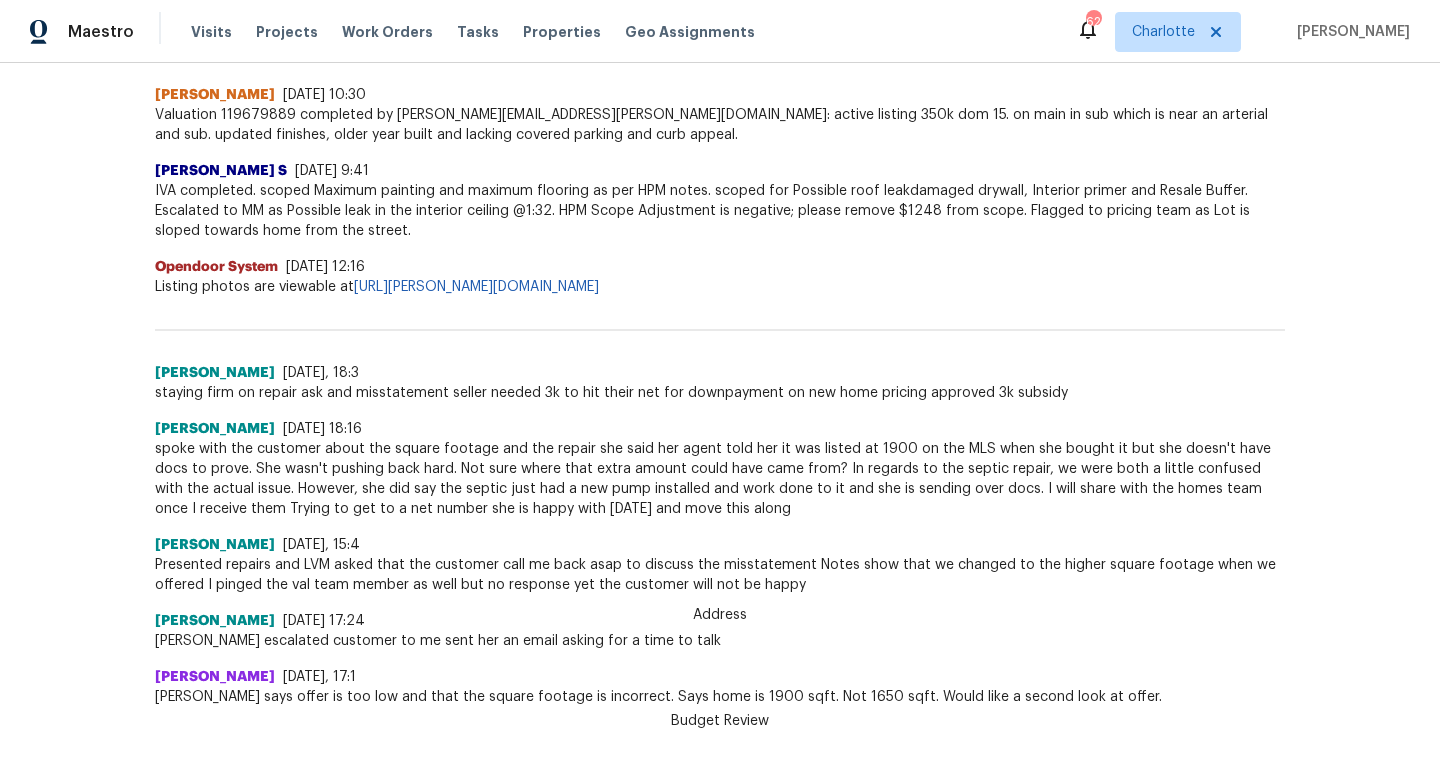 scroll, scrollTop: 985, scrollLeft: 0, axis: vertical 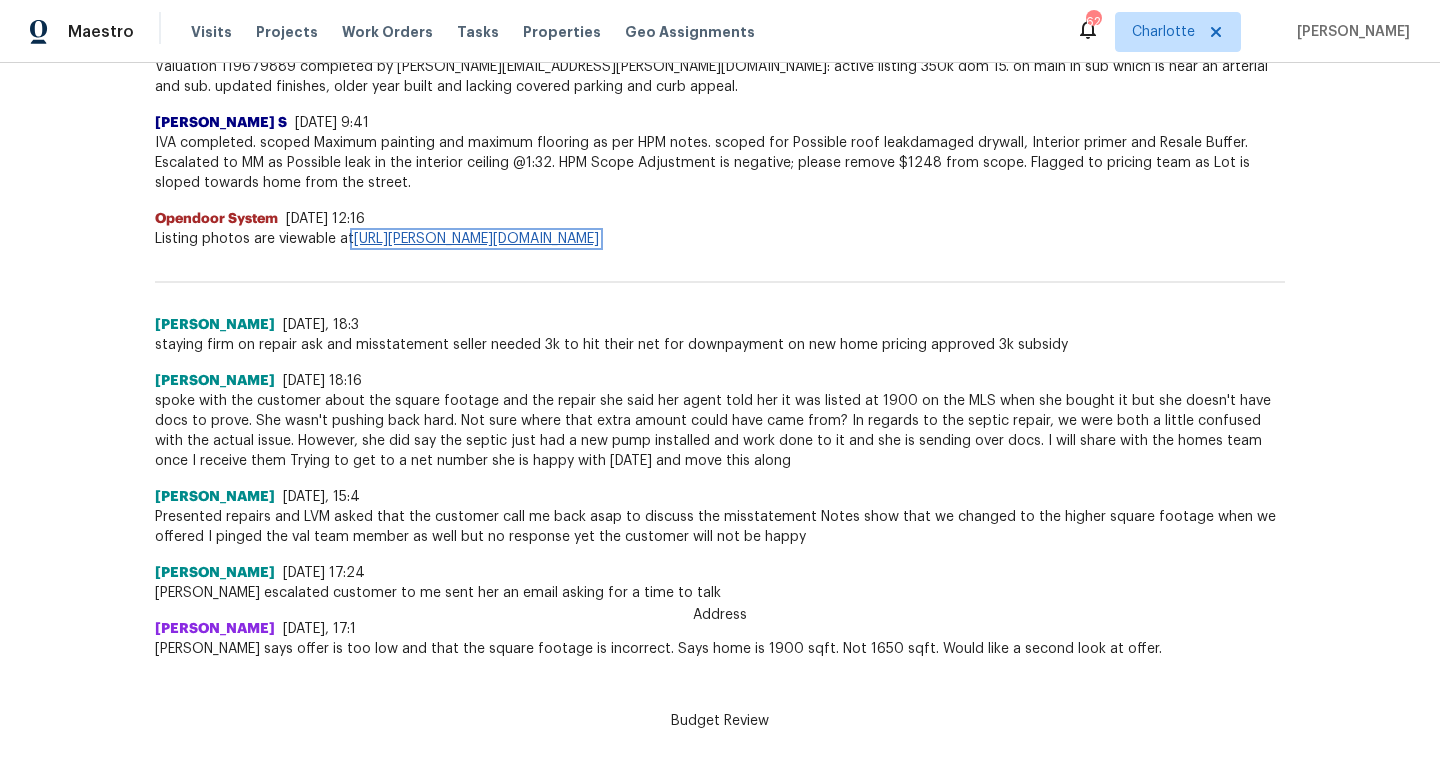 click on "[URL][PERSON_NAME][DOMAIN_NAME]" at bounding box center (476, 239) 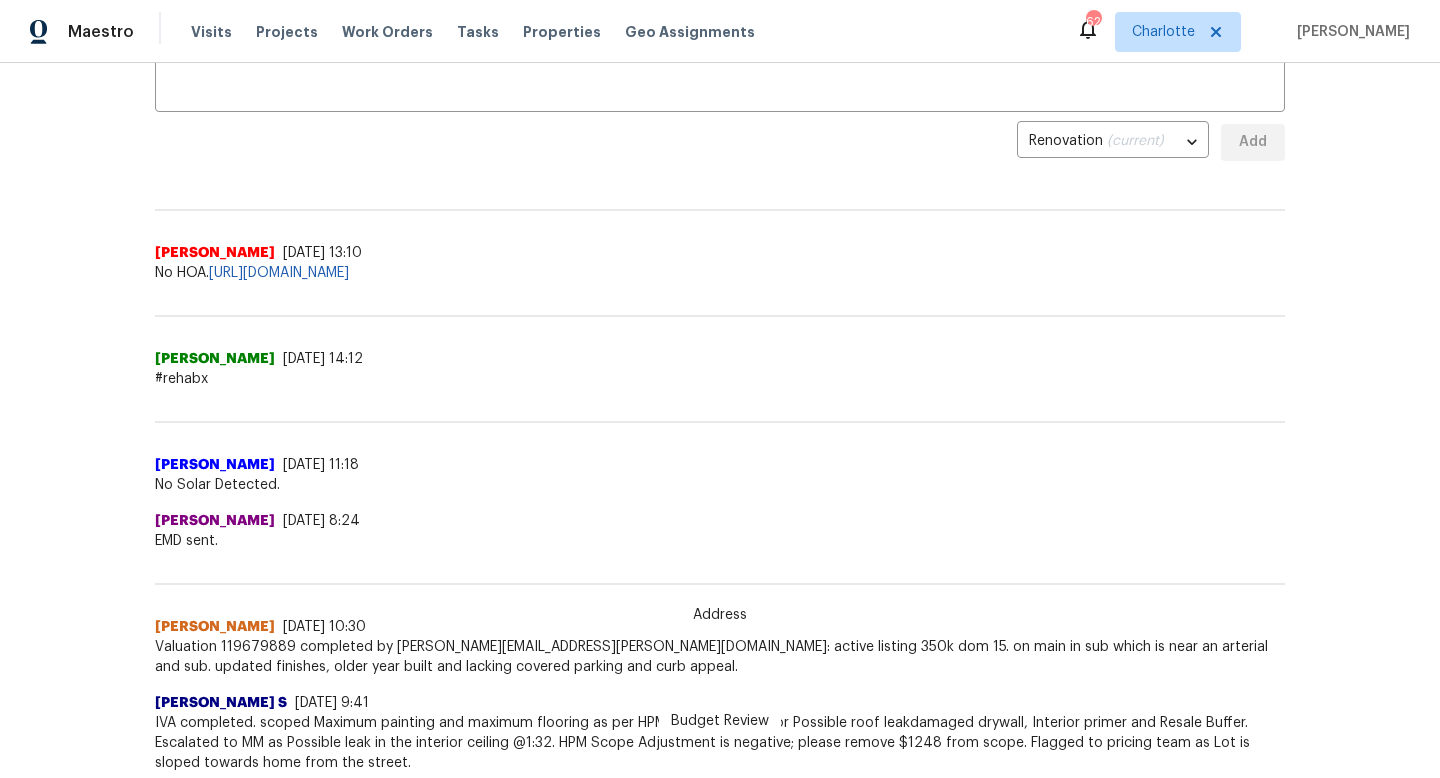 scroll, scrollTop: 0, scrollLeft: 0, axis: both 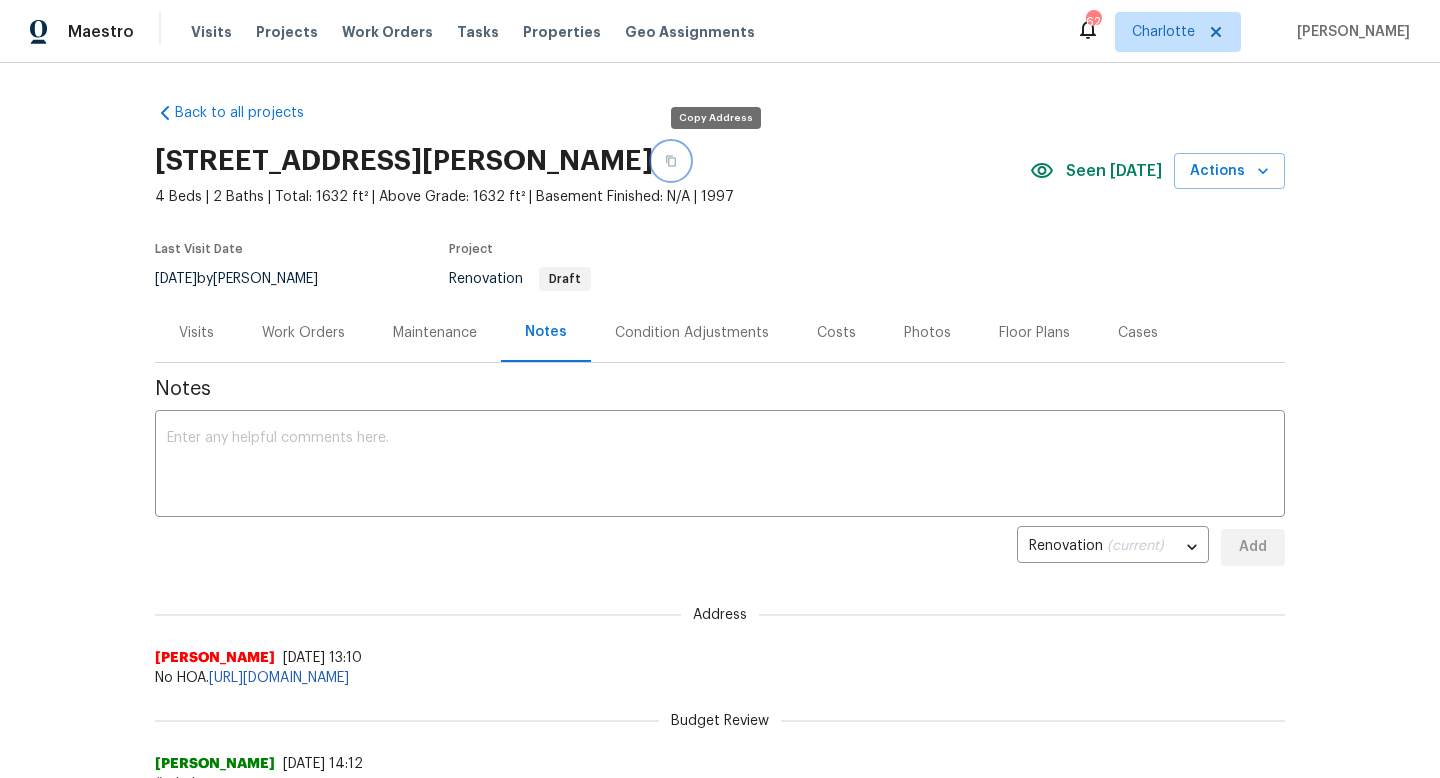 click 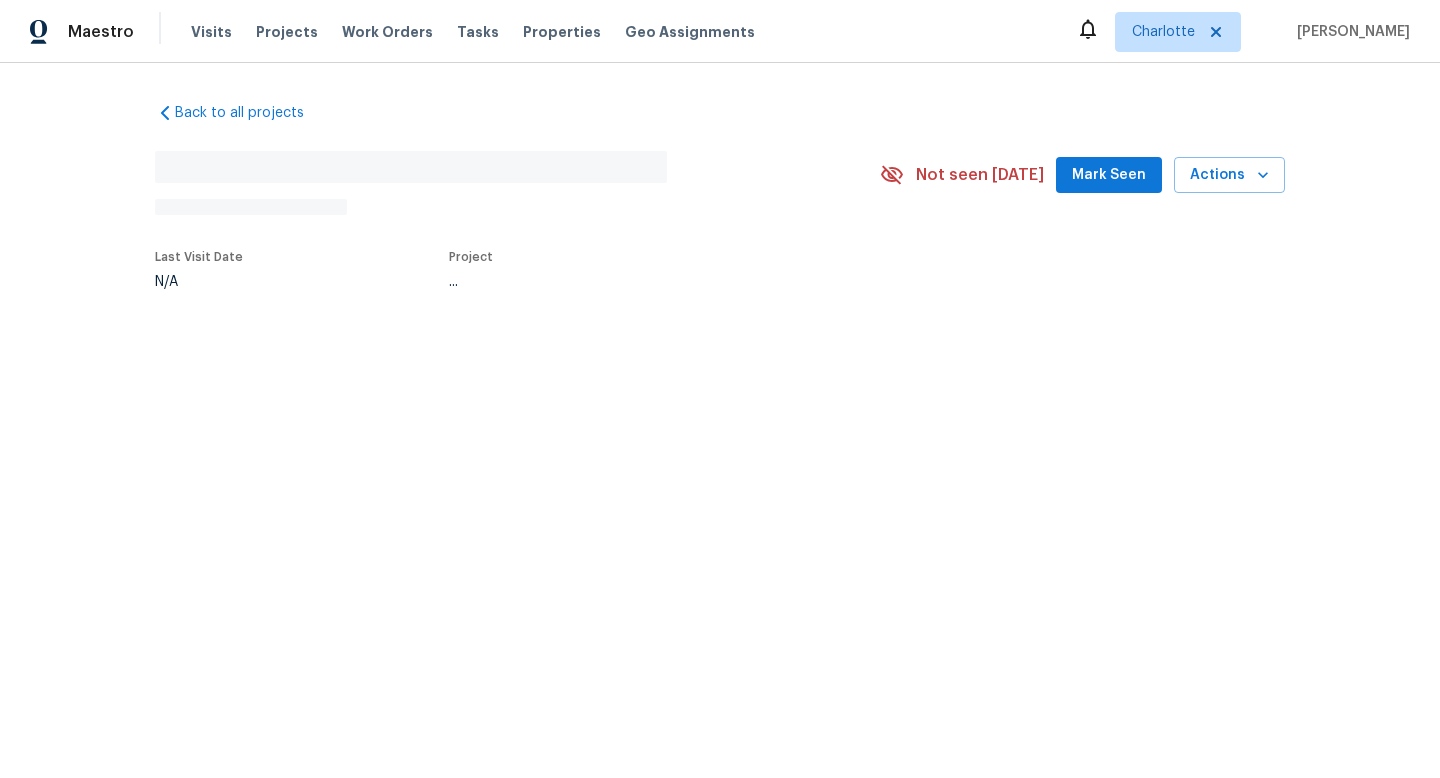 scroll, scrollTop: 0, scrollLeft: 0, axis: both 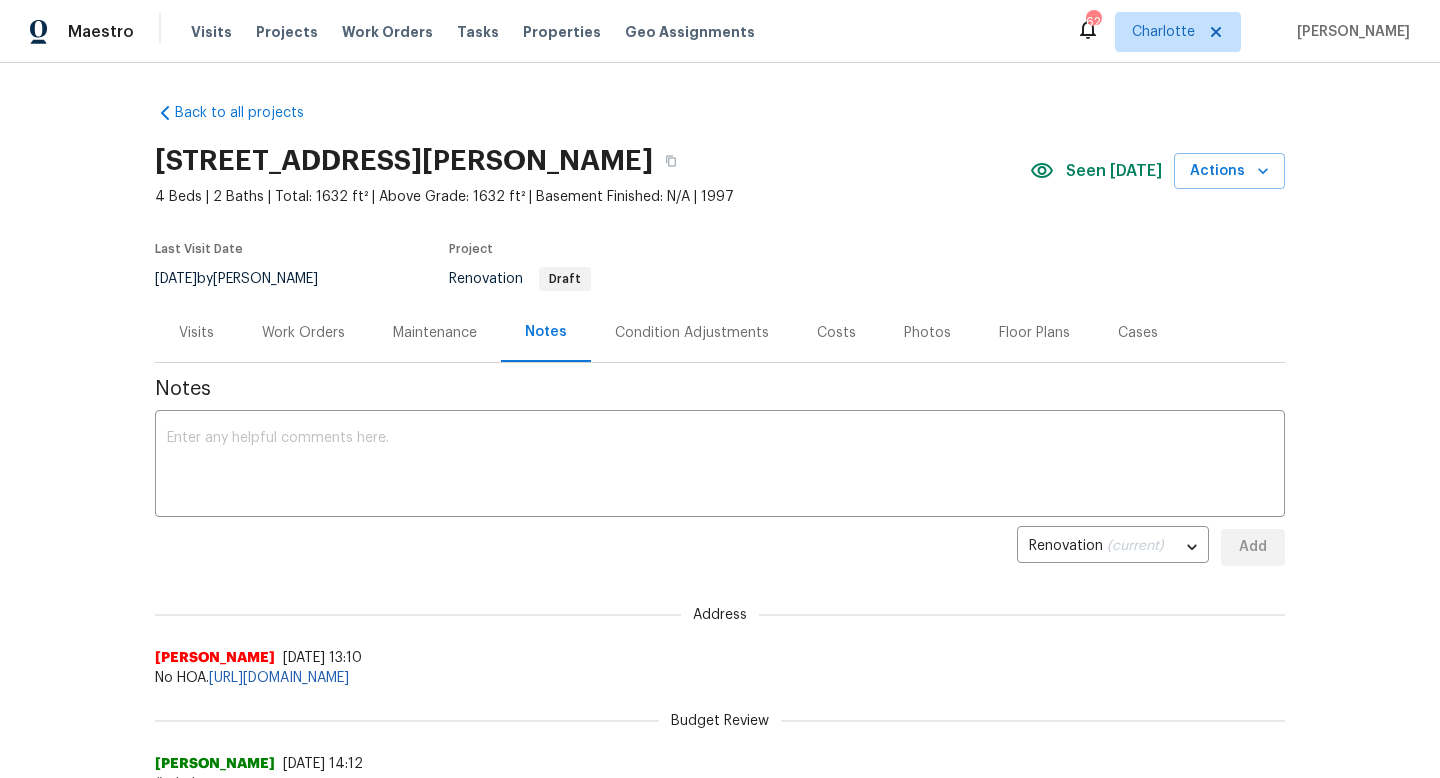 click on "Work Orders" at bounding box center [303, 333] 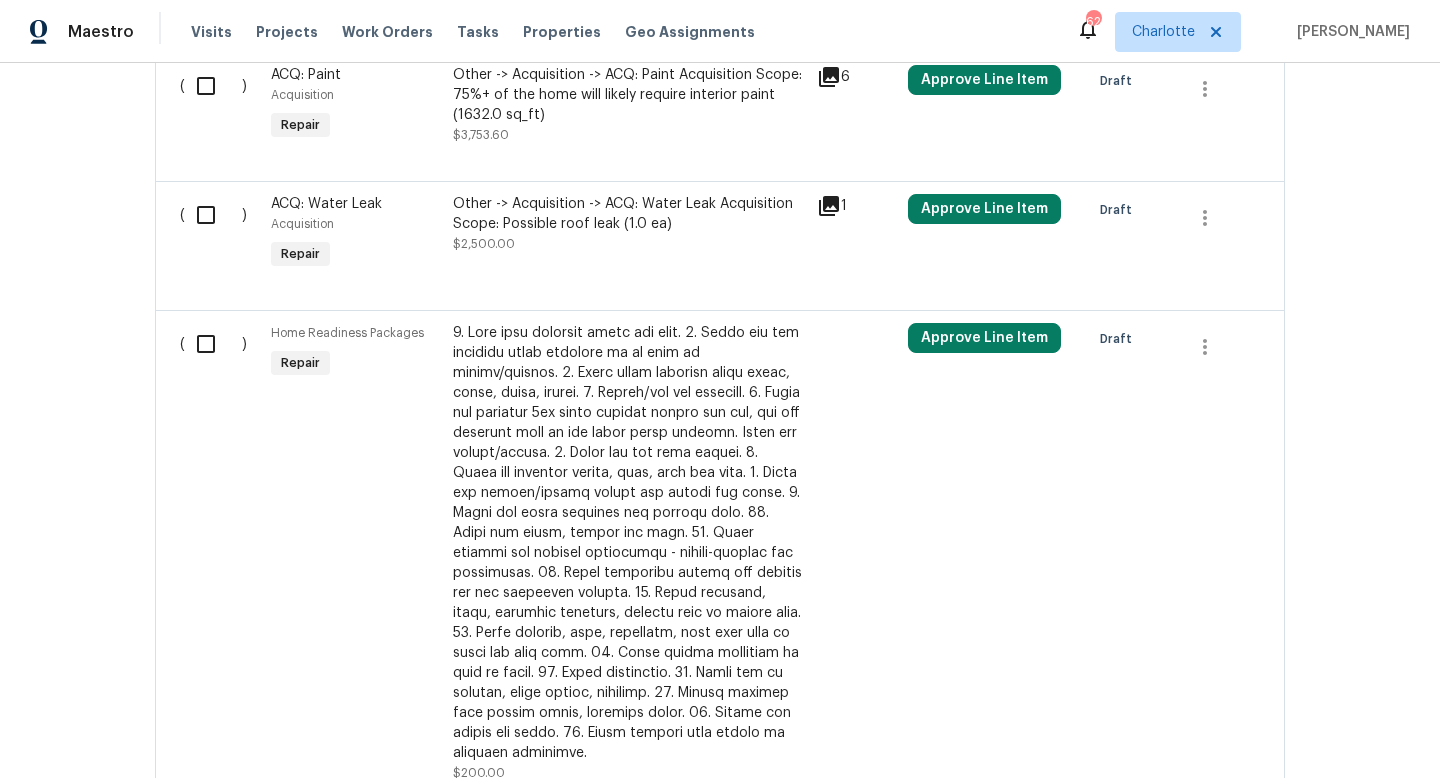 scroll, scrollTop: 1083, scrollLeft: 0, axis: vertical 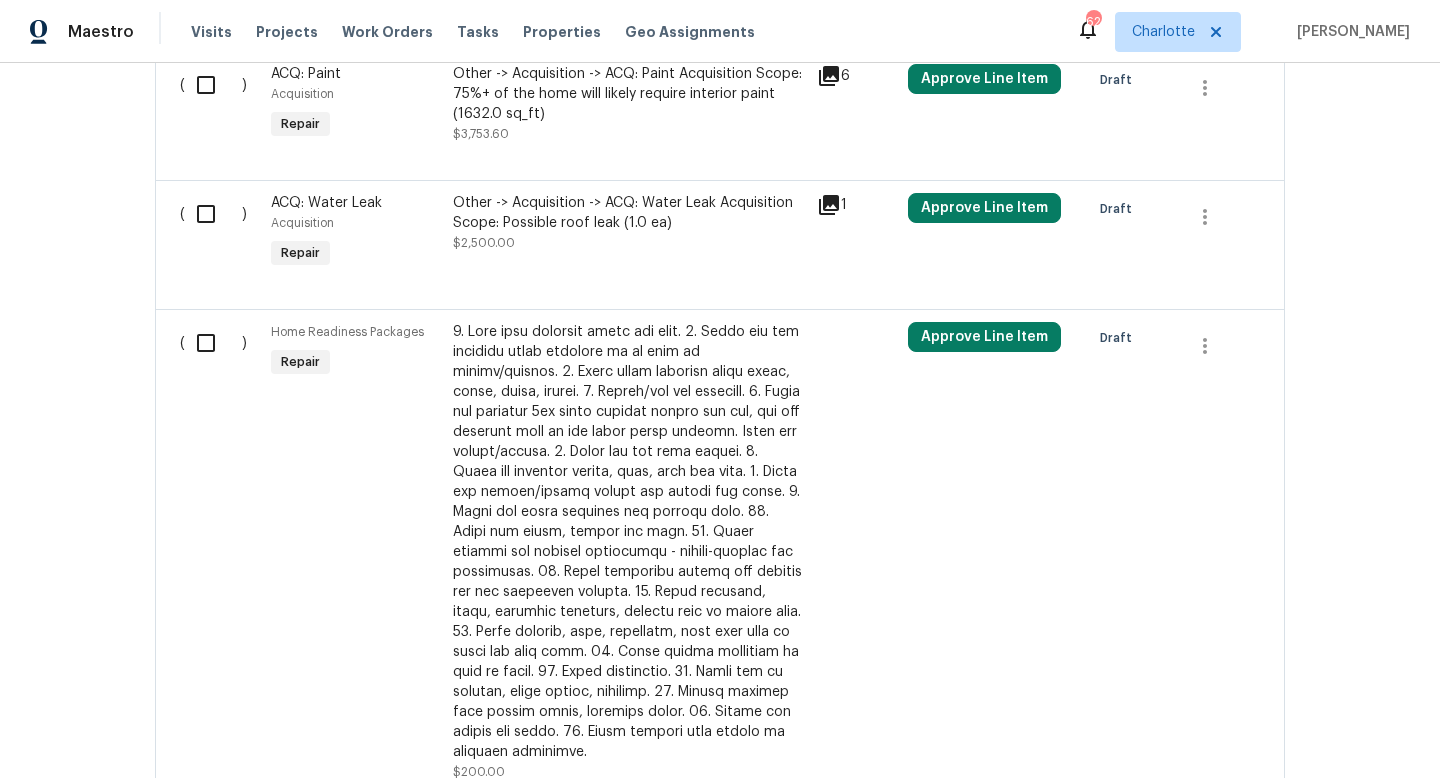 click at bounding box center [213, 343] 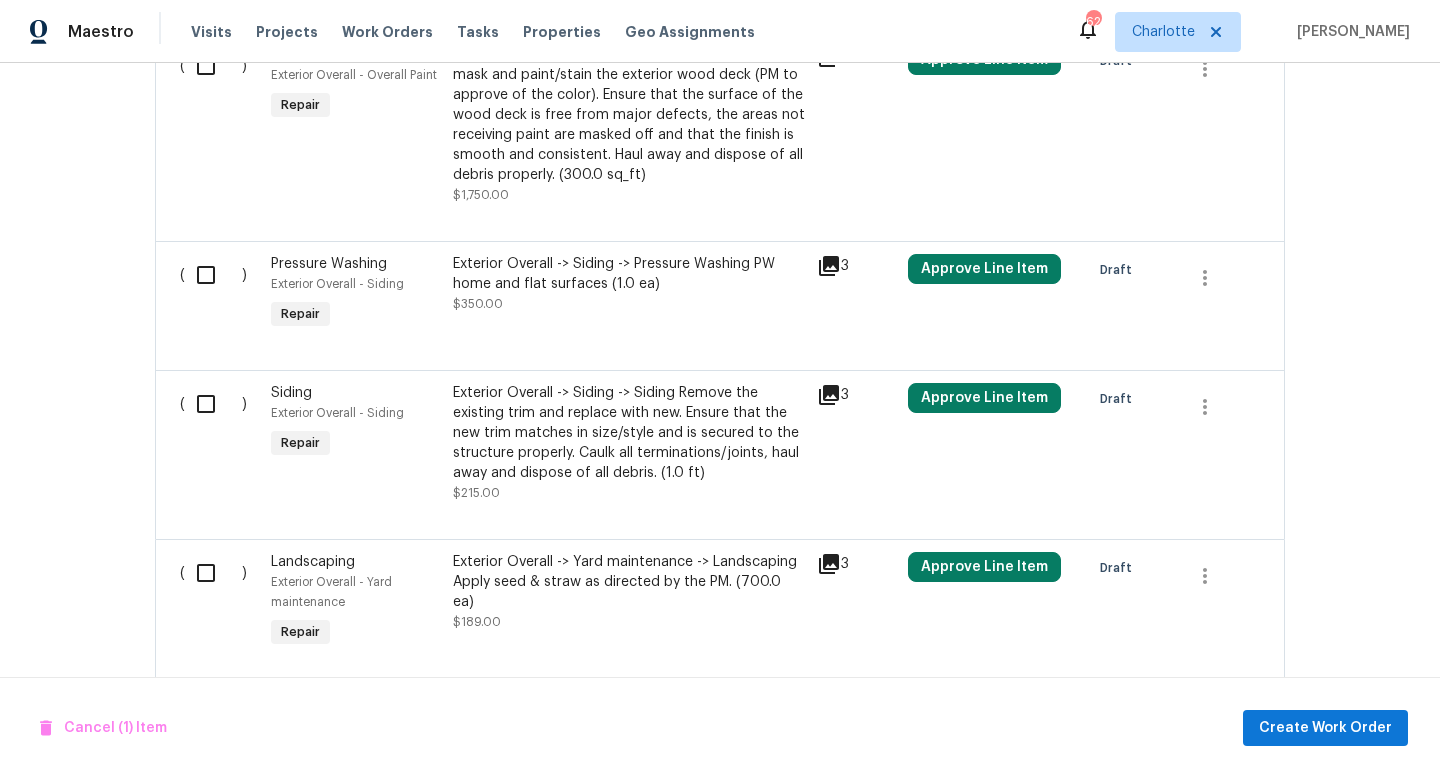 scroll, scrollTop: 2744, scrollLeft: 0, axis: vertical 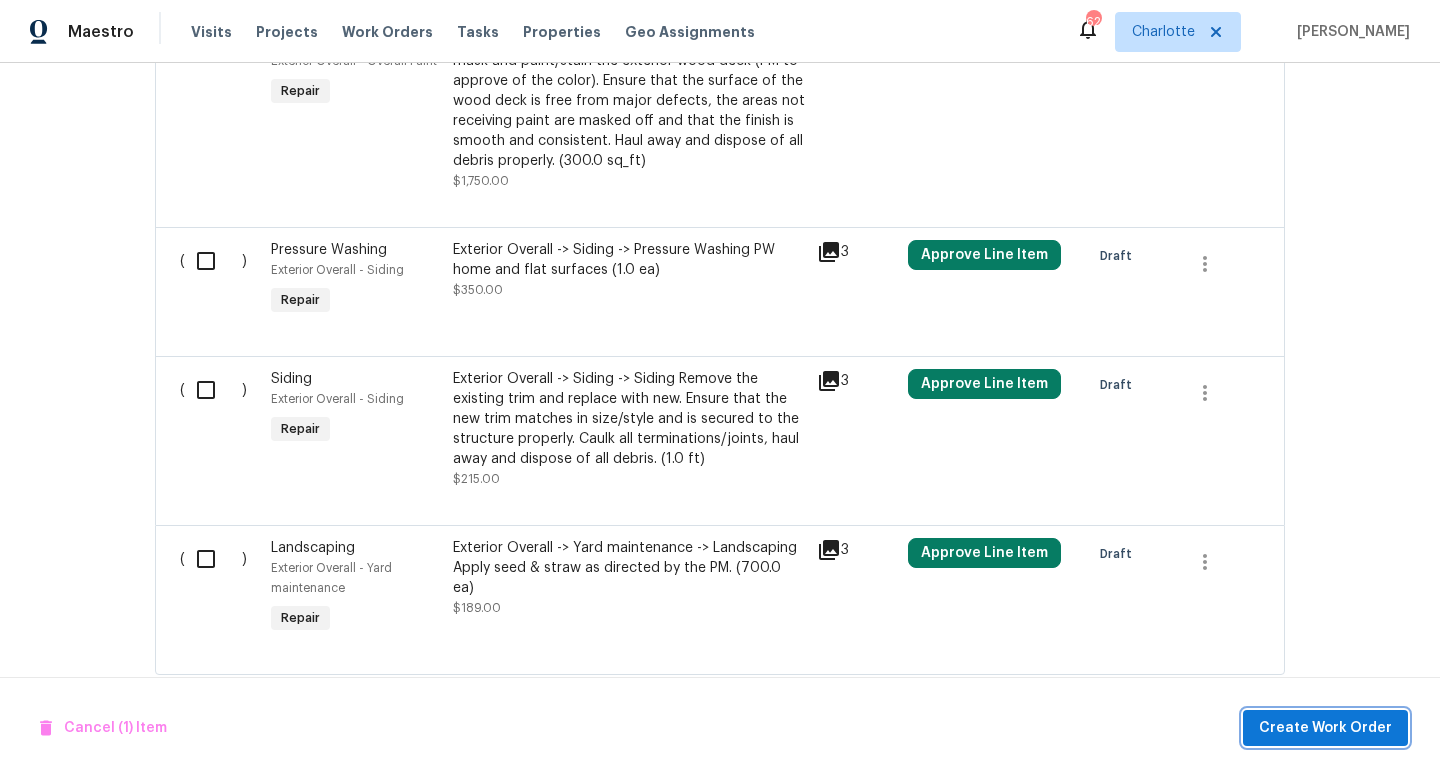 click on "Create Work Order" at bounding box center (1325, 728) 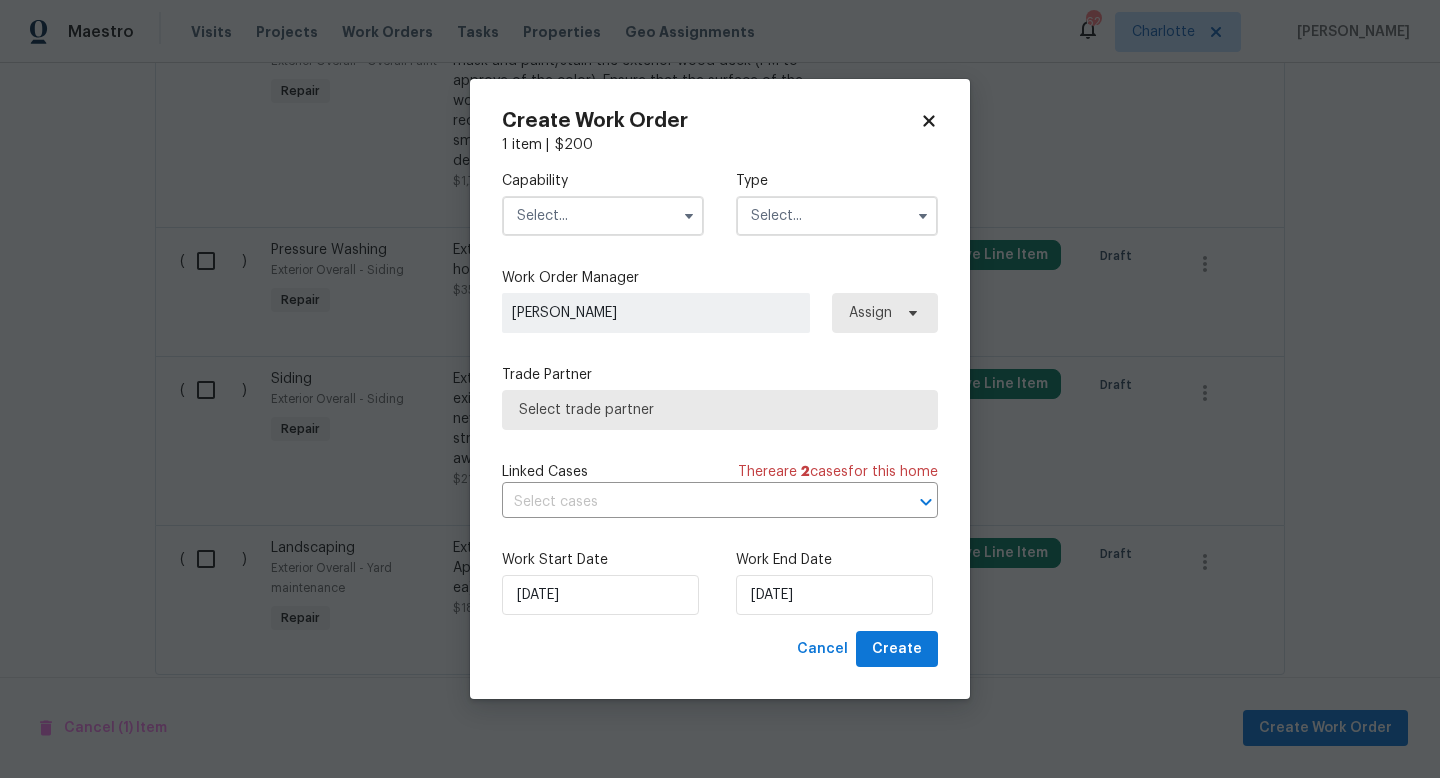 click at bounding box center [603, 216] 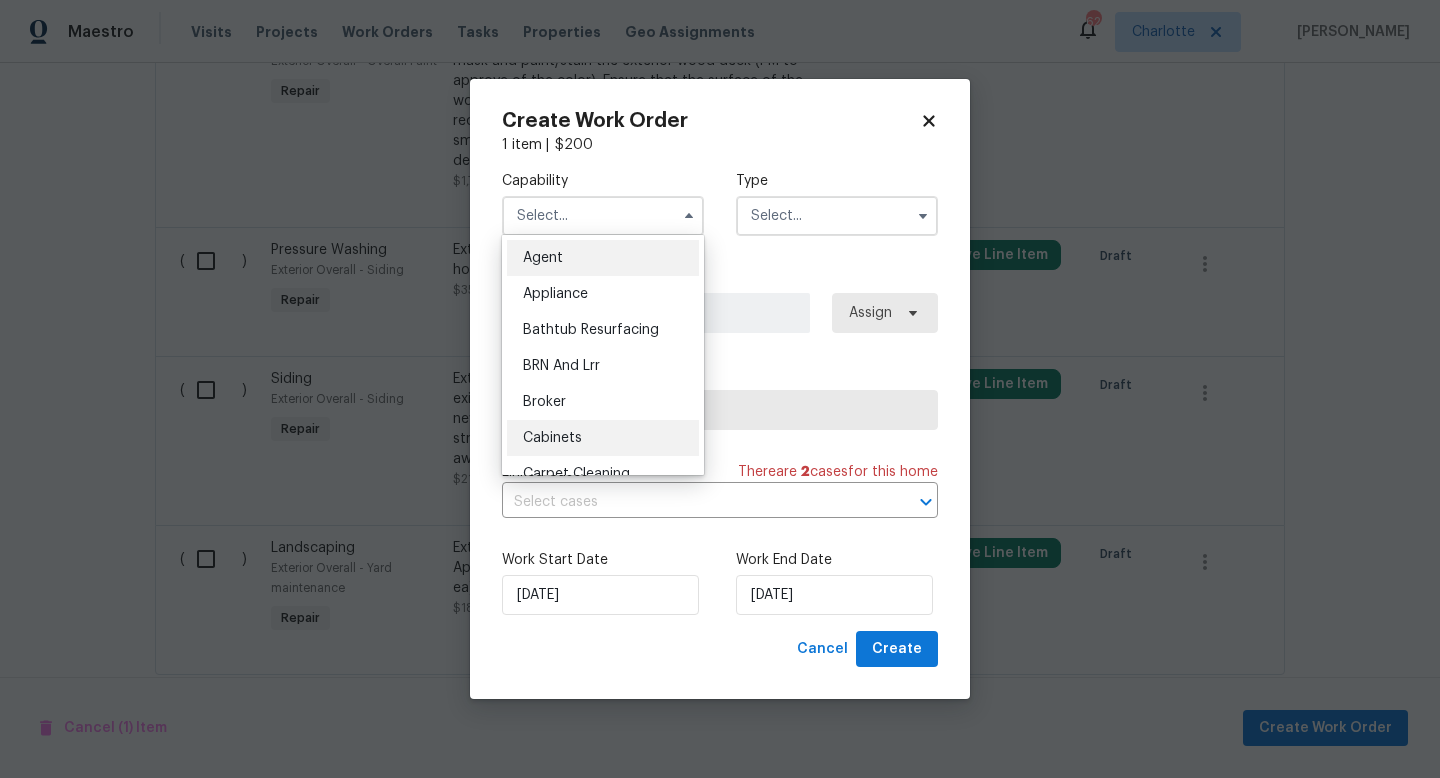 scroll, scrollTop: 108, scrollLeft: 0, axis: vertical 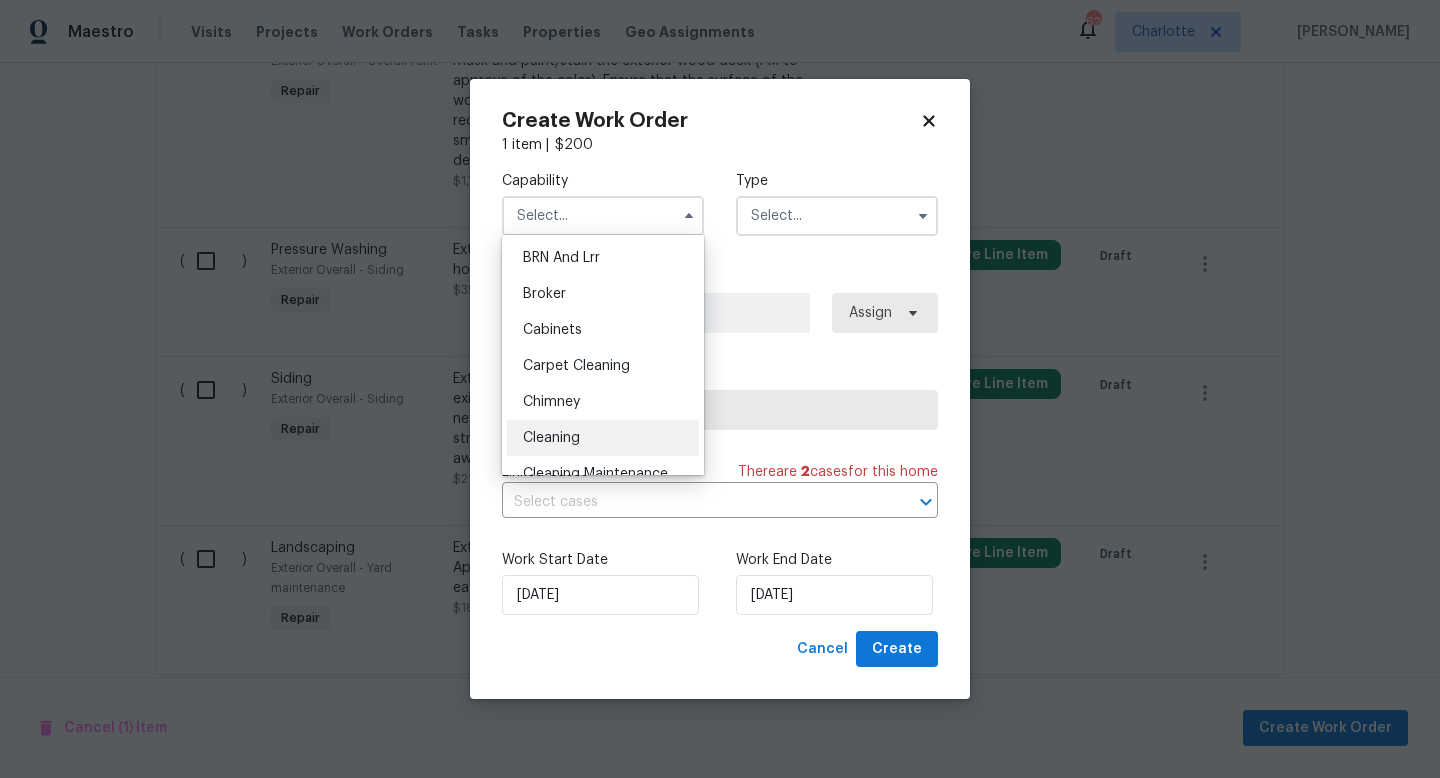 click on "Cleaning" at bounding box center [551, 438] 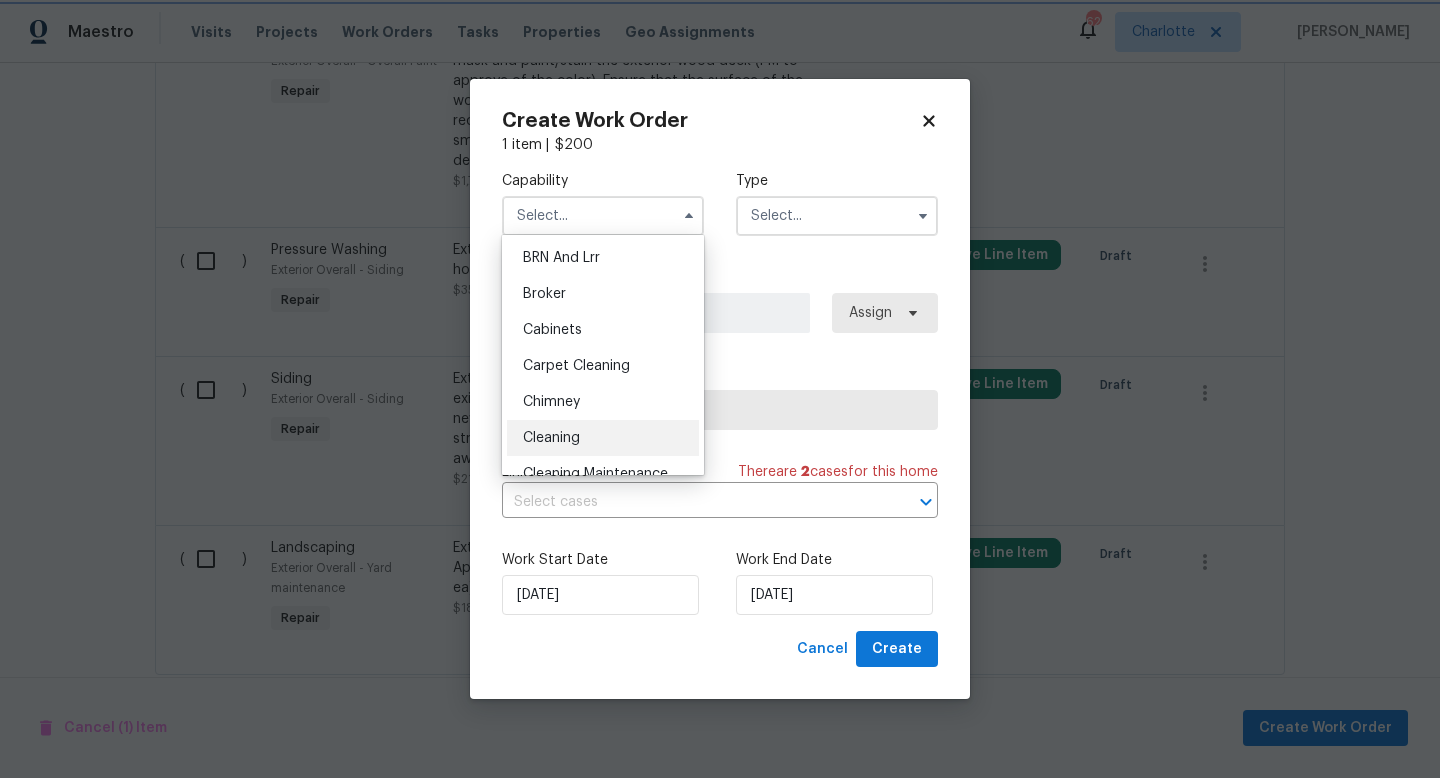 type on "Cleaning" 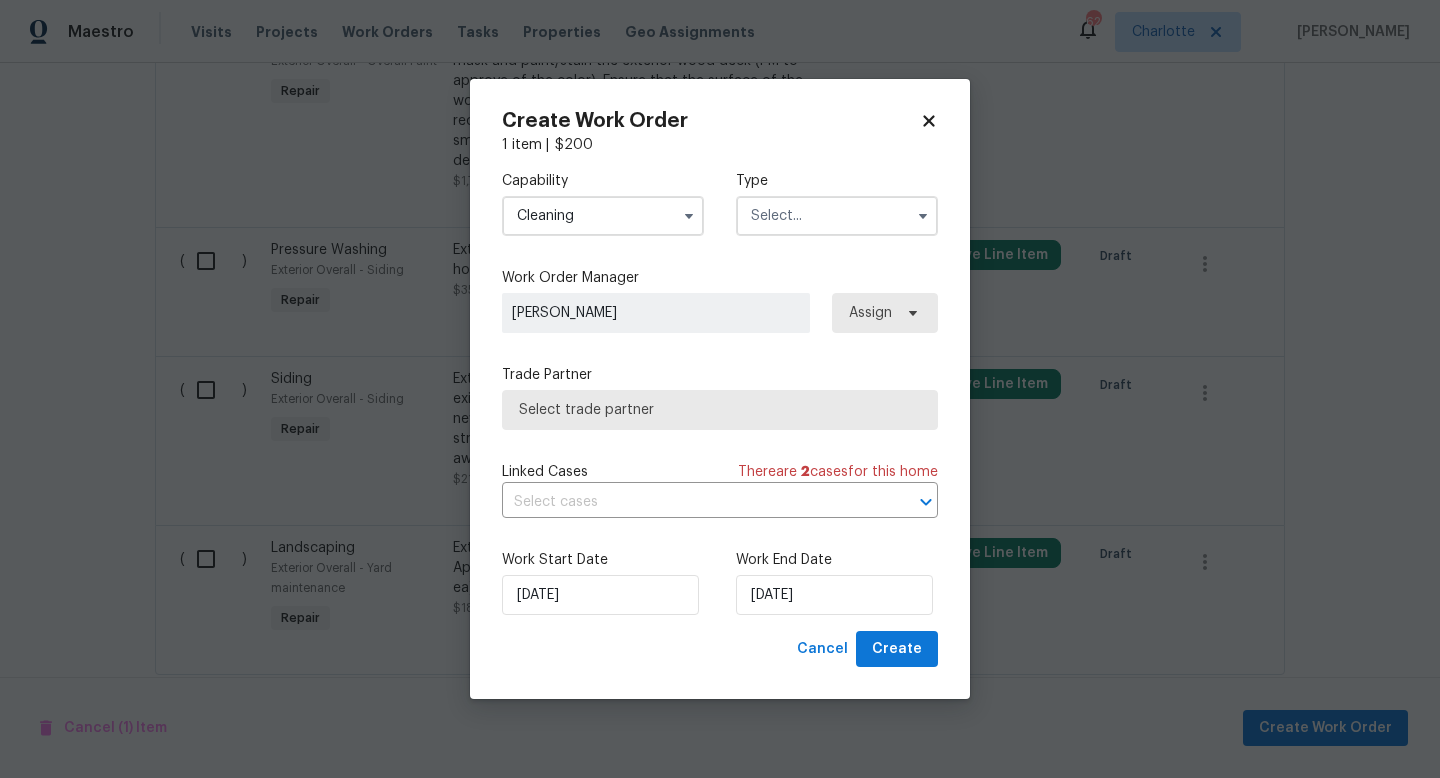 click at bounding box center (837, 216) 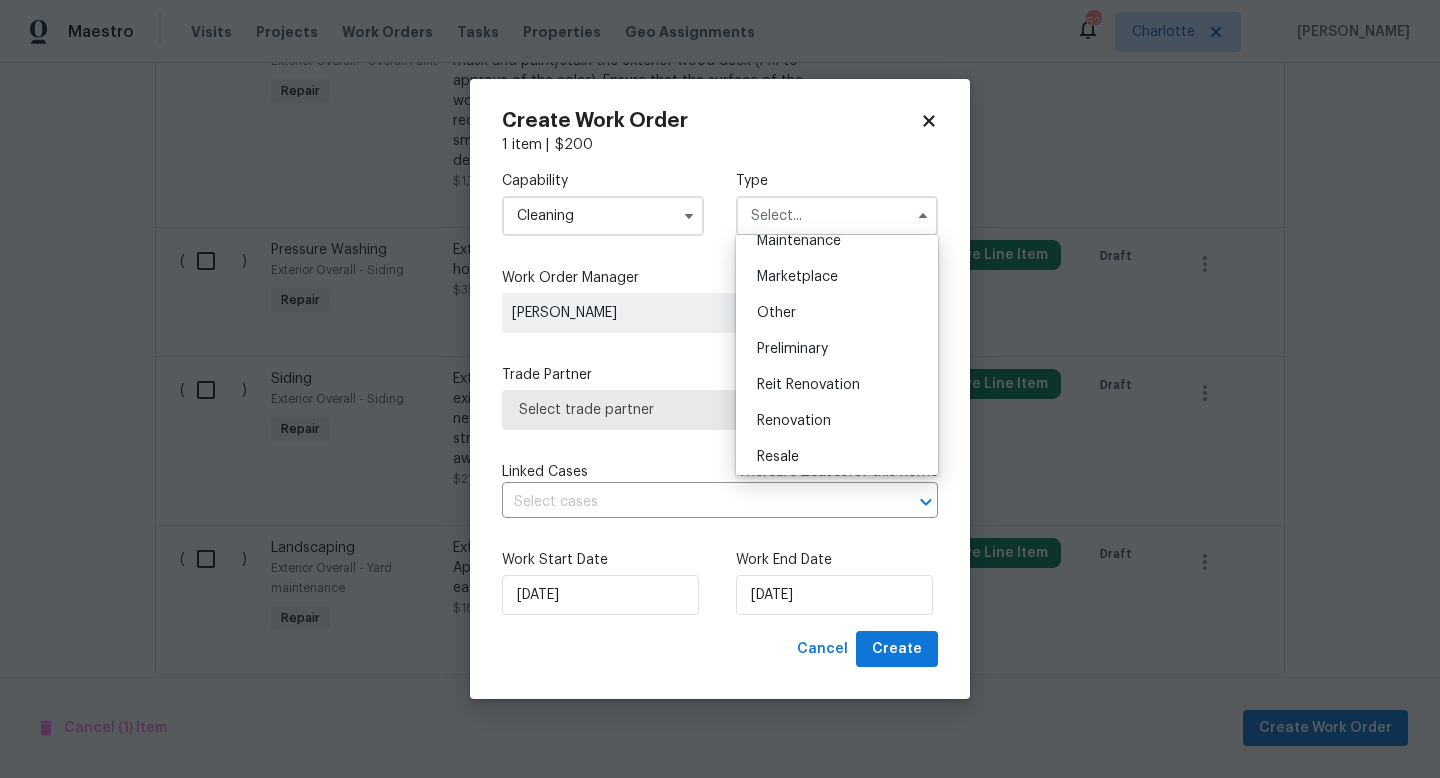 scroll, scrollTop: 373, scrollLeft: 0, axis: vertical 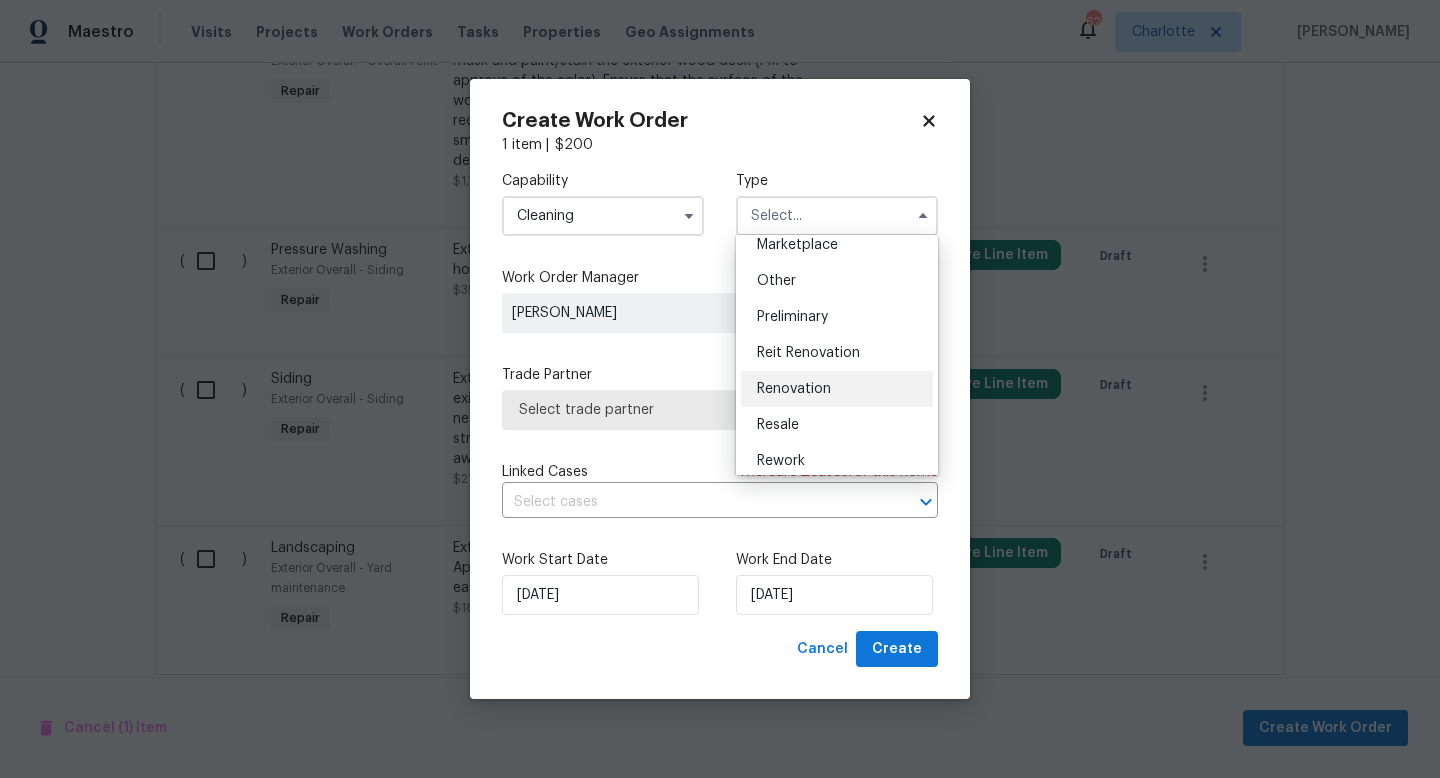click on "Renovation" at bounding box center [794, 389] 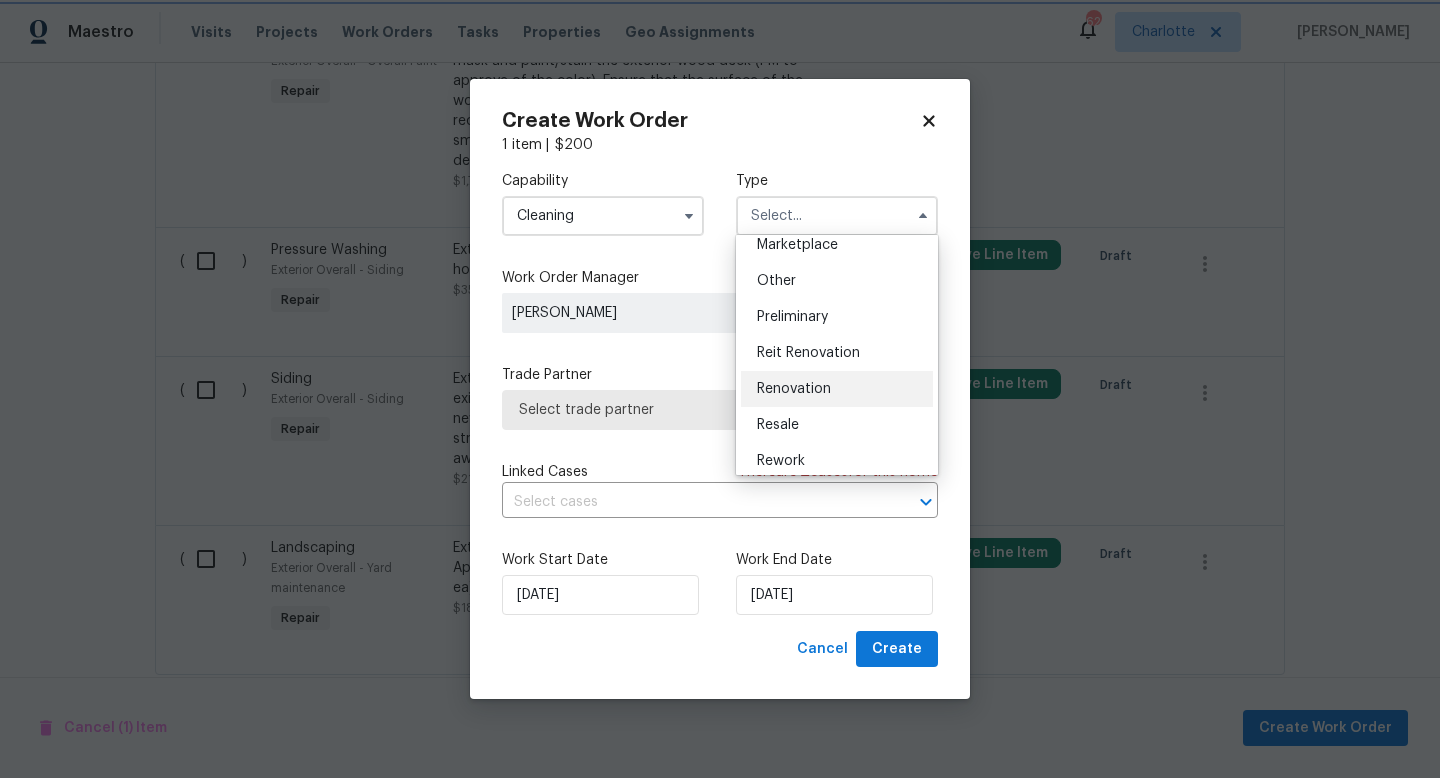 type on "Renovation" 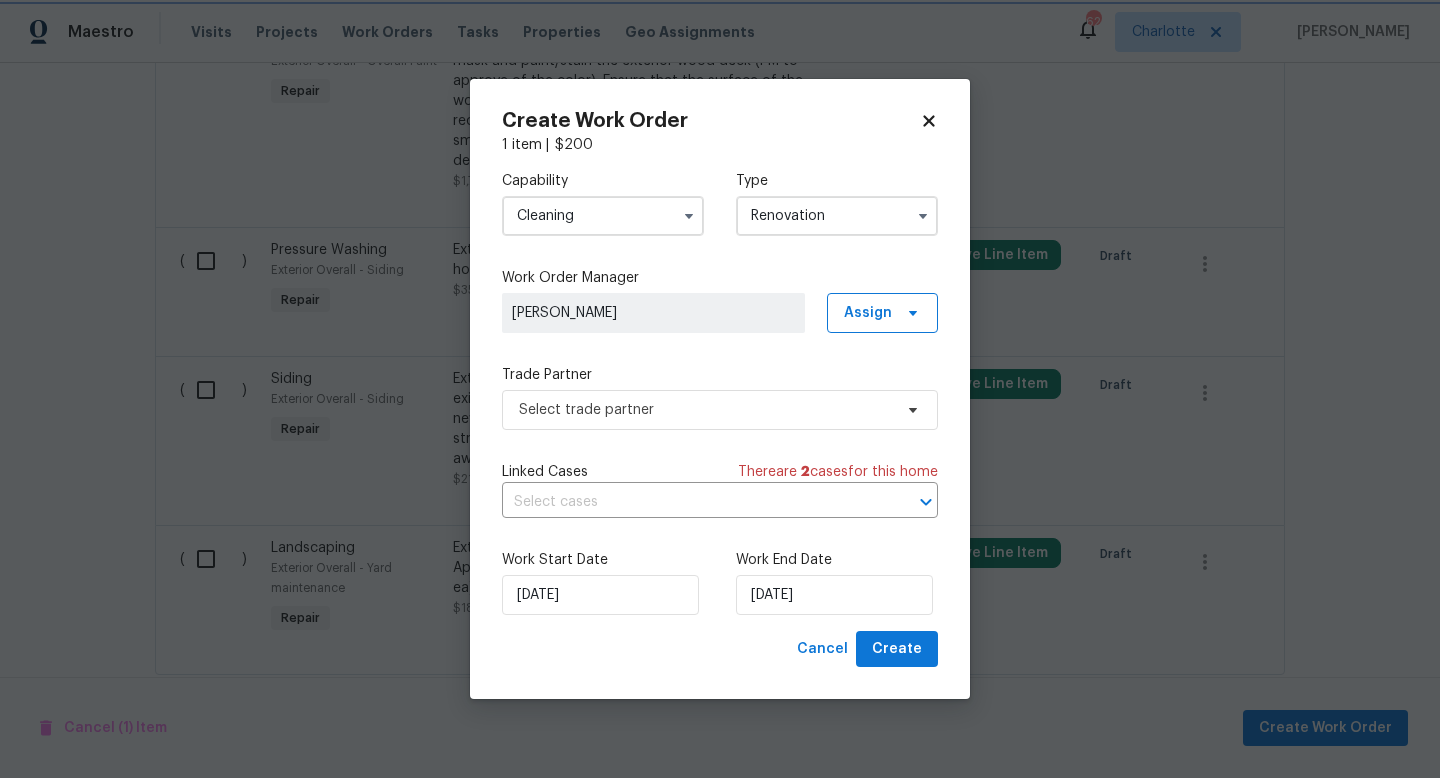 scroll, scrollTop: 0, scrollLeft: 0, axis: both 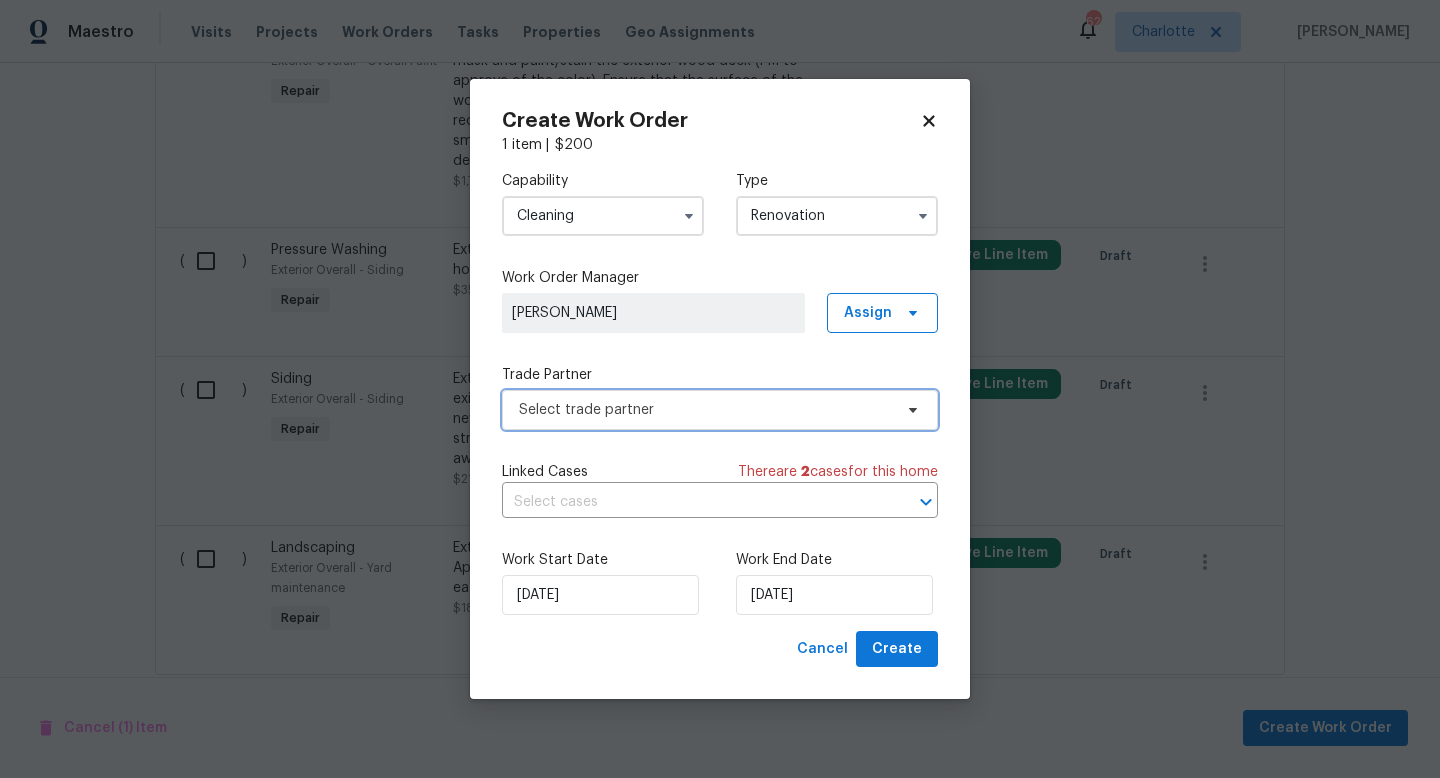 click on "Select trade partner" at bounding box center (705, 410) 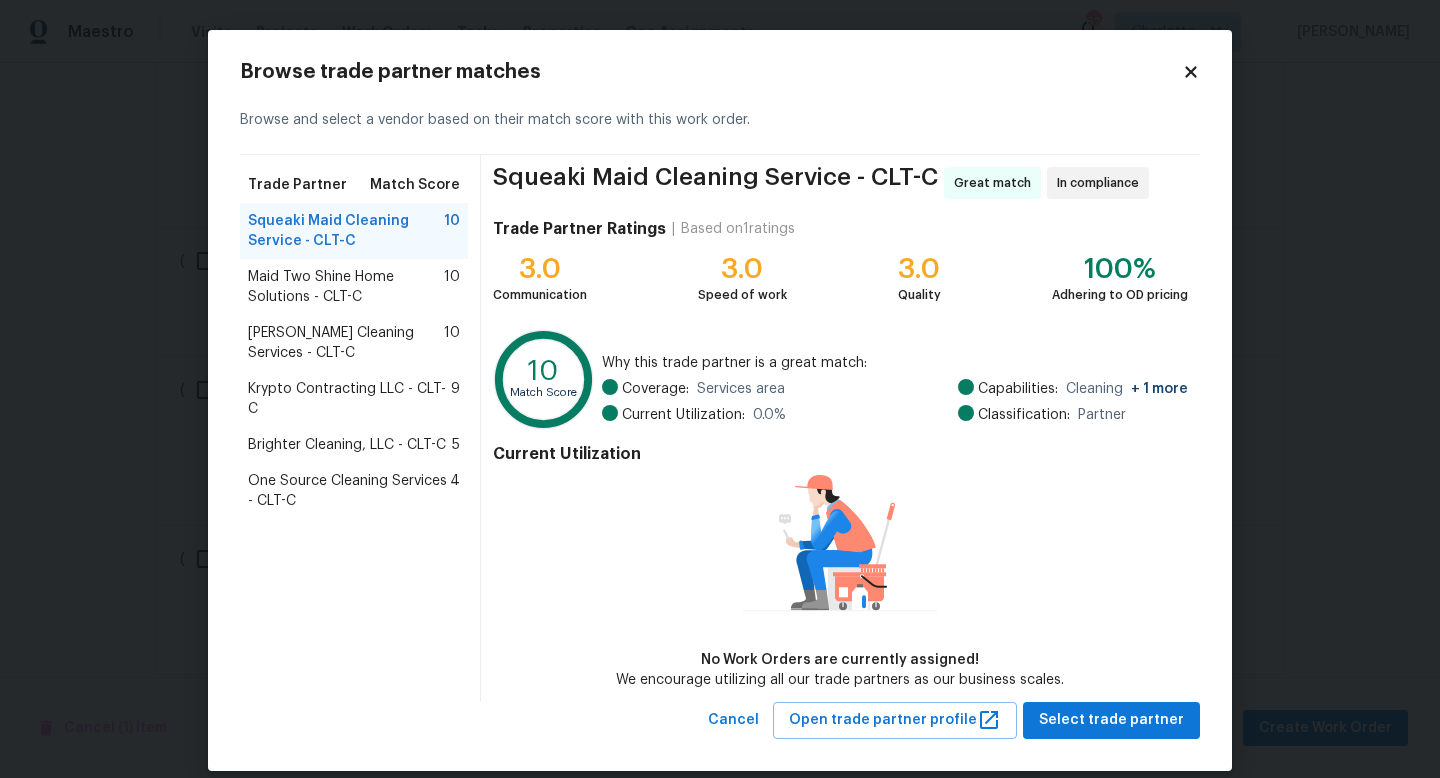click on "DePascale Cleaning Services - CLT-C" at bounding box center (346, 343) 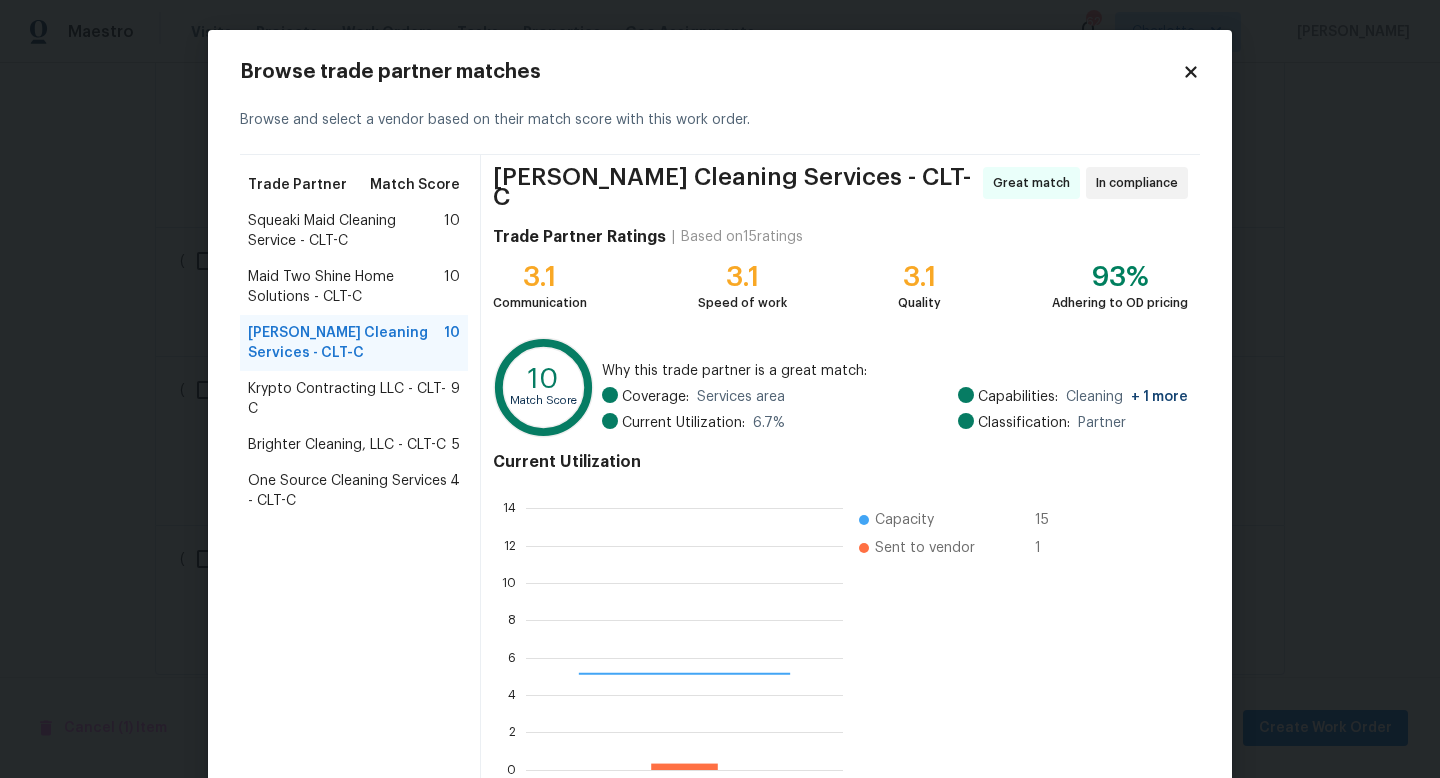 scroll, scrollTop: 2, scrollLeft: 2, axis: both 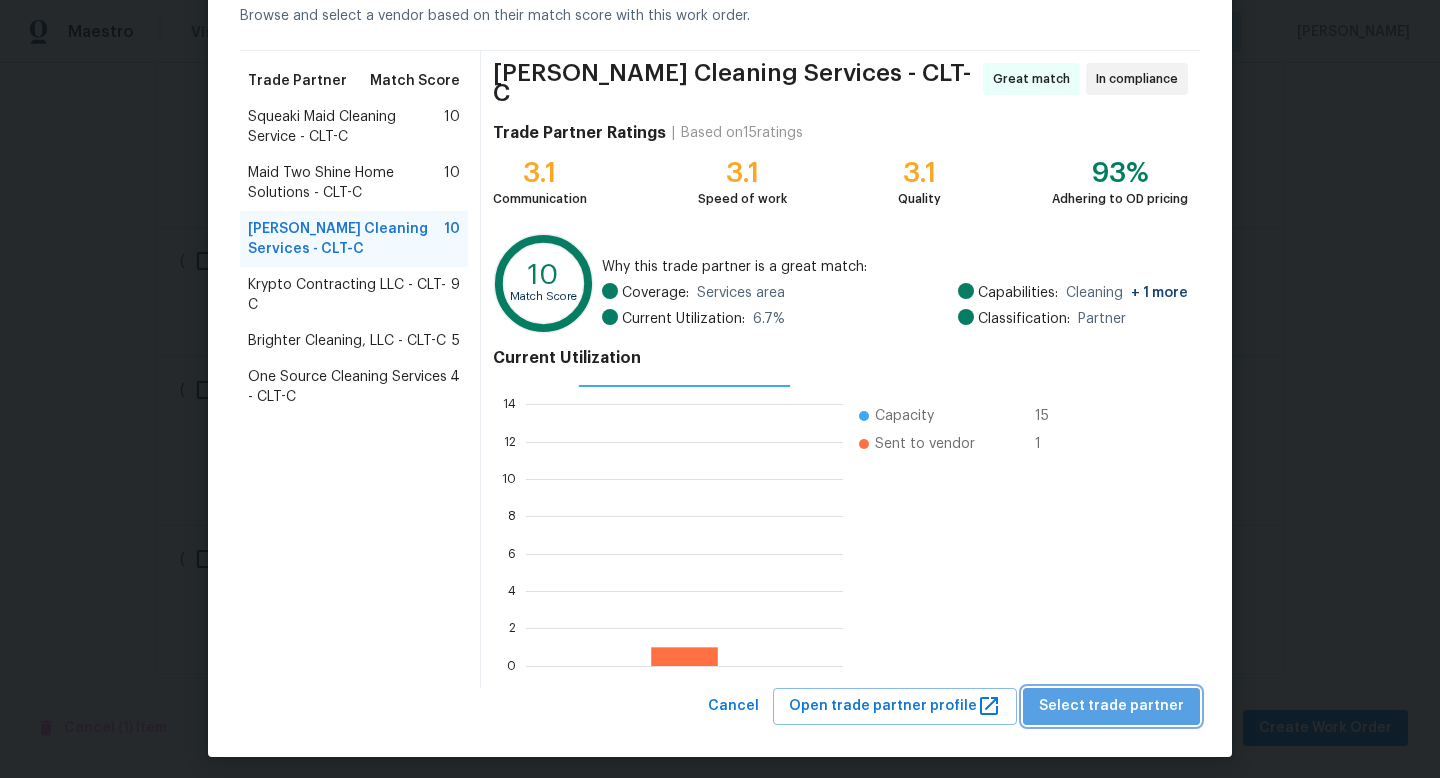 click on "Select trade partner" at bounding box center [1111, 706] 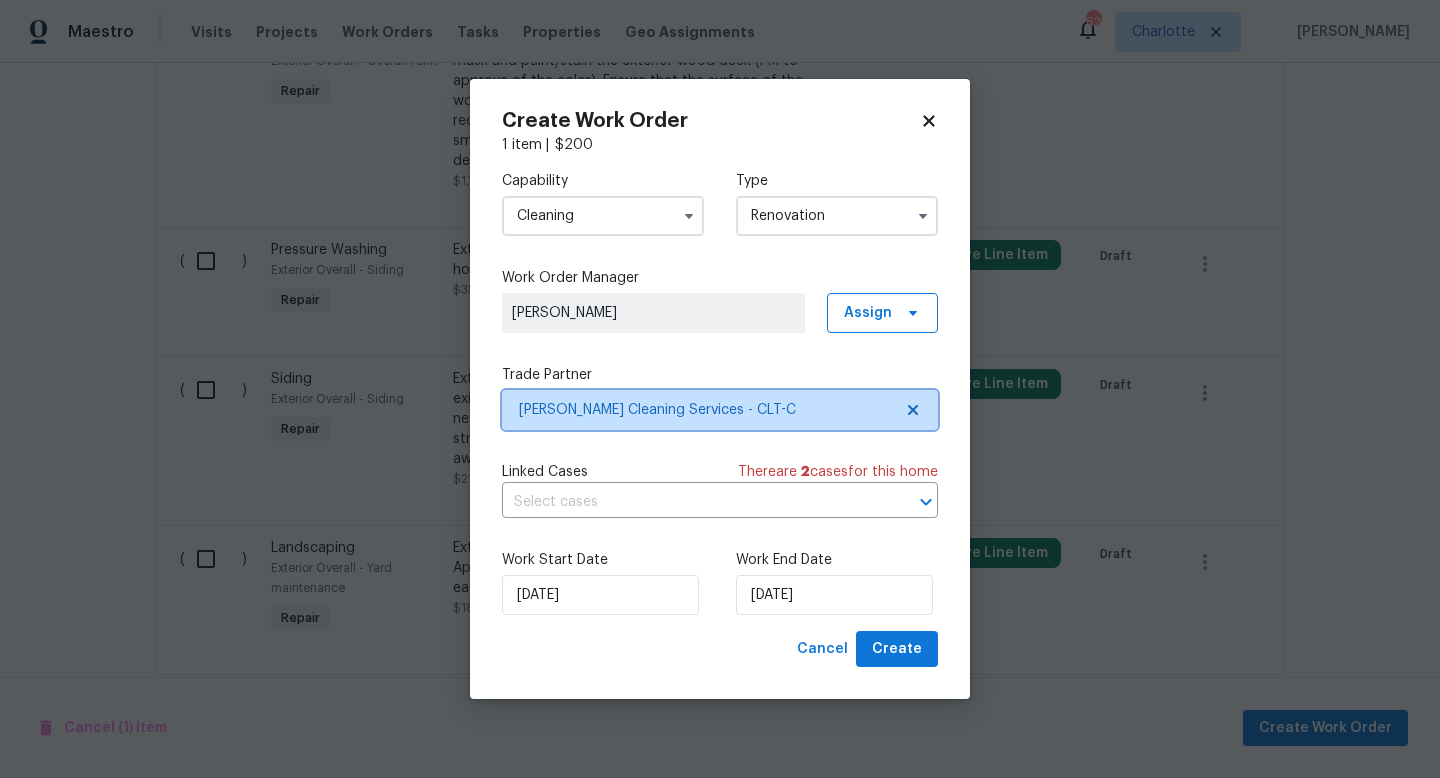 scroll, scrollTop: 0, scrollLeft: 0, axis: both 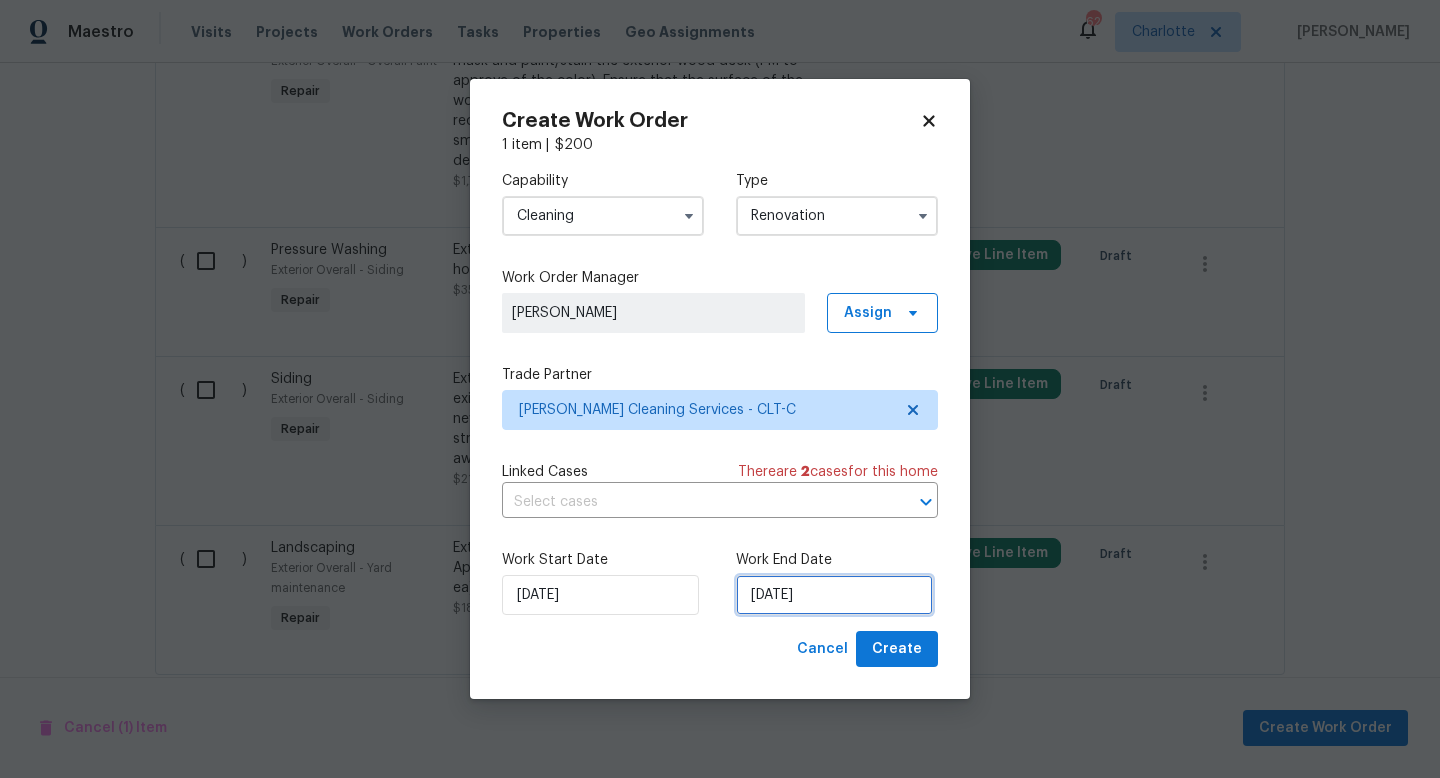click on "7/18/2025" at bounding box center [834, 595] 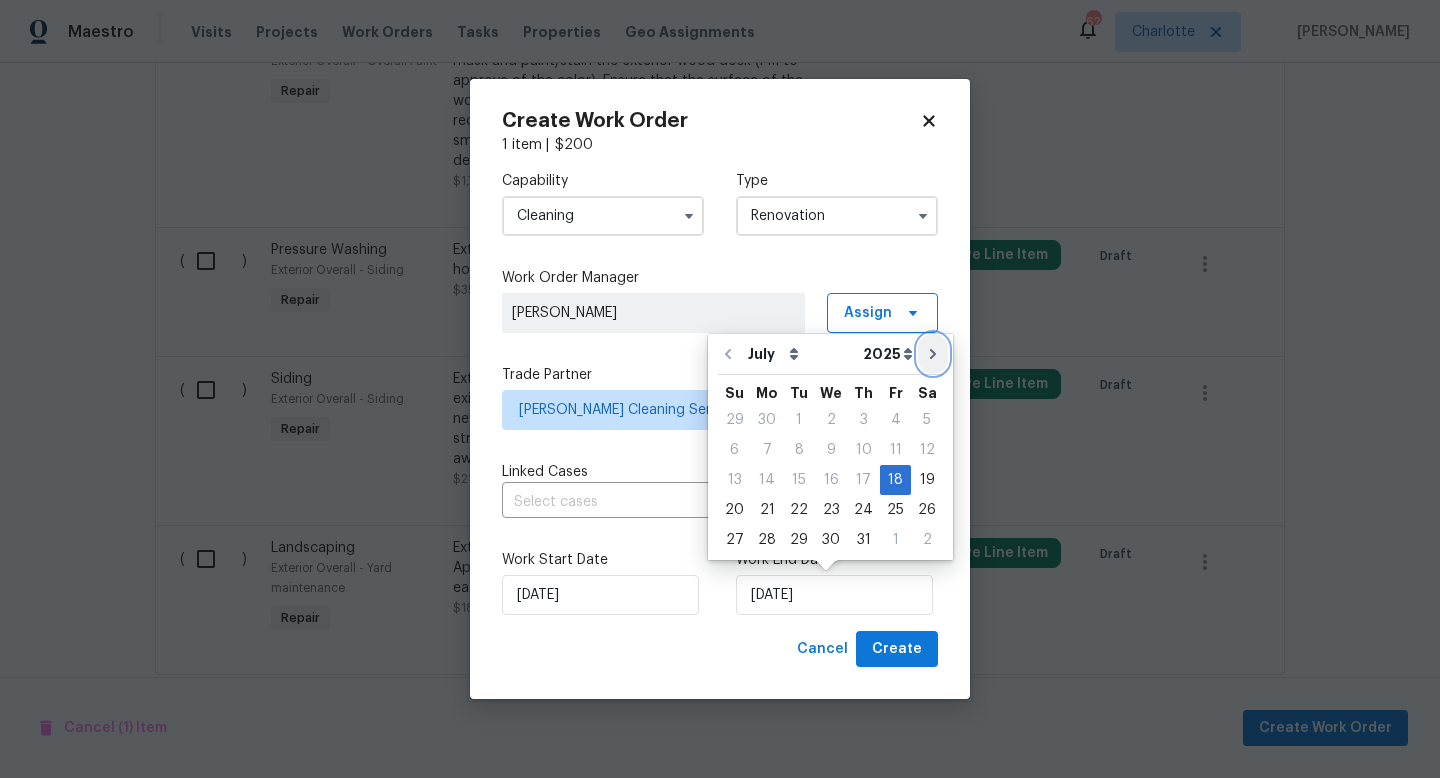 click 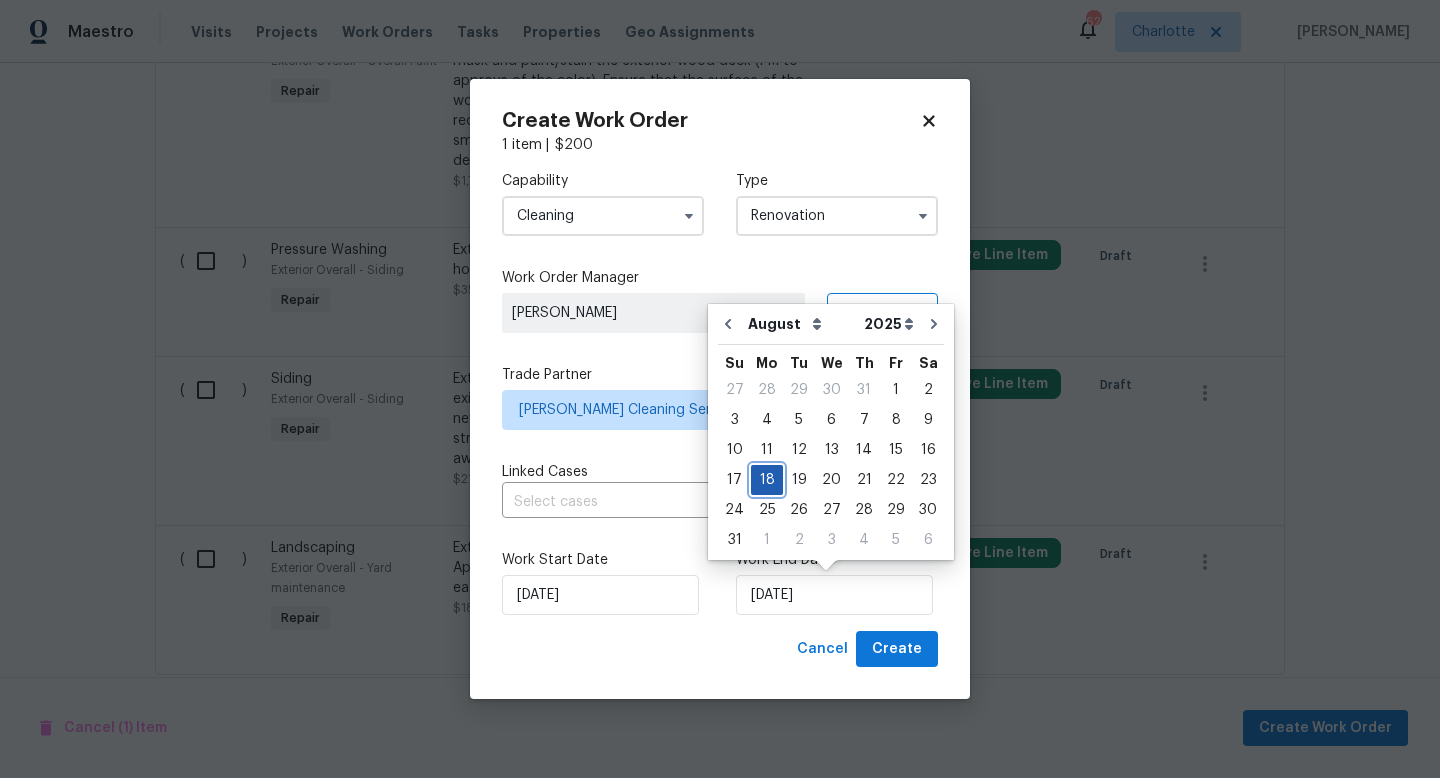 click on "18" at bounding box center (767, 480) 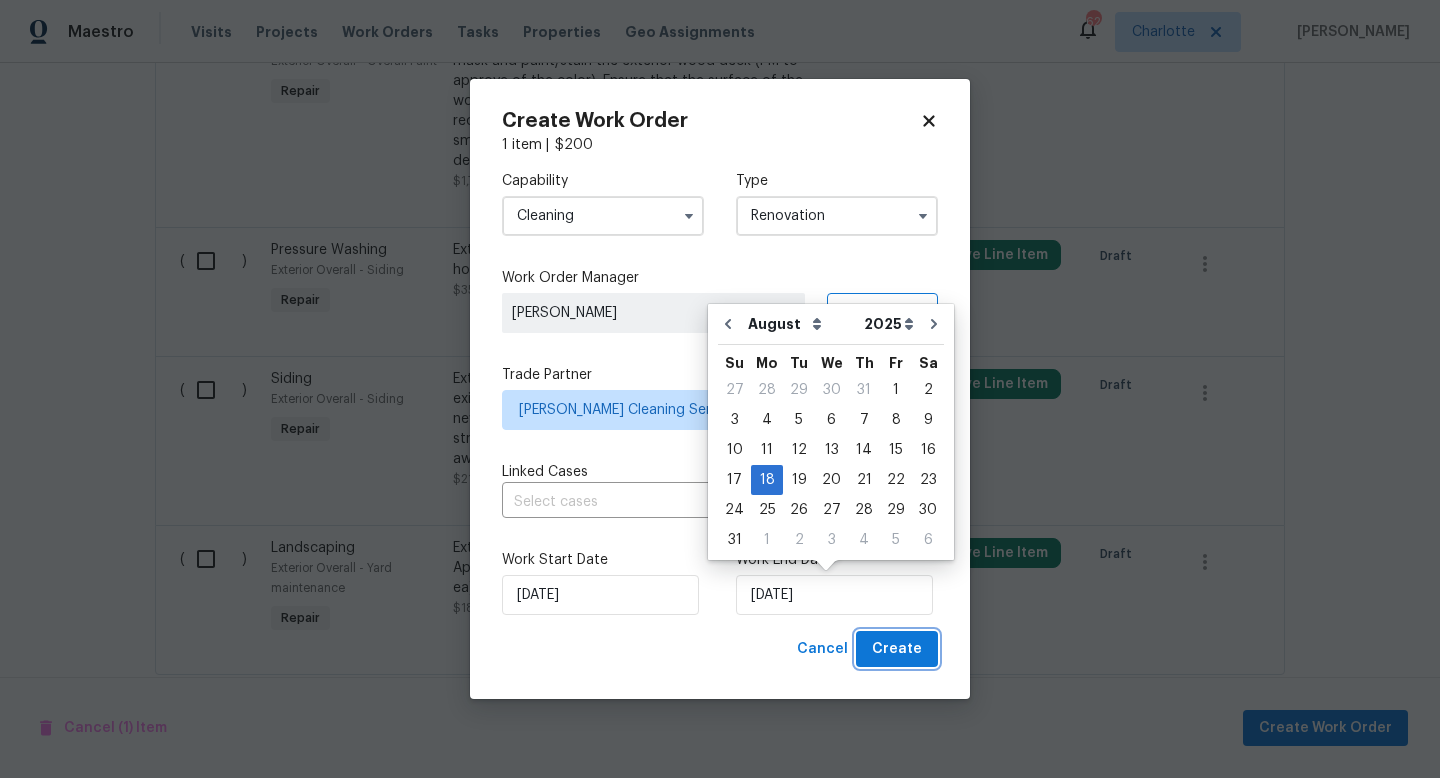 click on "Create" at bounding box center (897, 649) 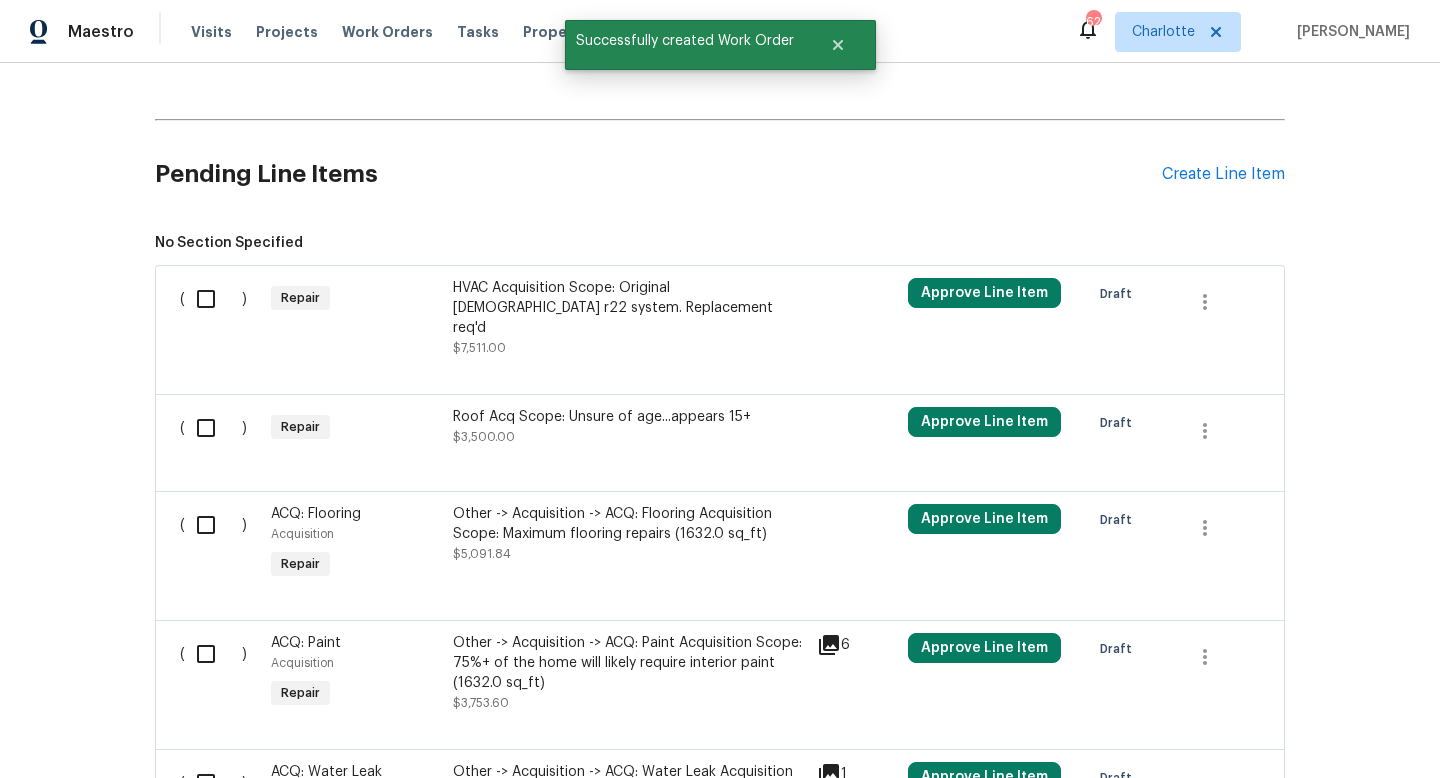 scroll, scrollTop: 576, scrollLeft: 0, axis: vertical 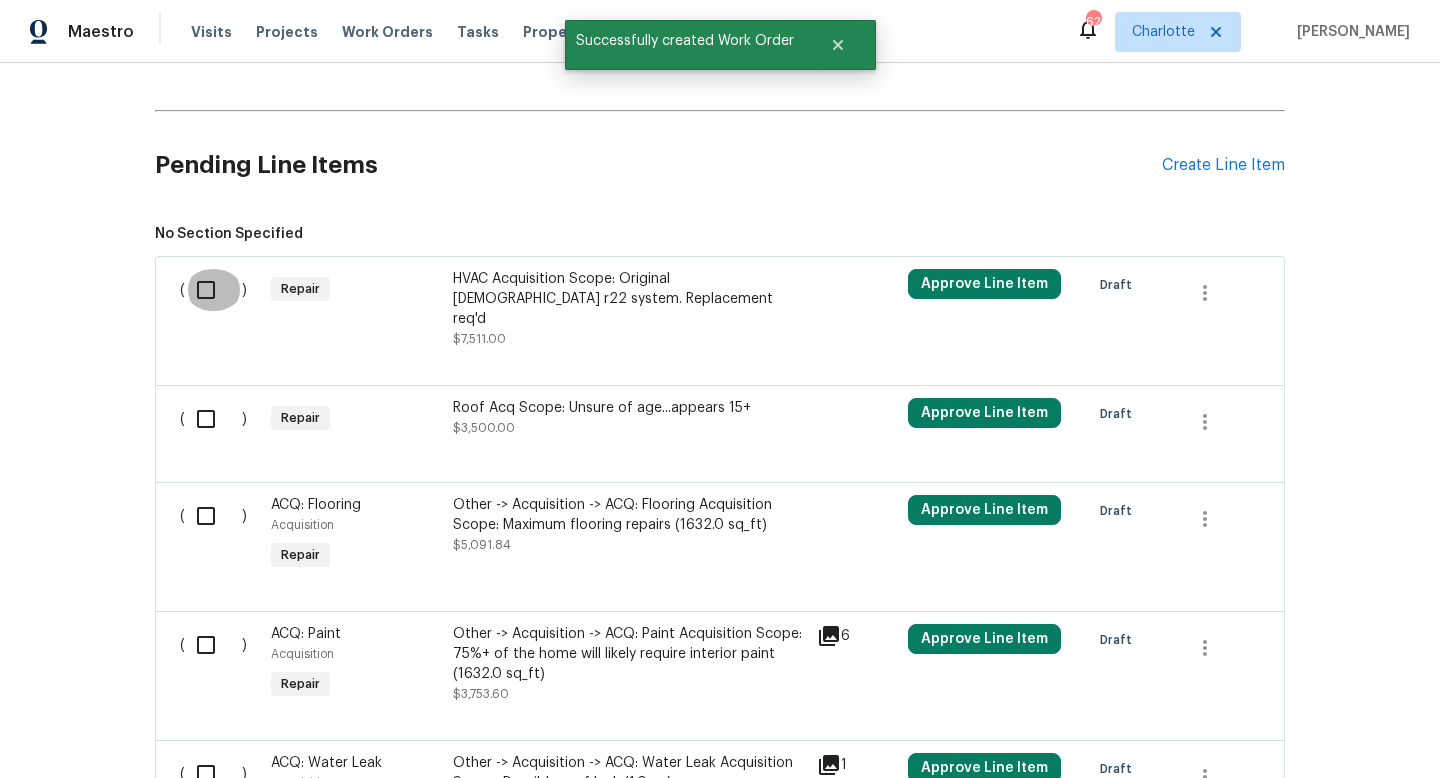 click at bounding box center (213, 290) 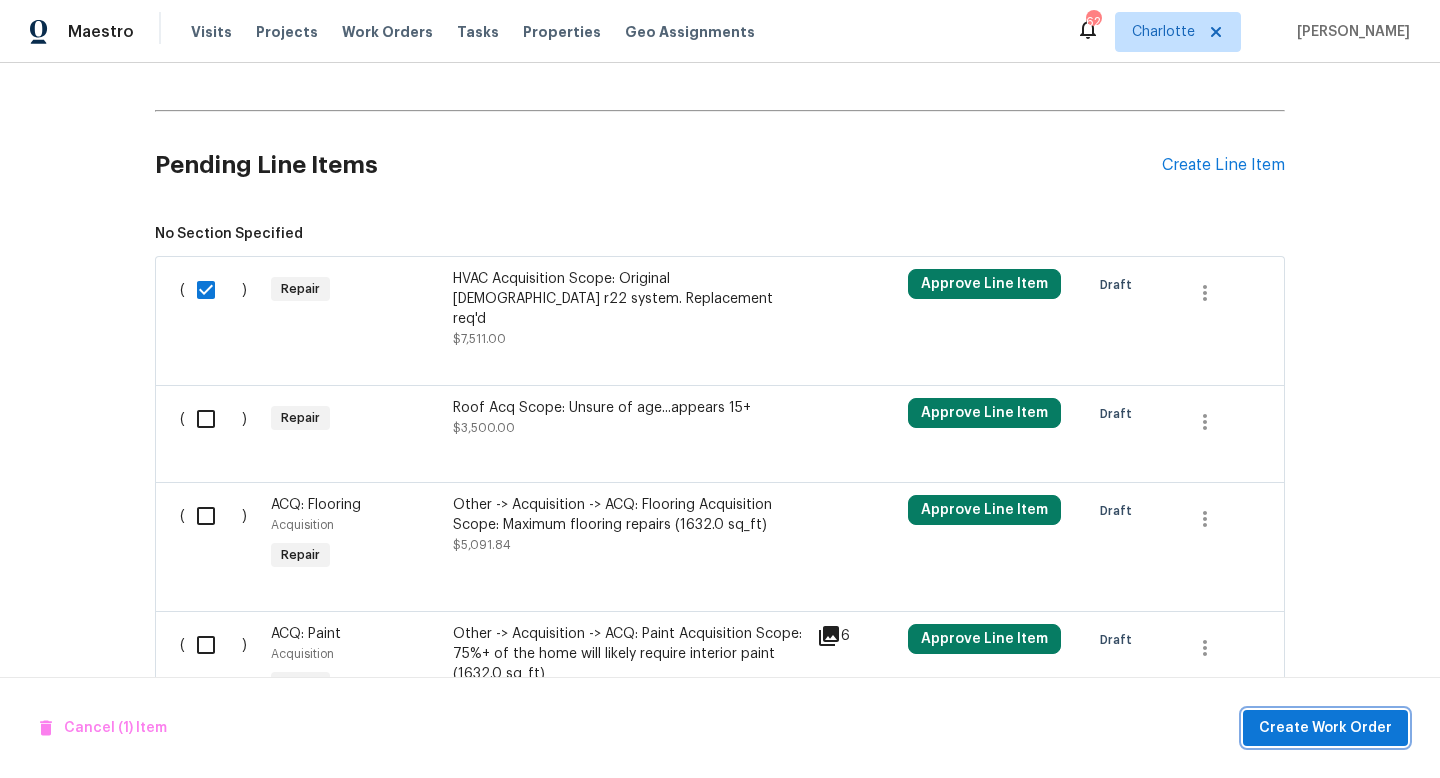 click on "Create Work Order" at bounding box center [1325, 728] 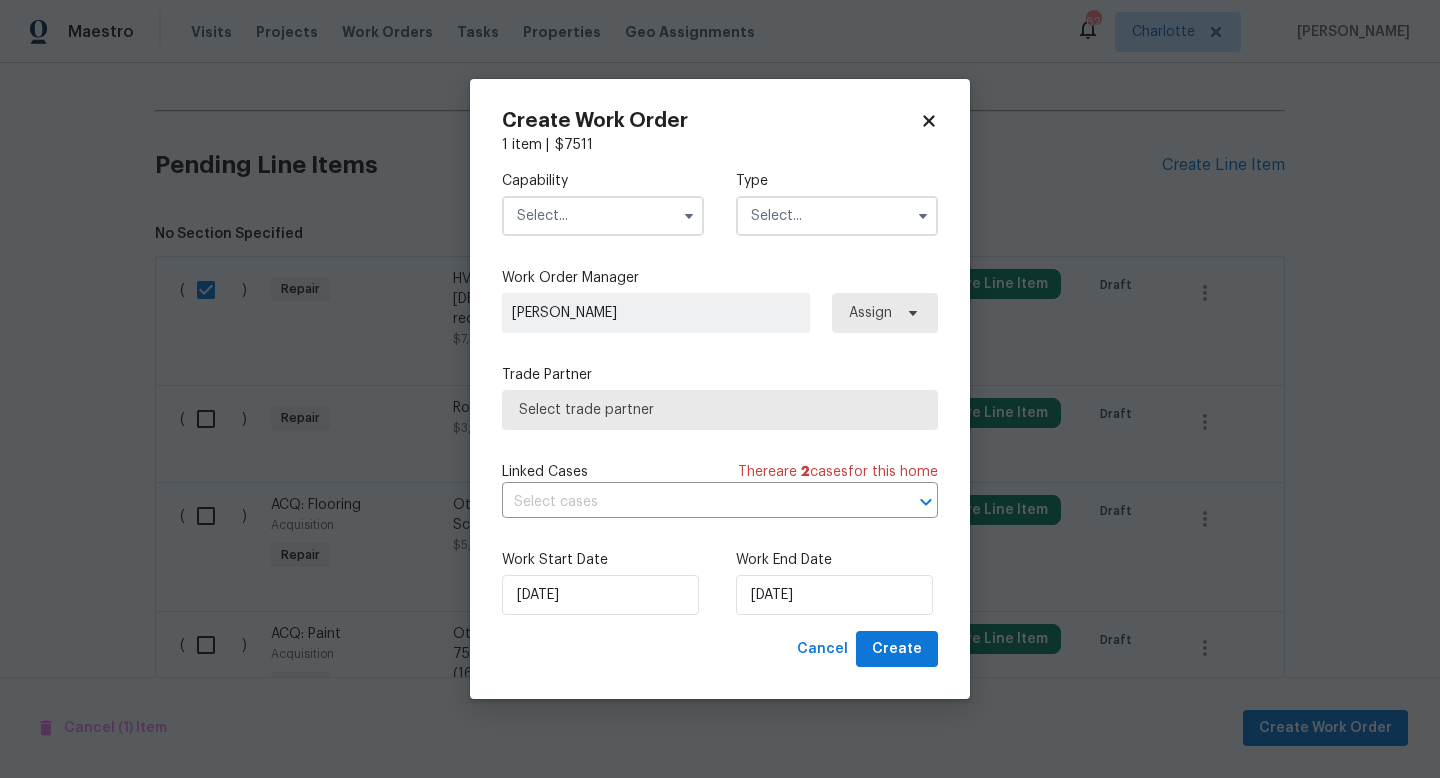 click at bounding box center (603, 216) 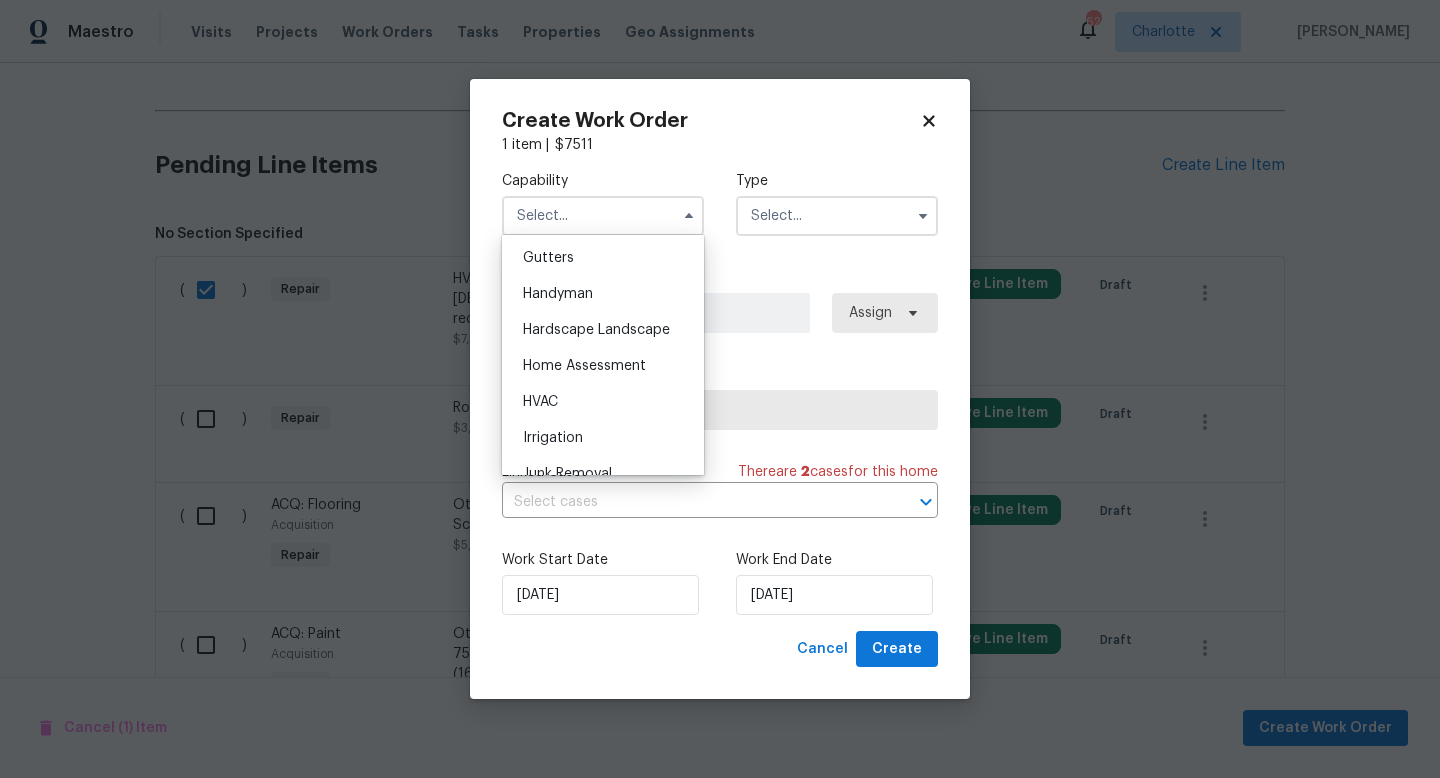 scroll, scrollTop: 1084, scrollLeft: 0, axis: vertical 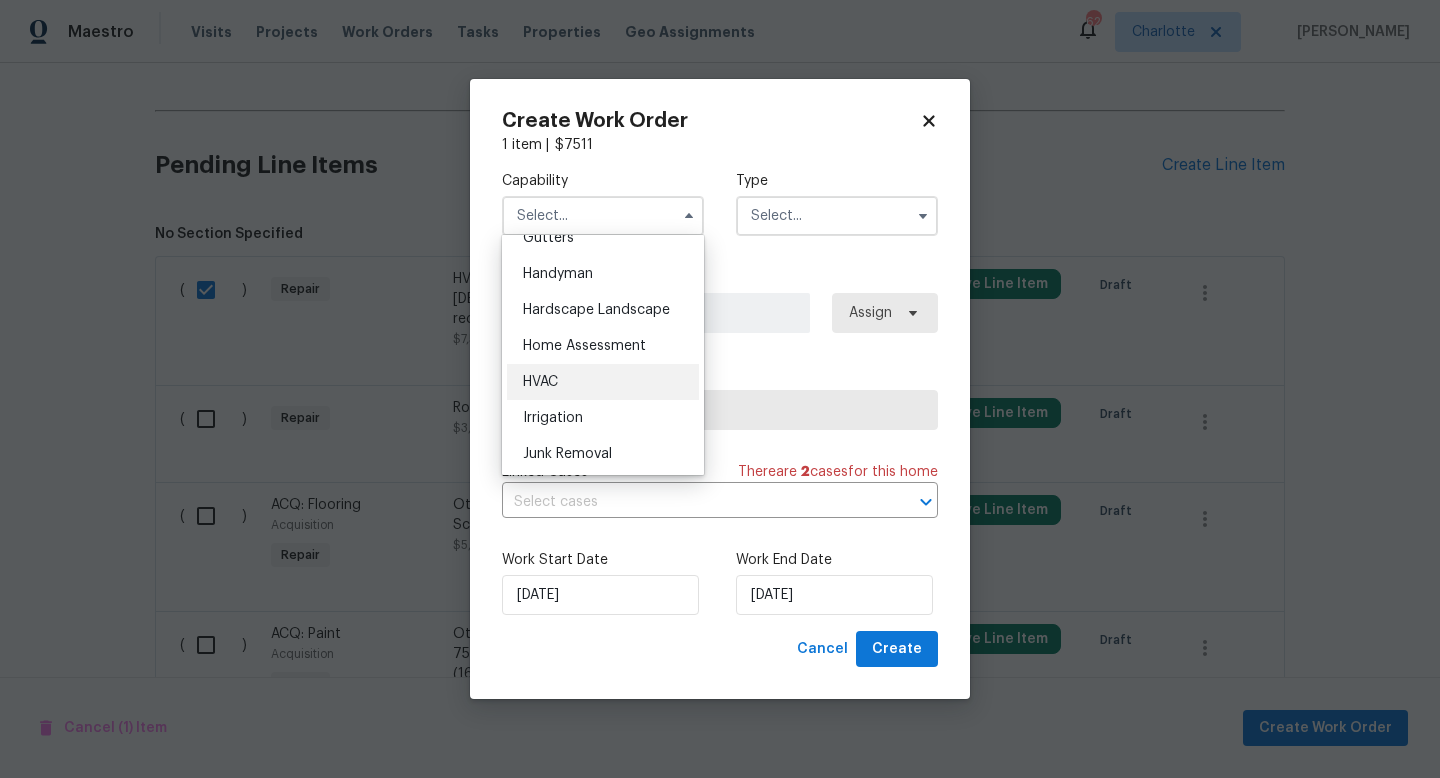 click on "HVAC" at bounding box center [603, 382] 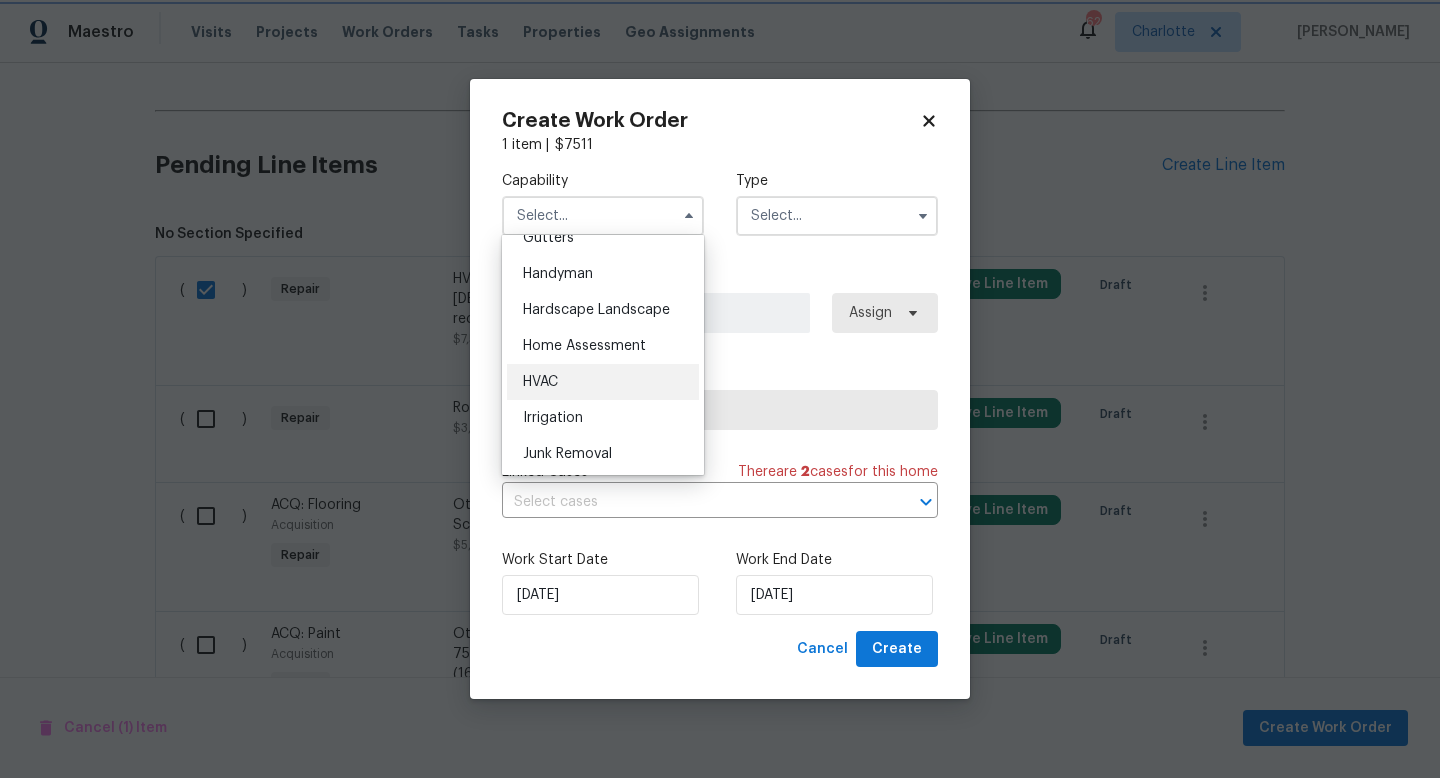 type on "HVAC" 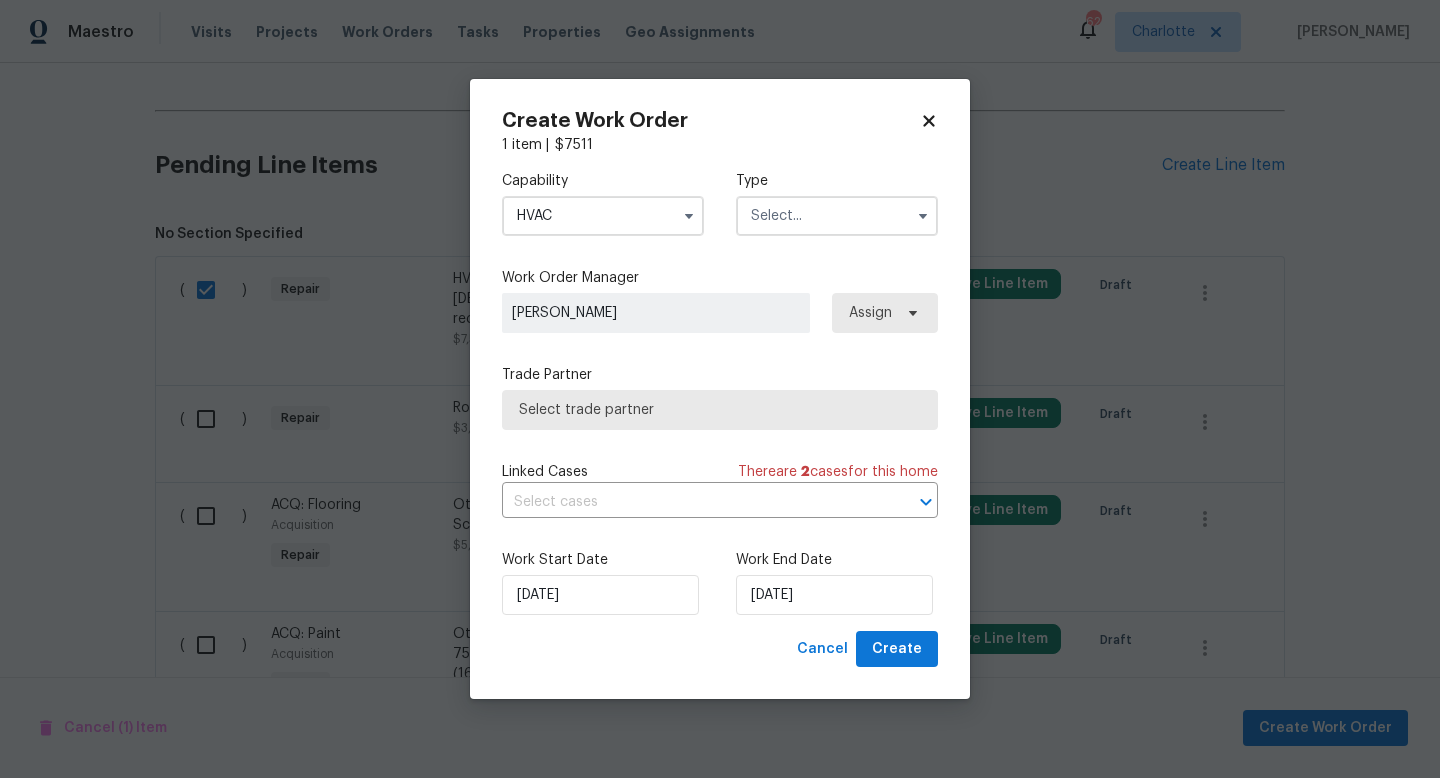 click at bounding box center [837, 216] 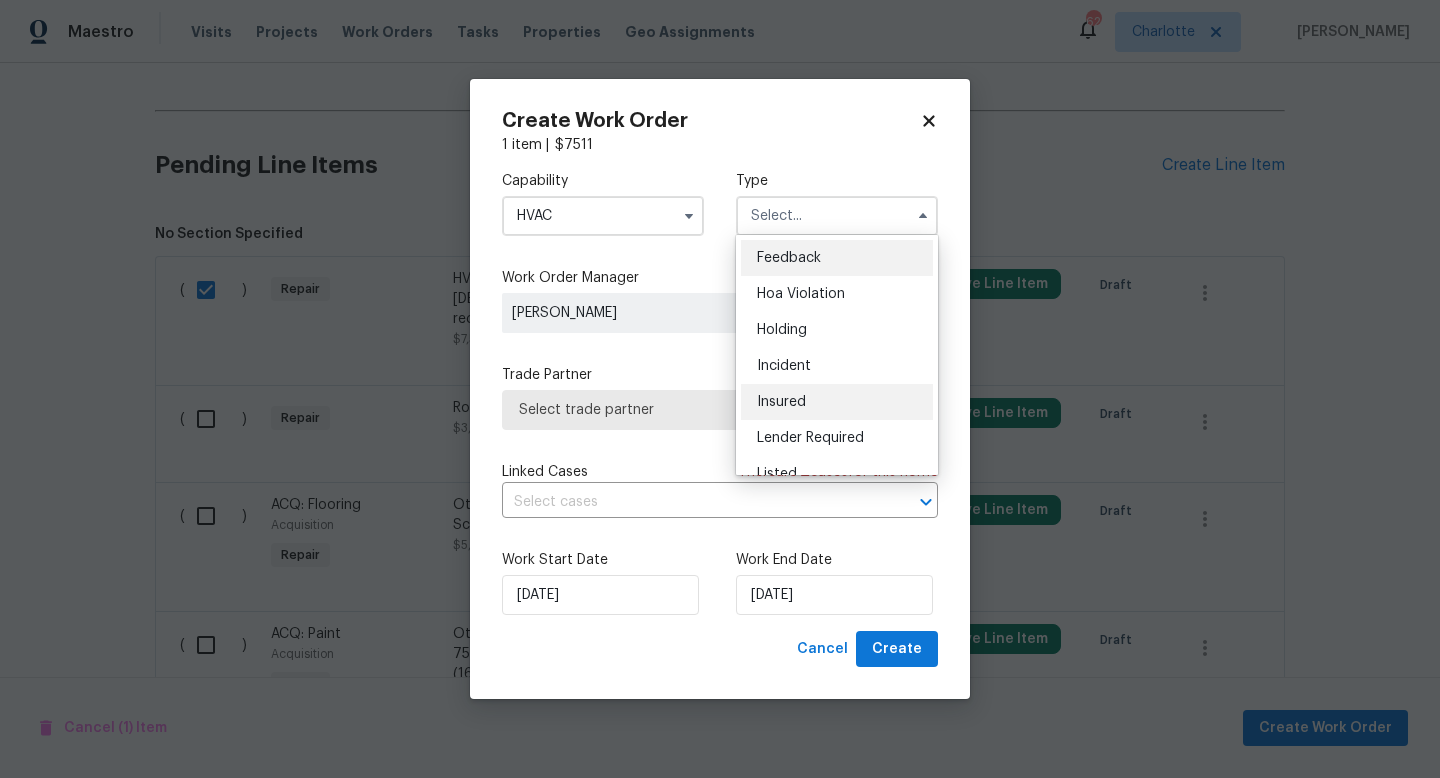 scroll, scrollTop: 359, scrollLeft: 0, axis: vertical 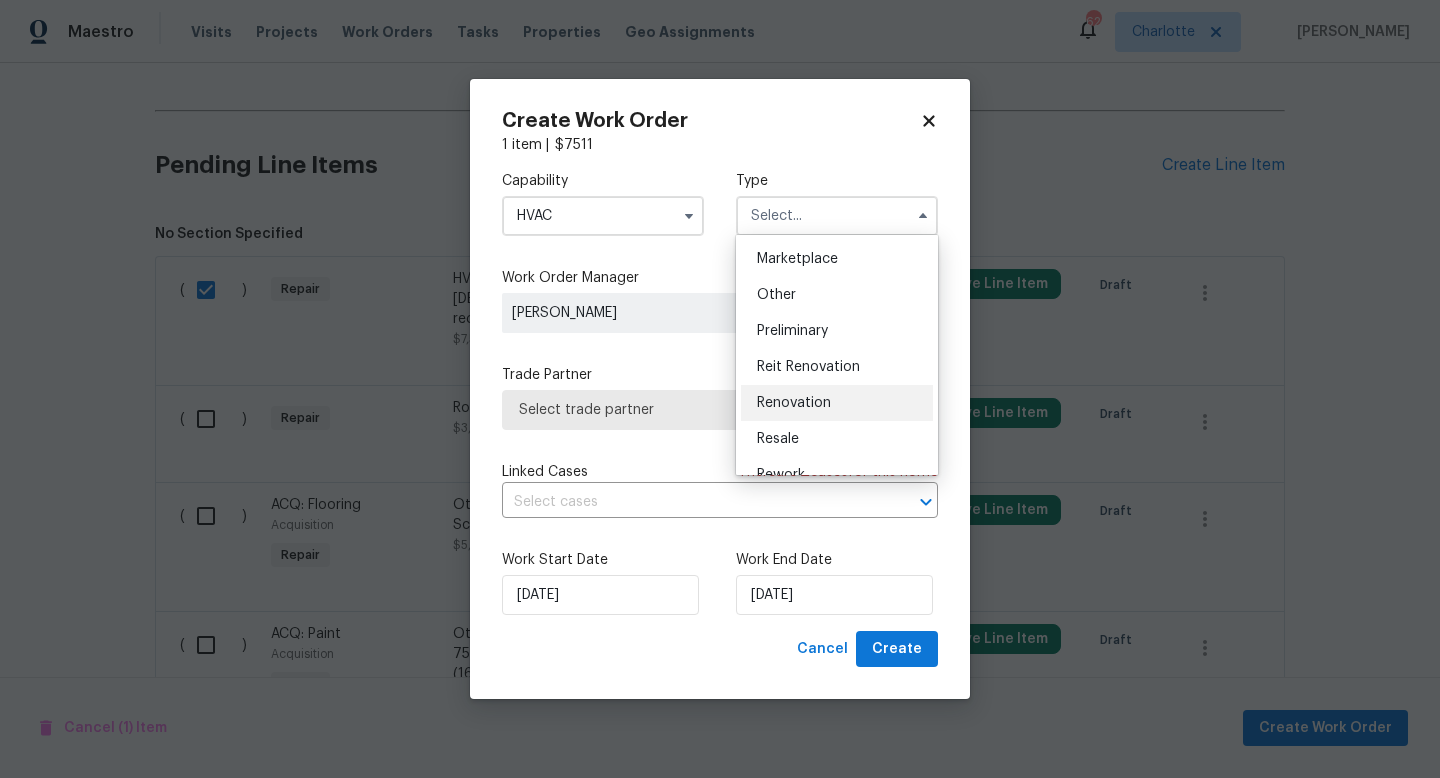 click on "Renovation" at bounding box center [794, 403] 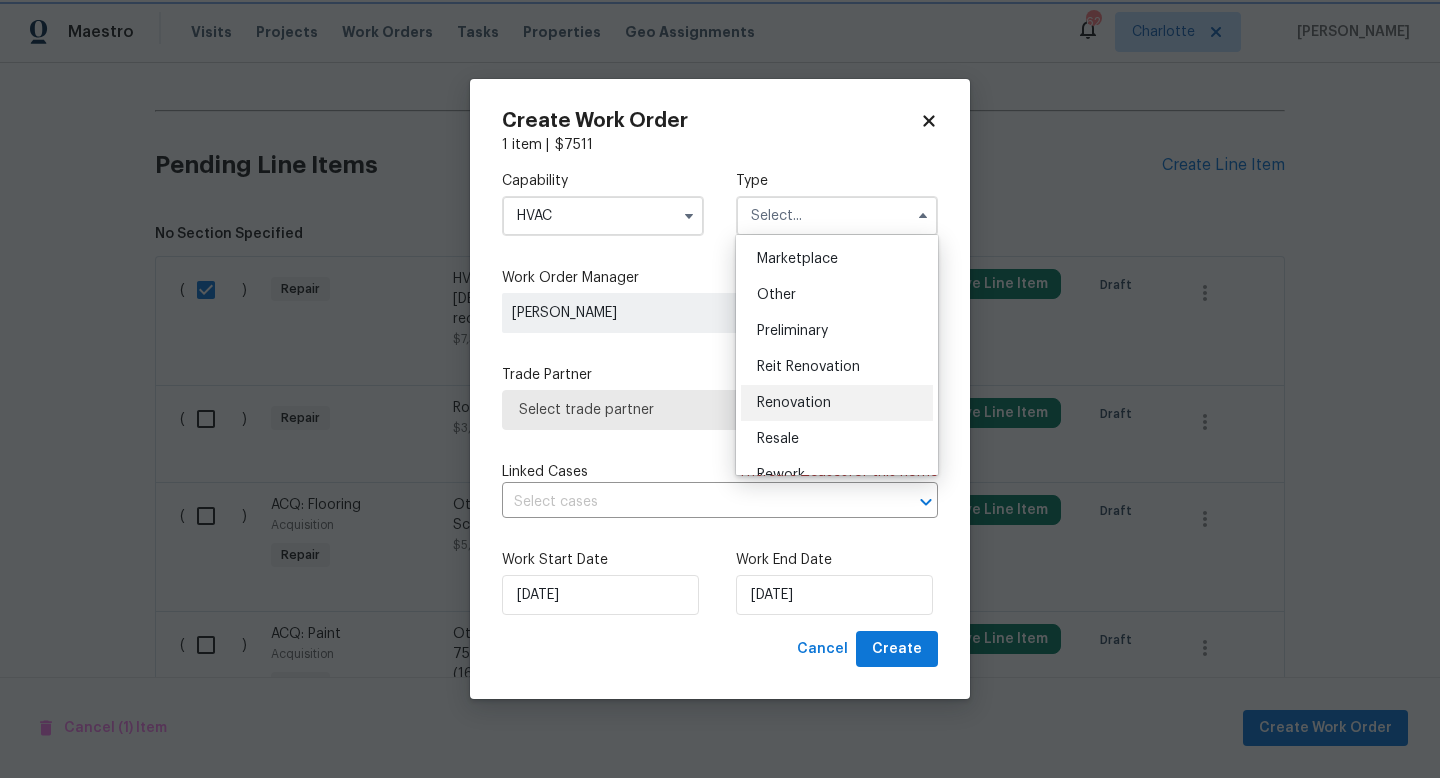 type on "Renovation" 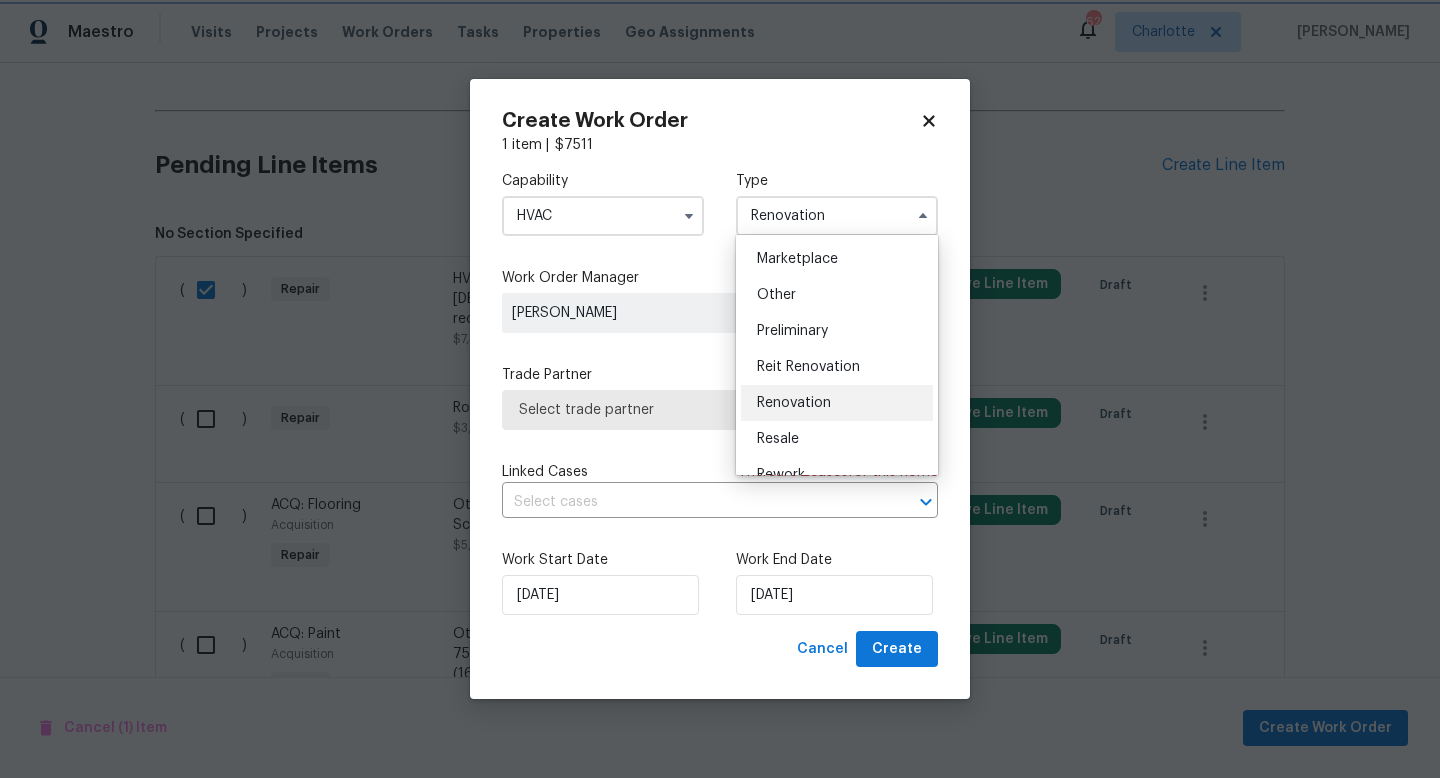 scroll, scrollTop: 0, scrollLeft: 0, axis: both 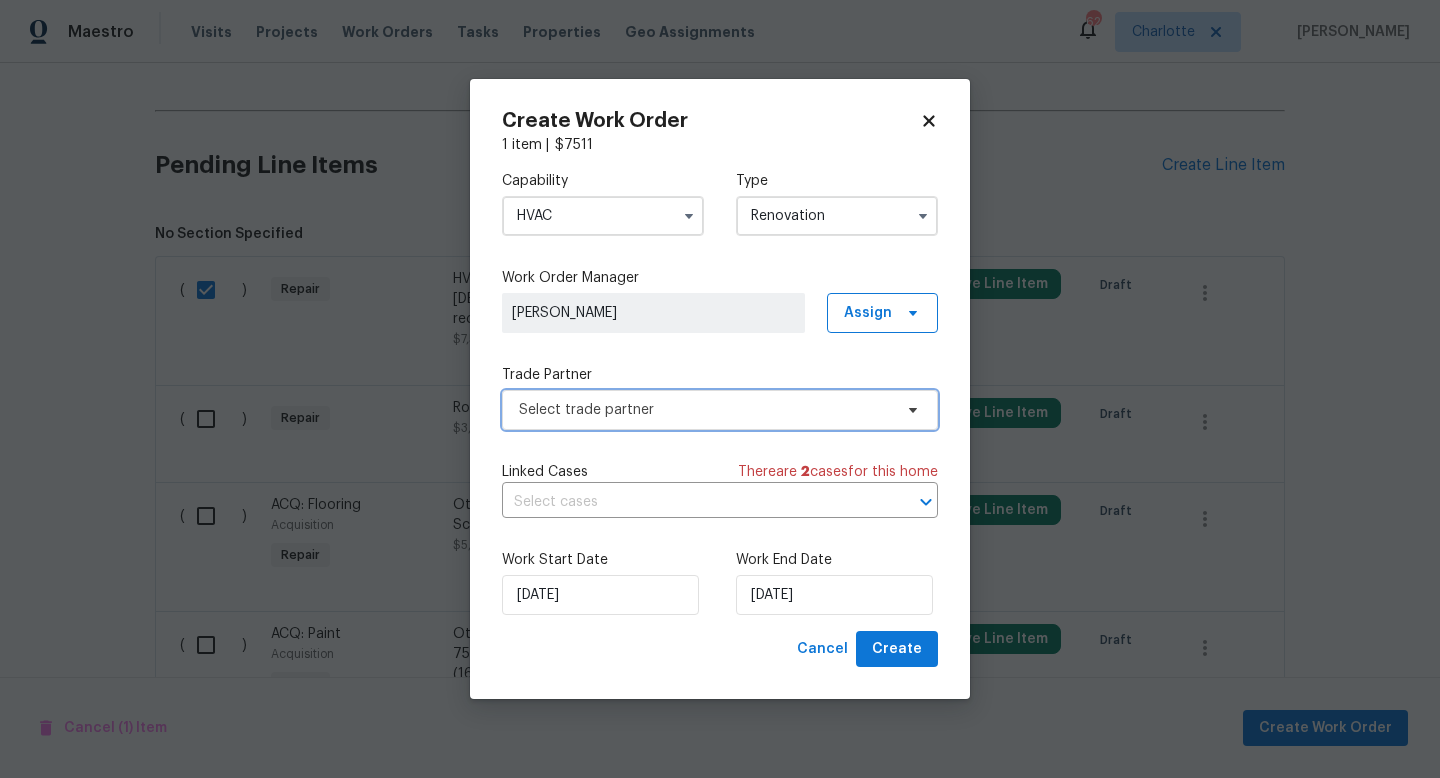 click on "Select trade partner" at bounding box center [705, 410] 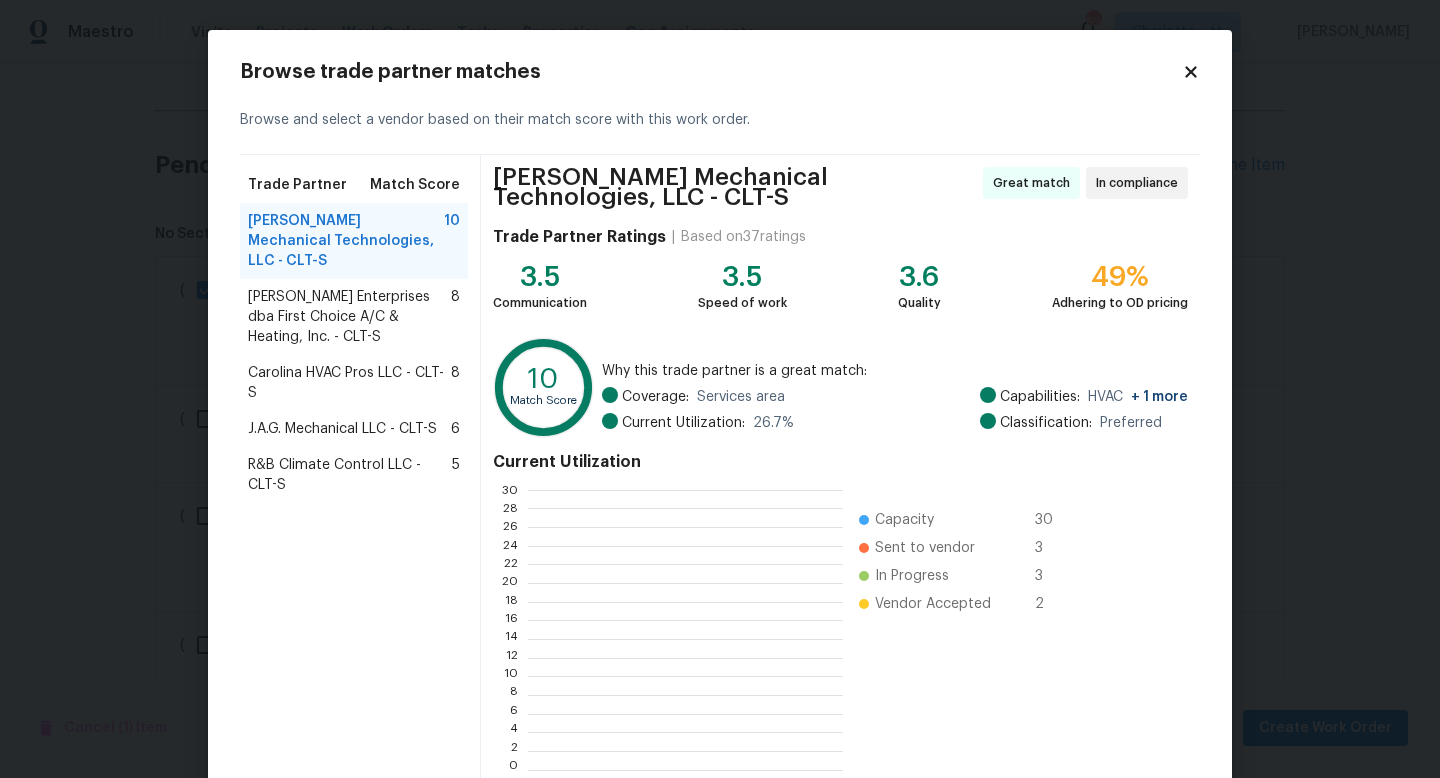 scroll, scrollTop: 2, scrollLeft: 2, axis: both 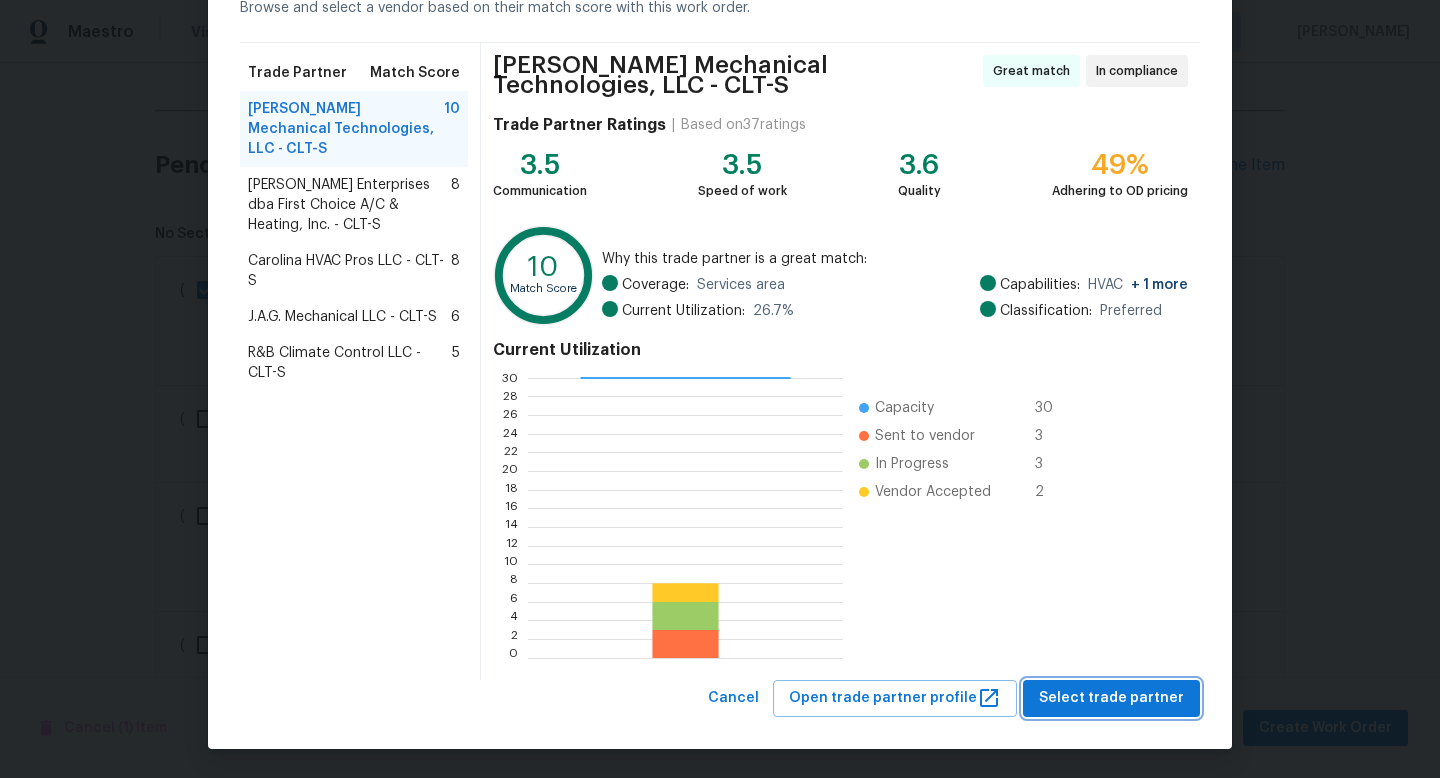 click on "Select trade partner" at bounding box center [1111, 698] 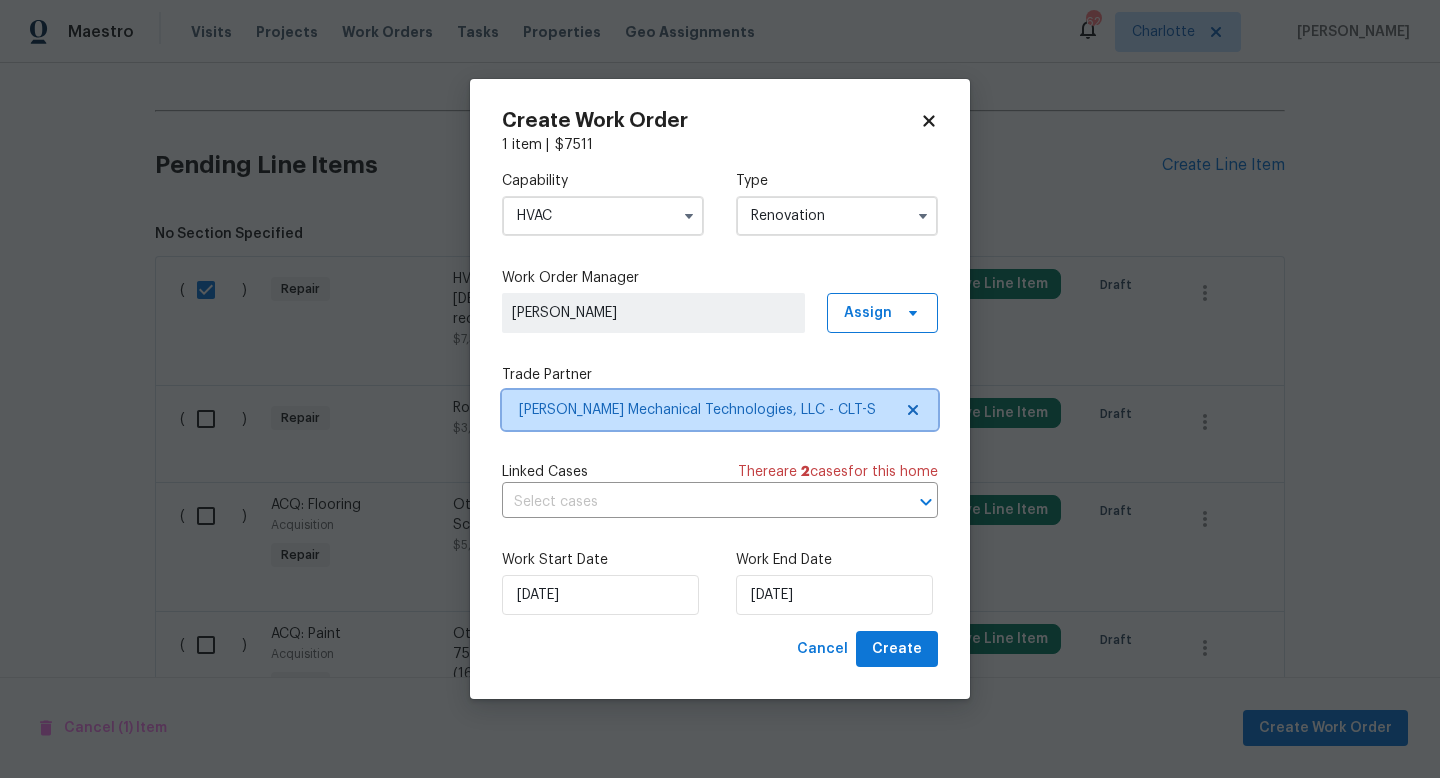 scroll, scrollTop: 0, scrollLeft: 0, axis: both 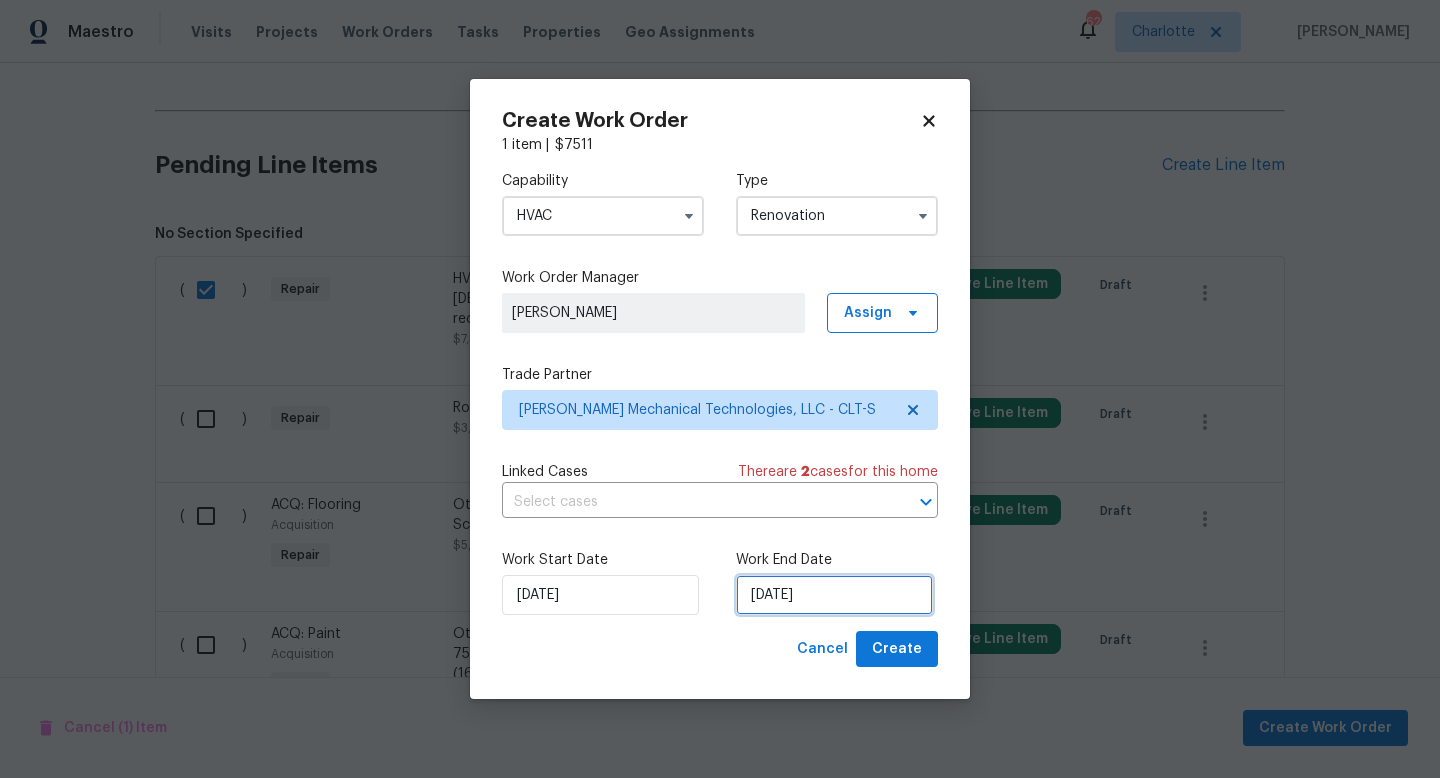 click on "7/18/2025" at bounding box center [834, 595] 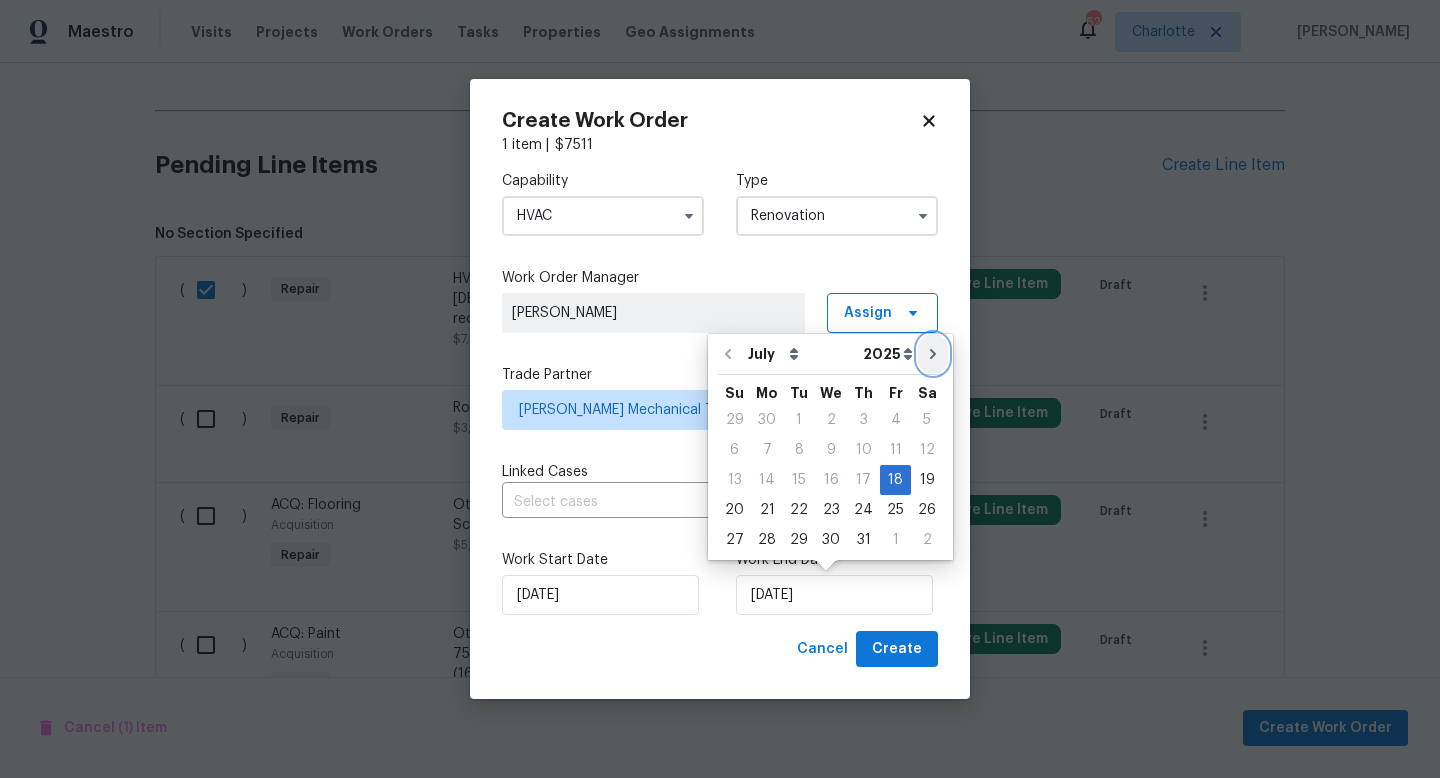 click 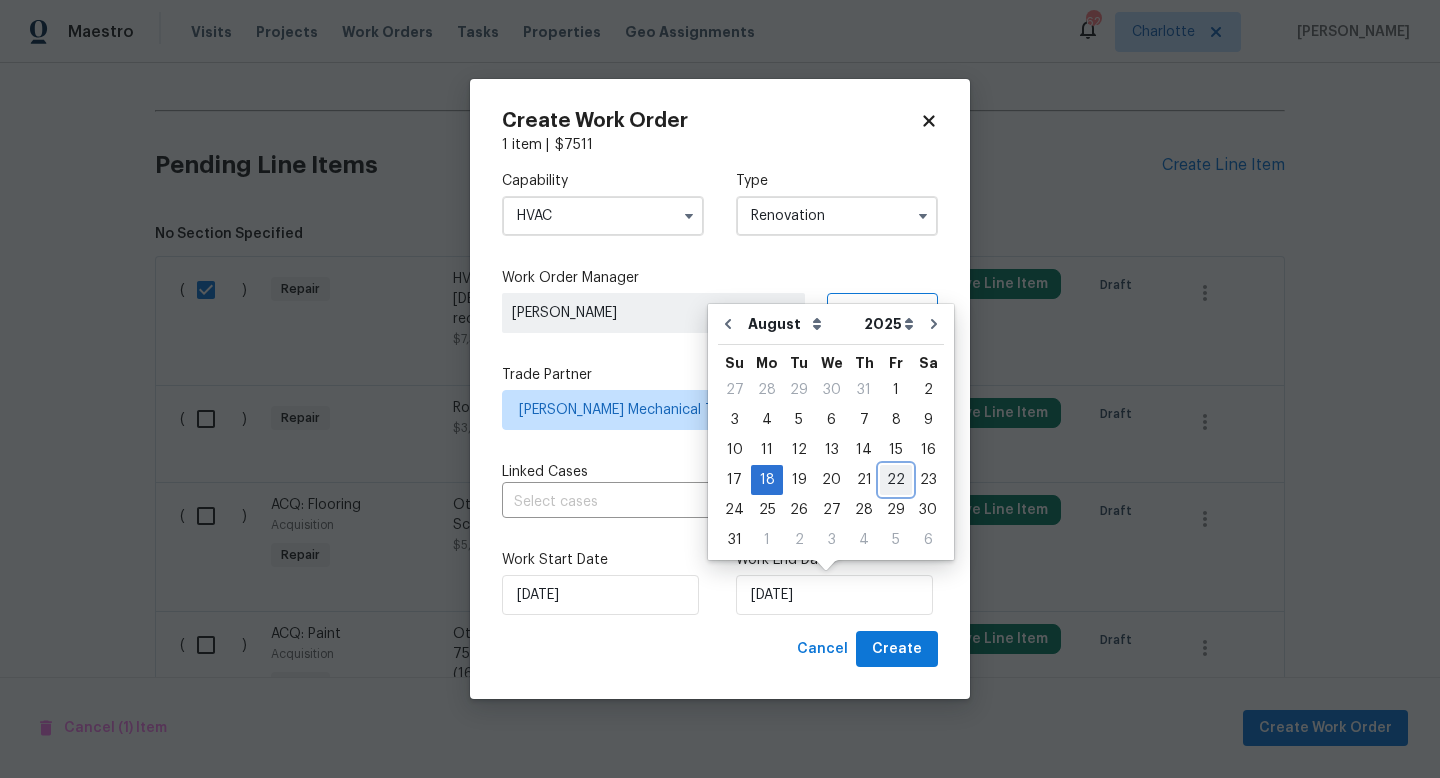 click on "22" at bounding box center [896, 480] 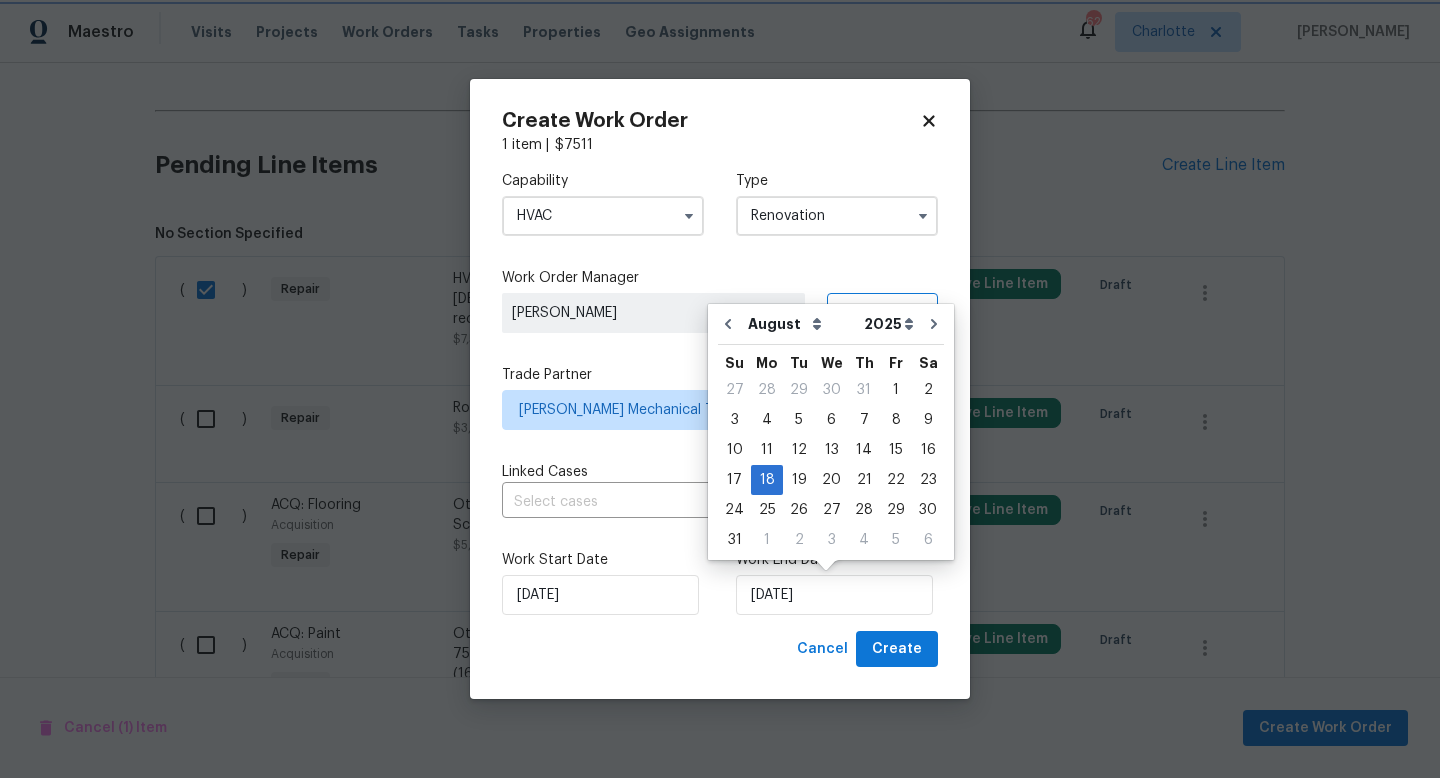 type on "8/22/2025" 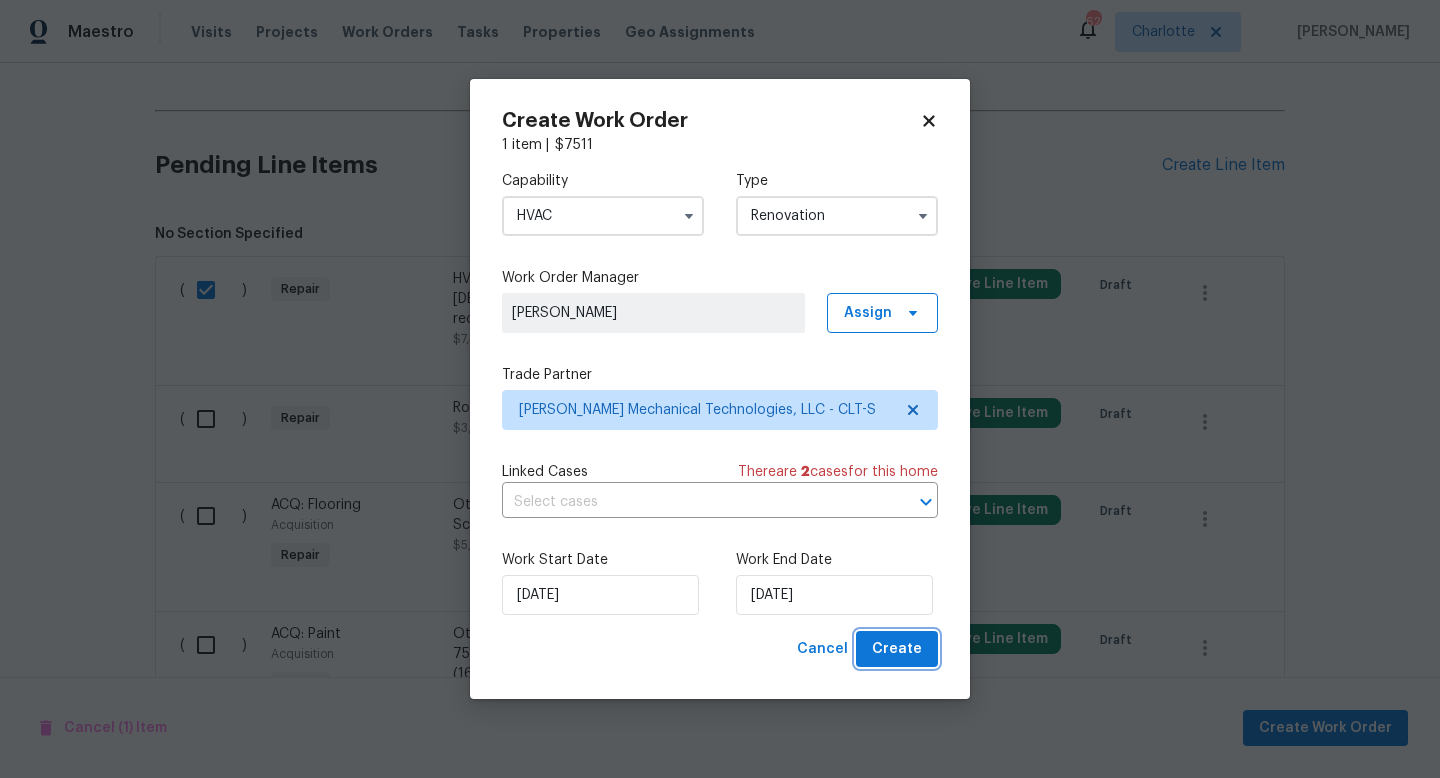 click on "Create" at bounding box center [897, 649] 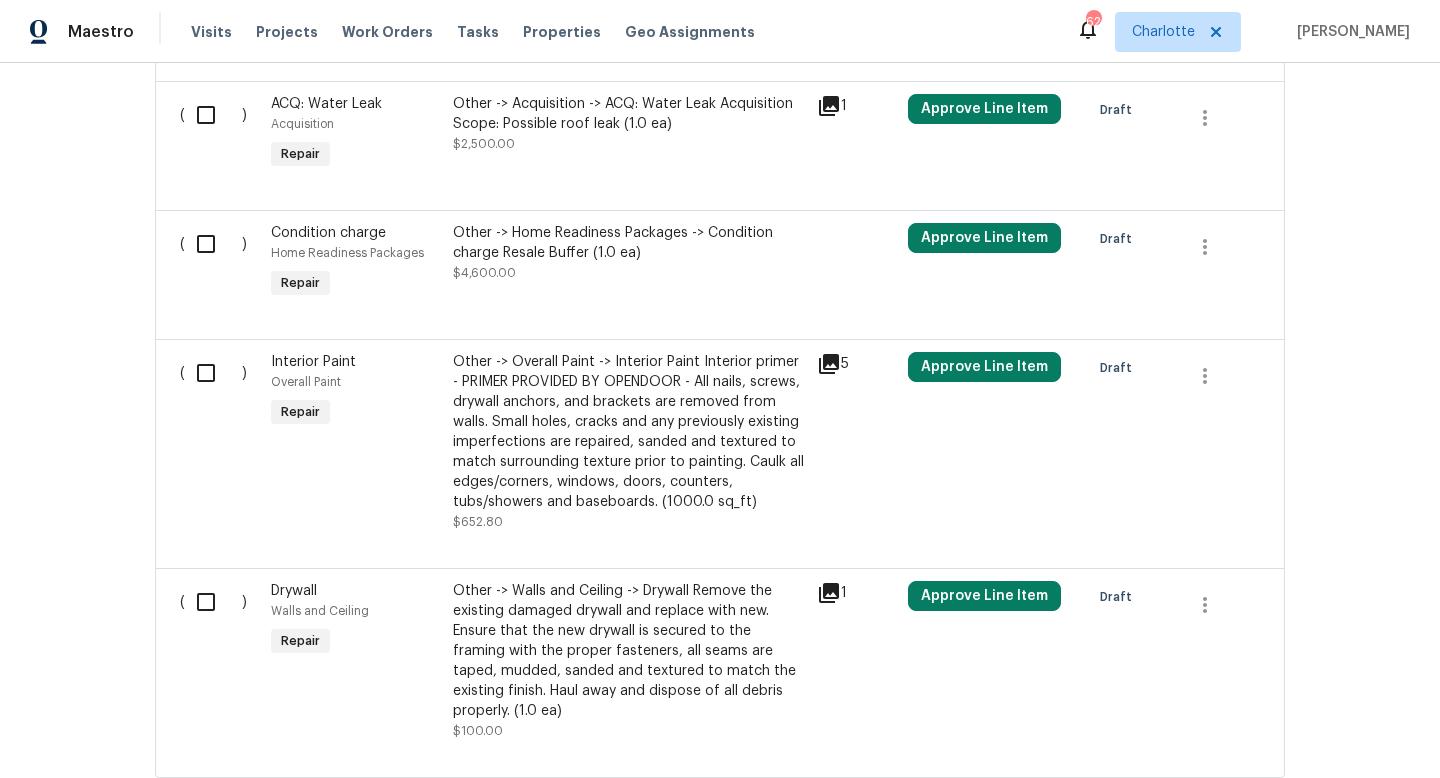 scroll, scrollTop: 1180, scrollLeft: 0, axis: vertical 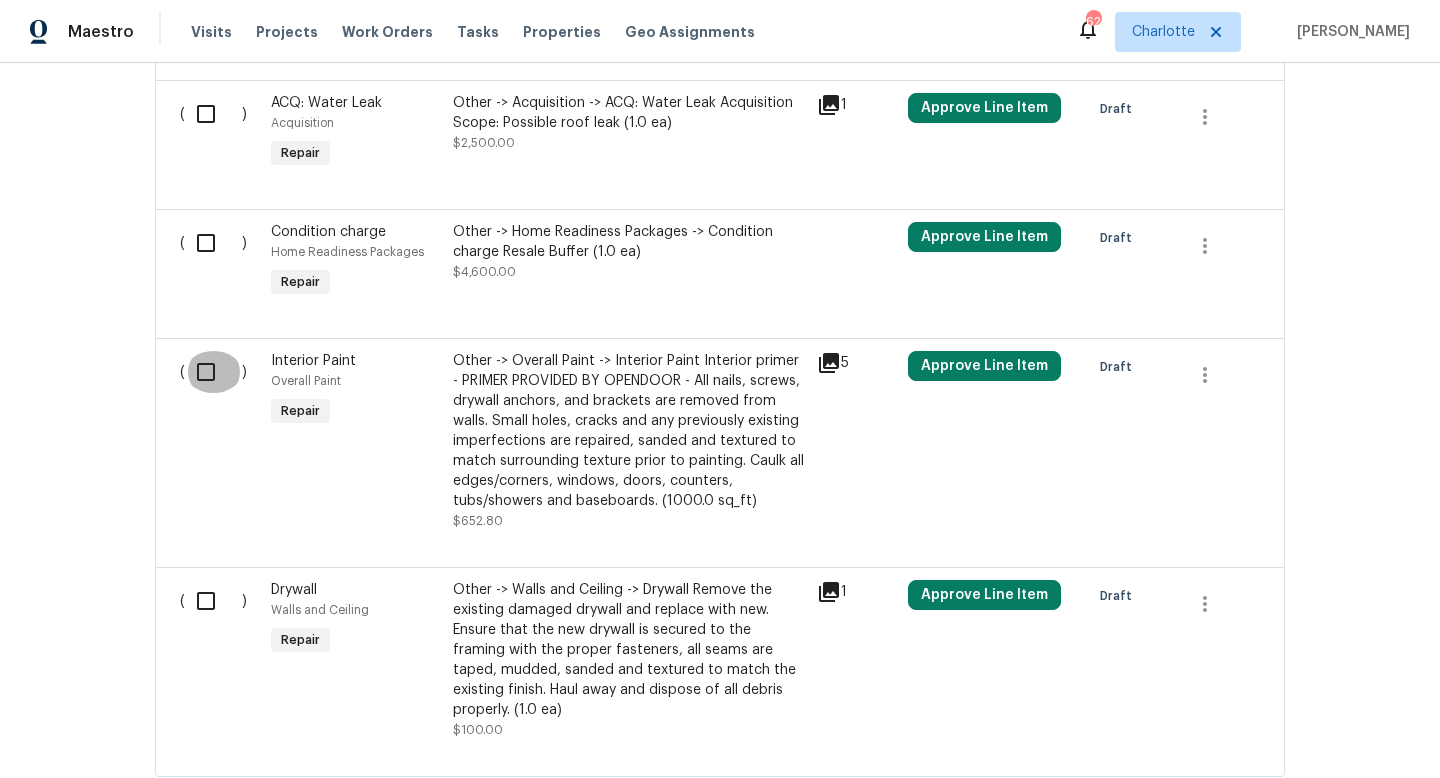 click at bounding box center [213, 372] 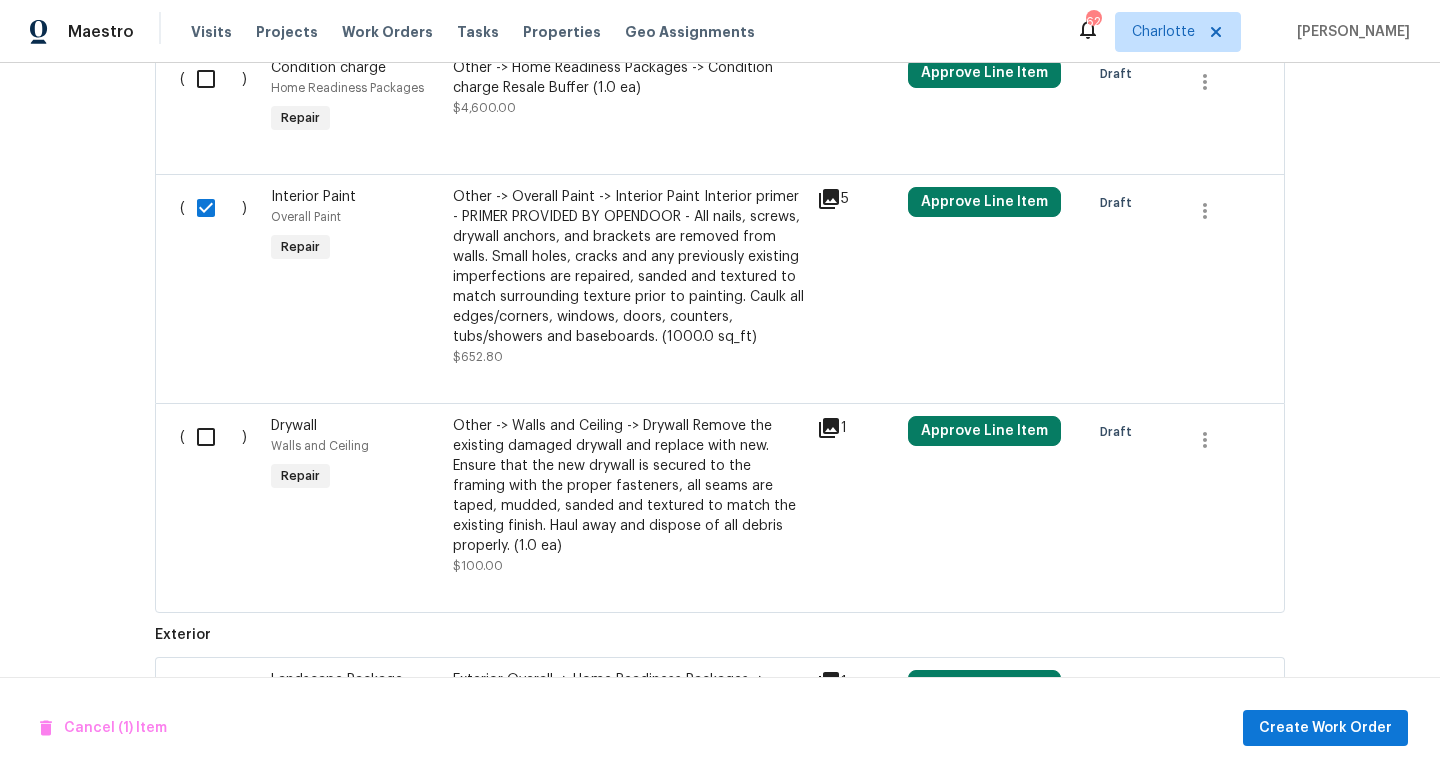scroll, scrollTop: 1365, scrollLeft: 0, axis: vertical 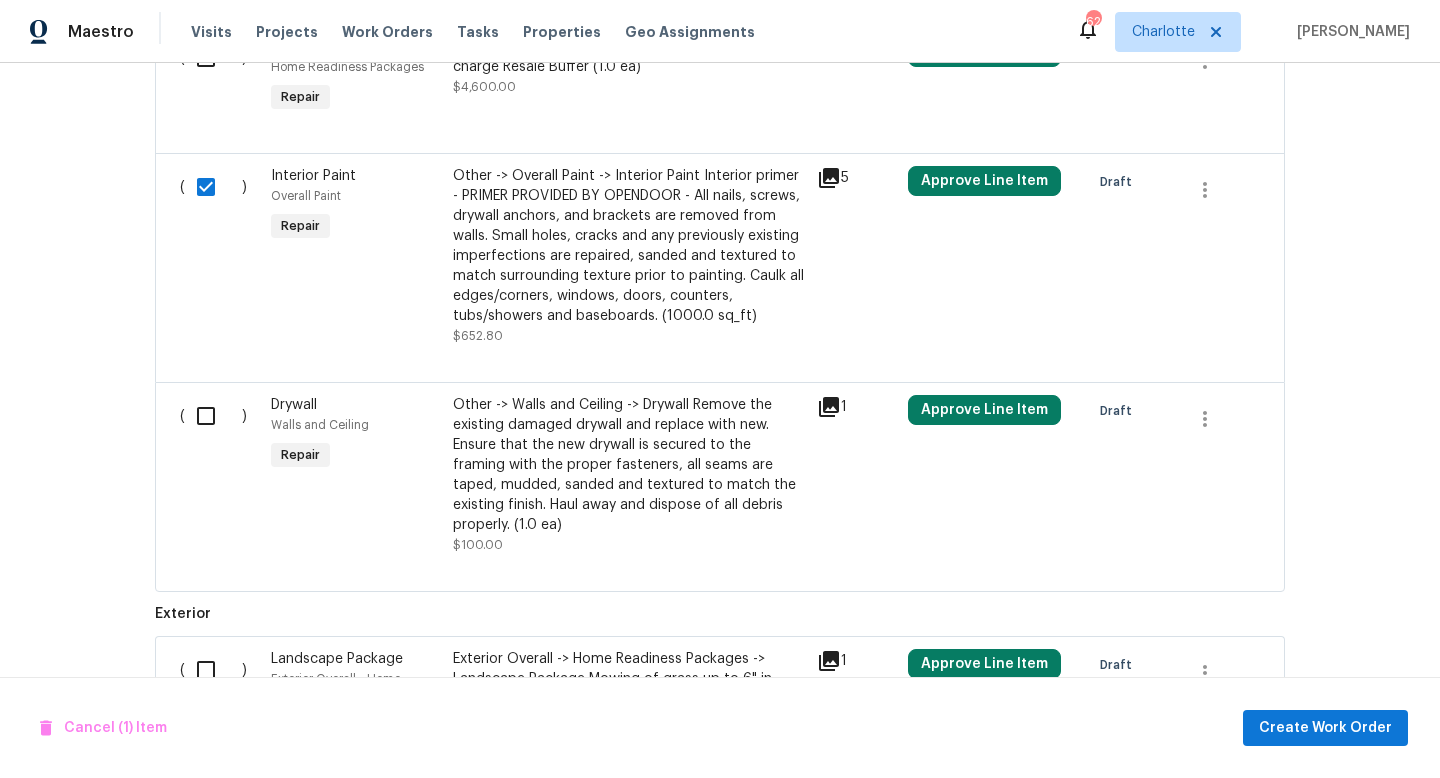 click at bounding box center (213, 416) 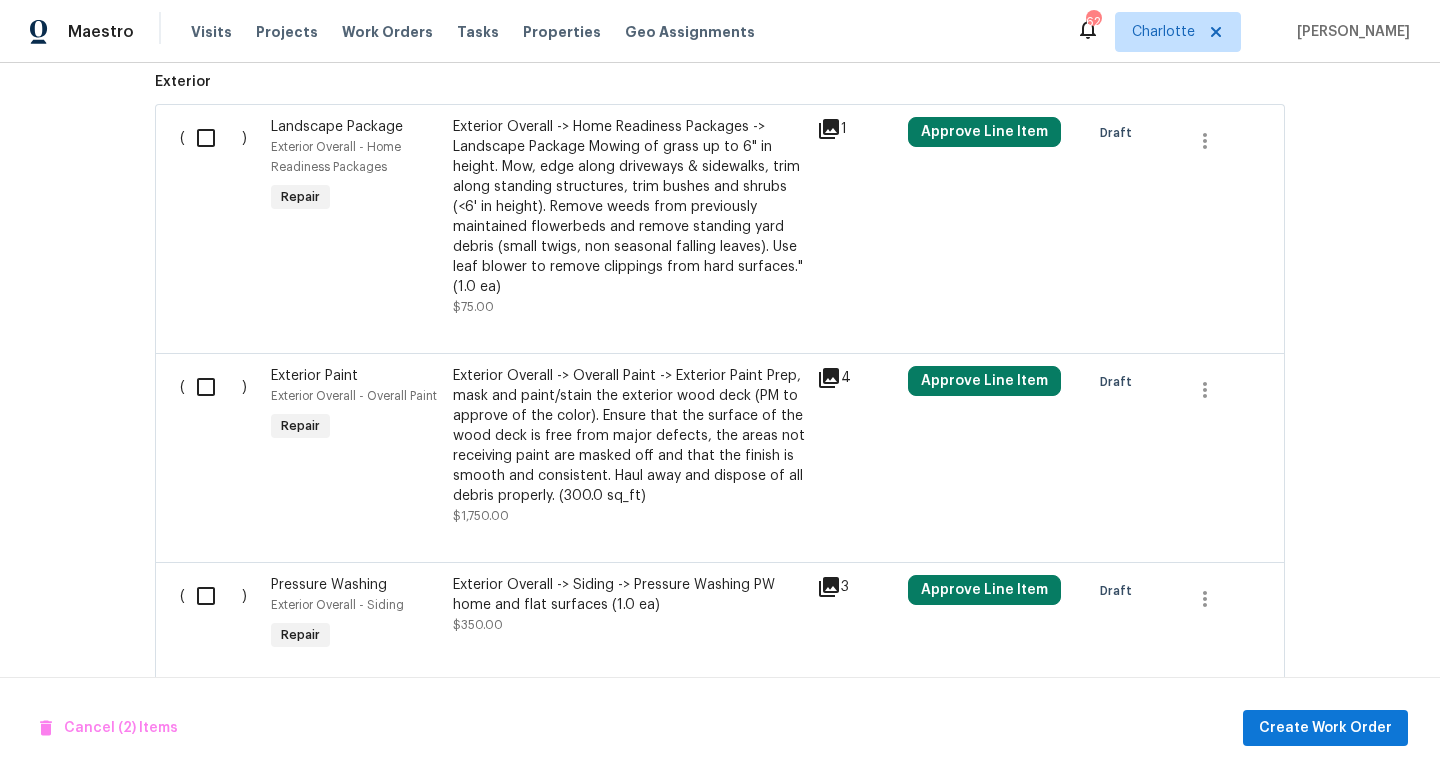 scroll, scrollTop: 1899, scrollLeft: 0, axis: vertical 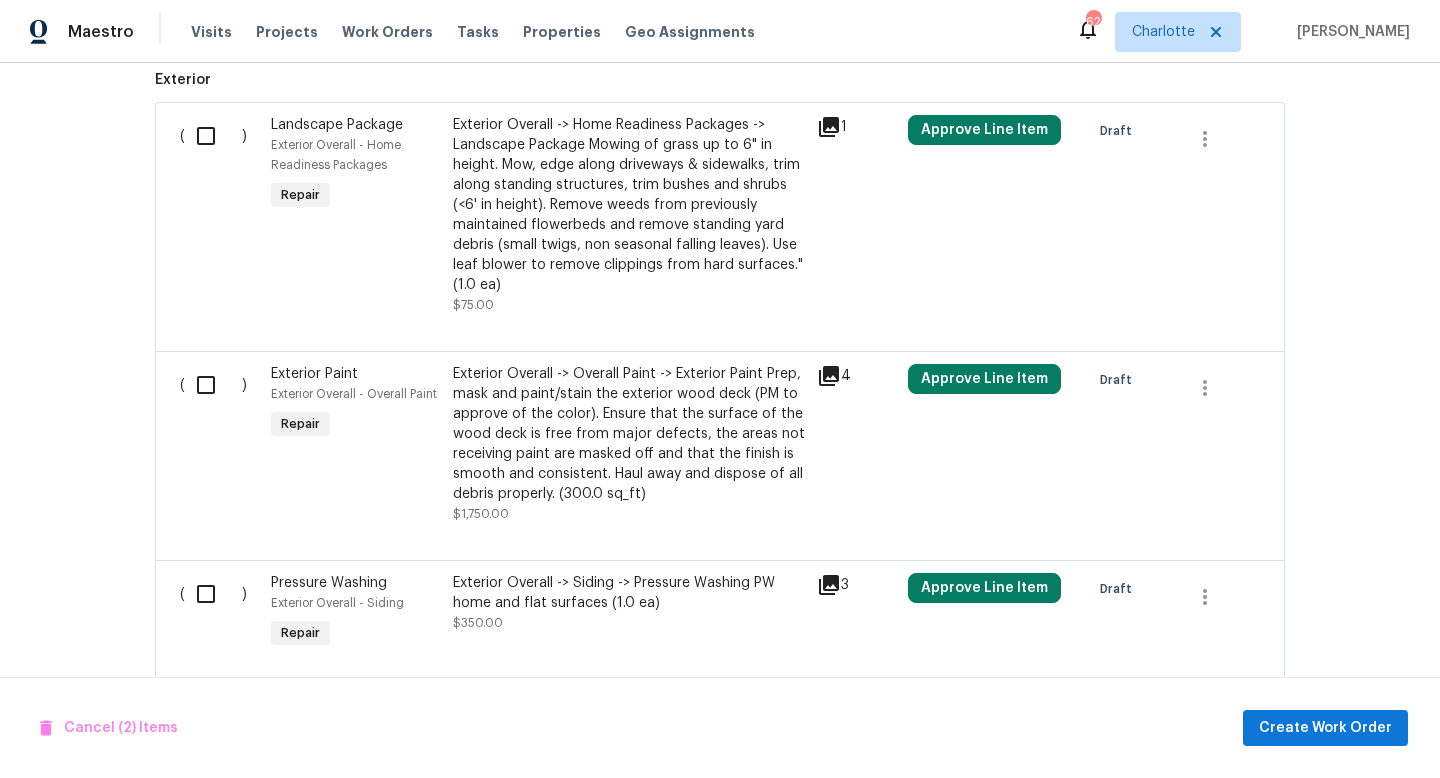 click at bounding box center [213, 385] 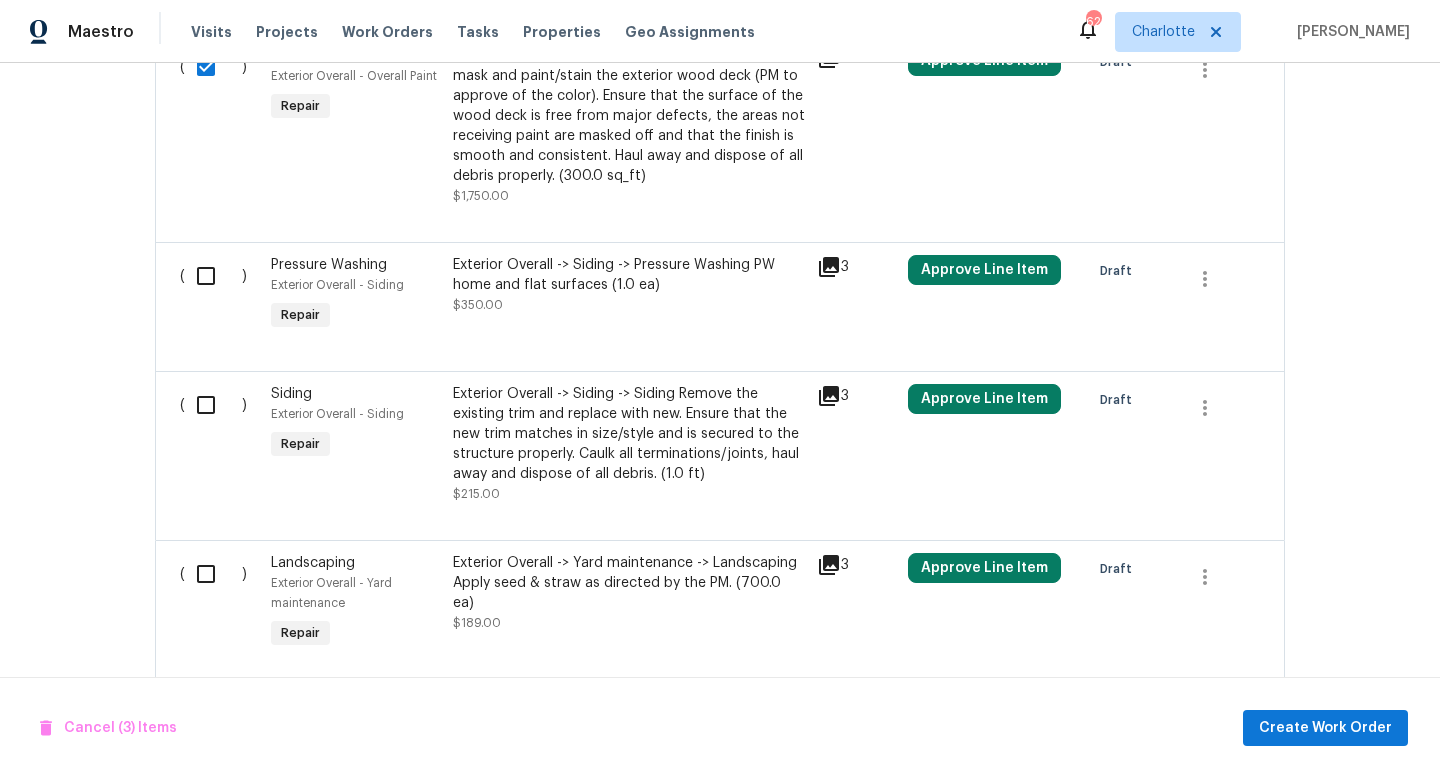 scroll, scrollTop: 2218, scrollLeft: 0, axis: vertical 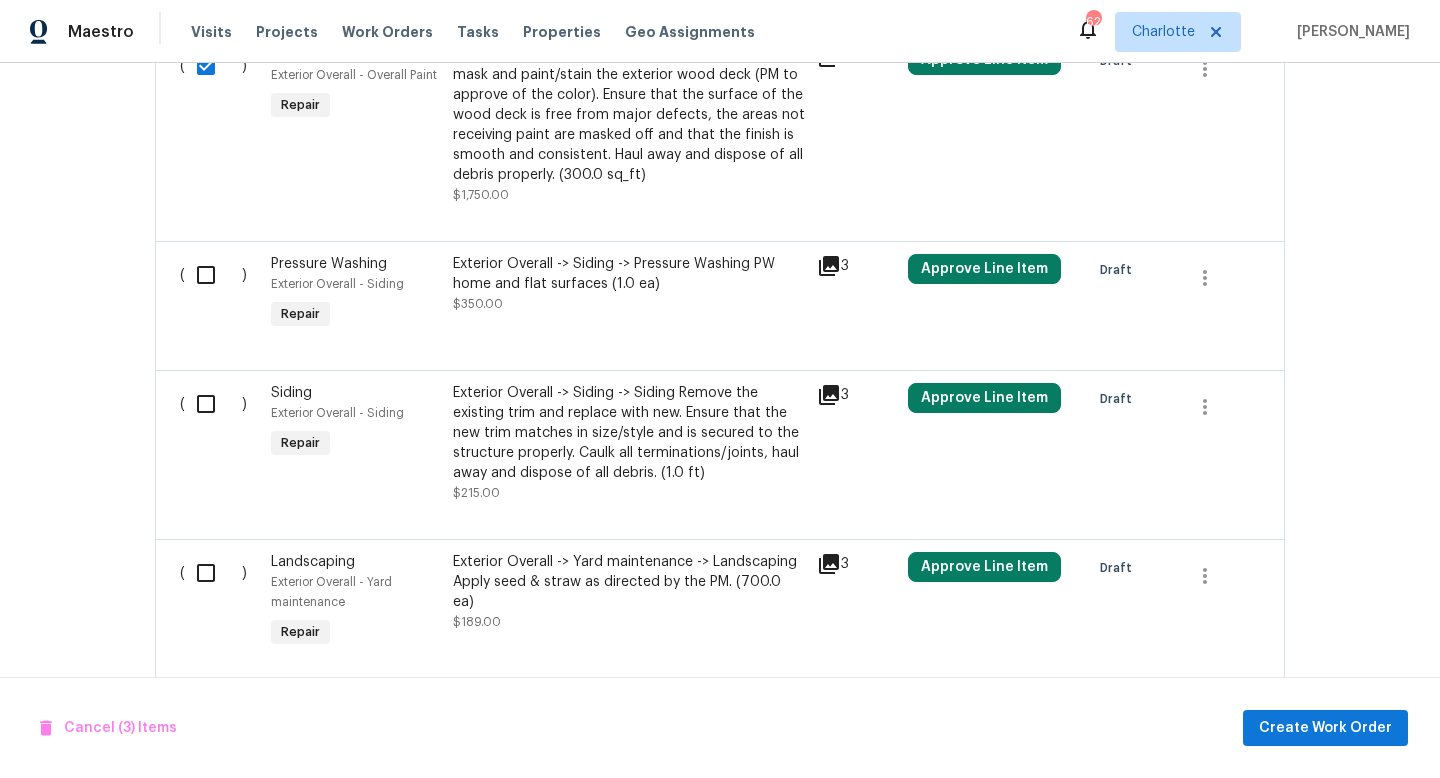 click at bounding box center [213, 404] 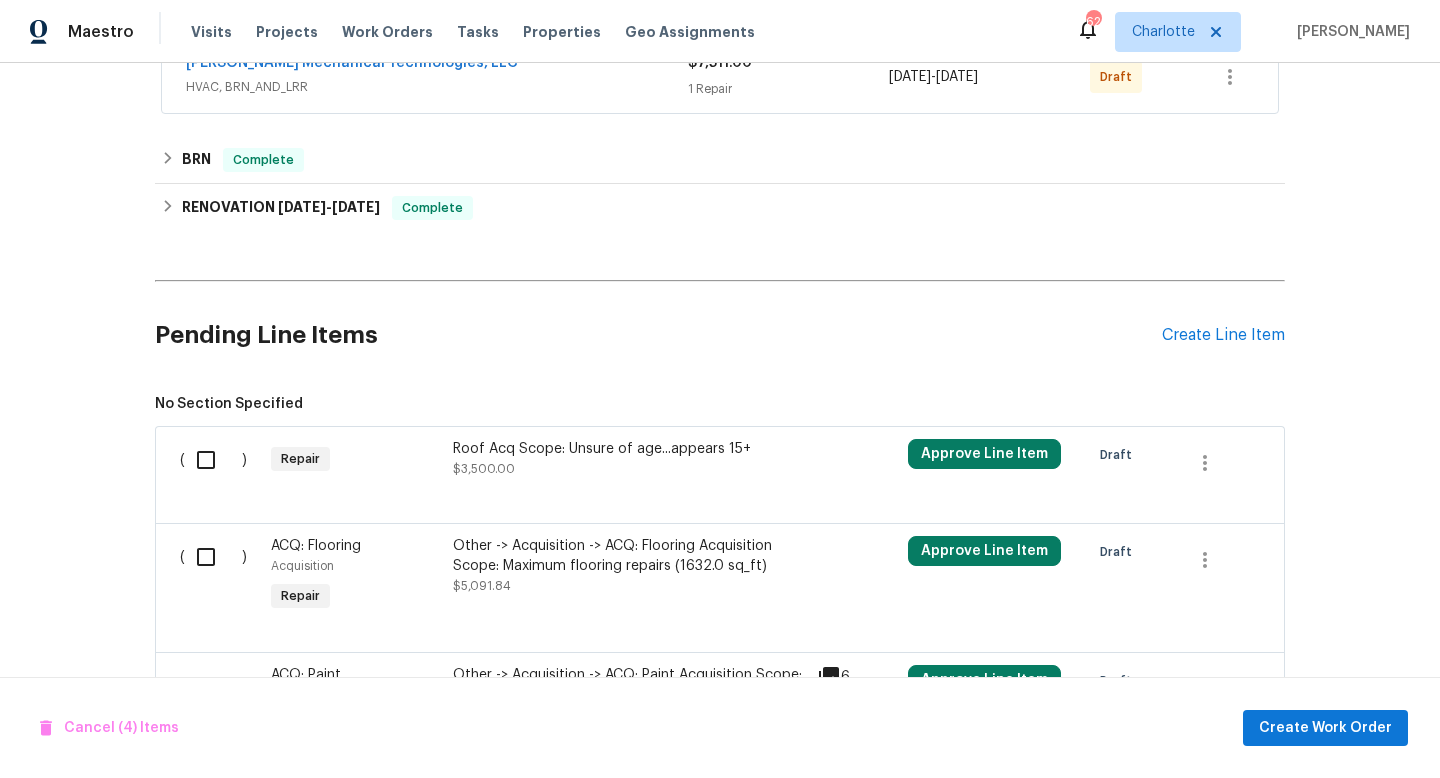 scroll, scrollTop: 0, scrollLeft: 0, axis: both 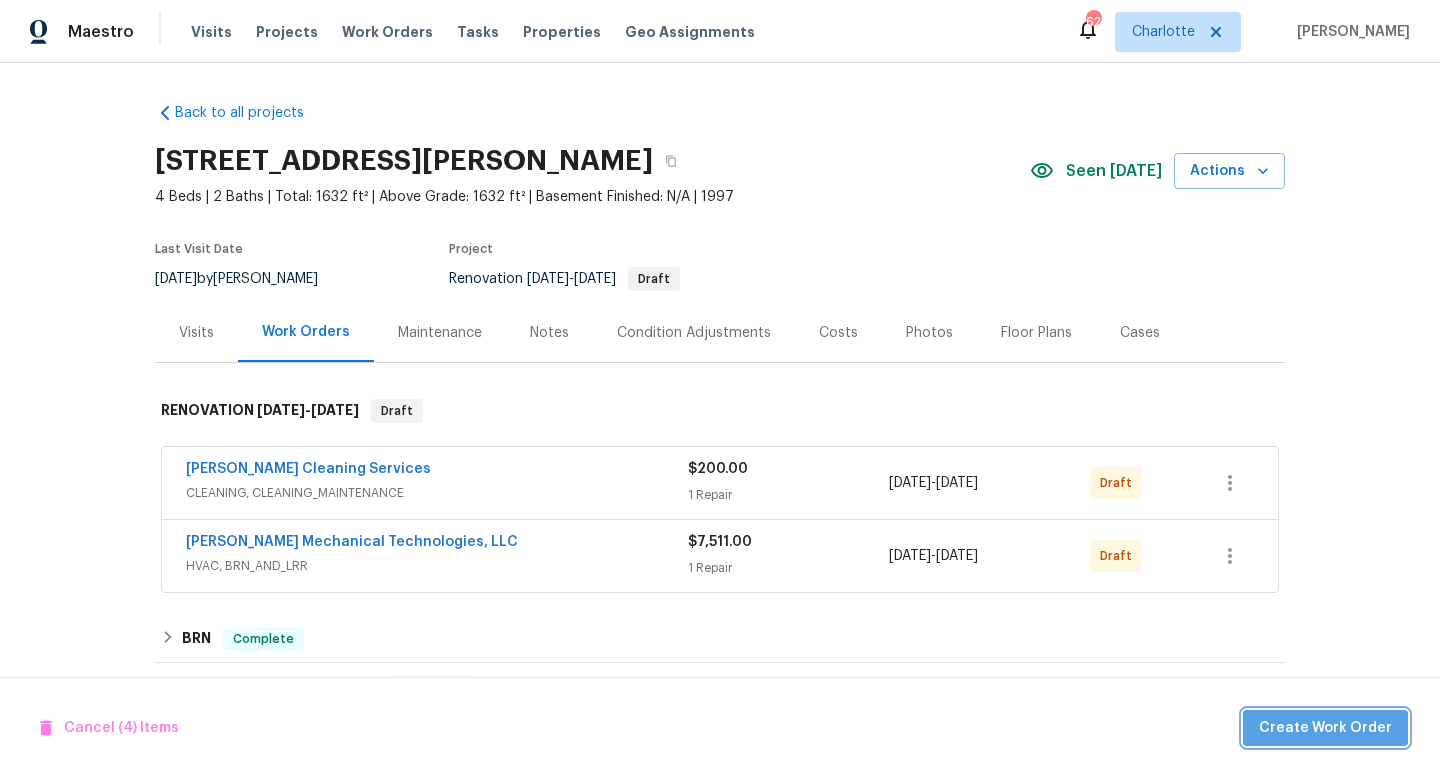click on "Create Work Order" at bounding box center (1325, 728) 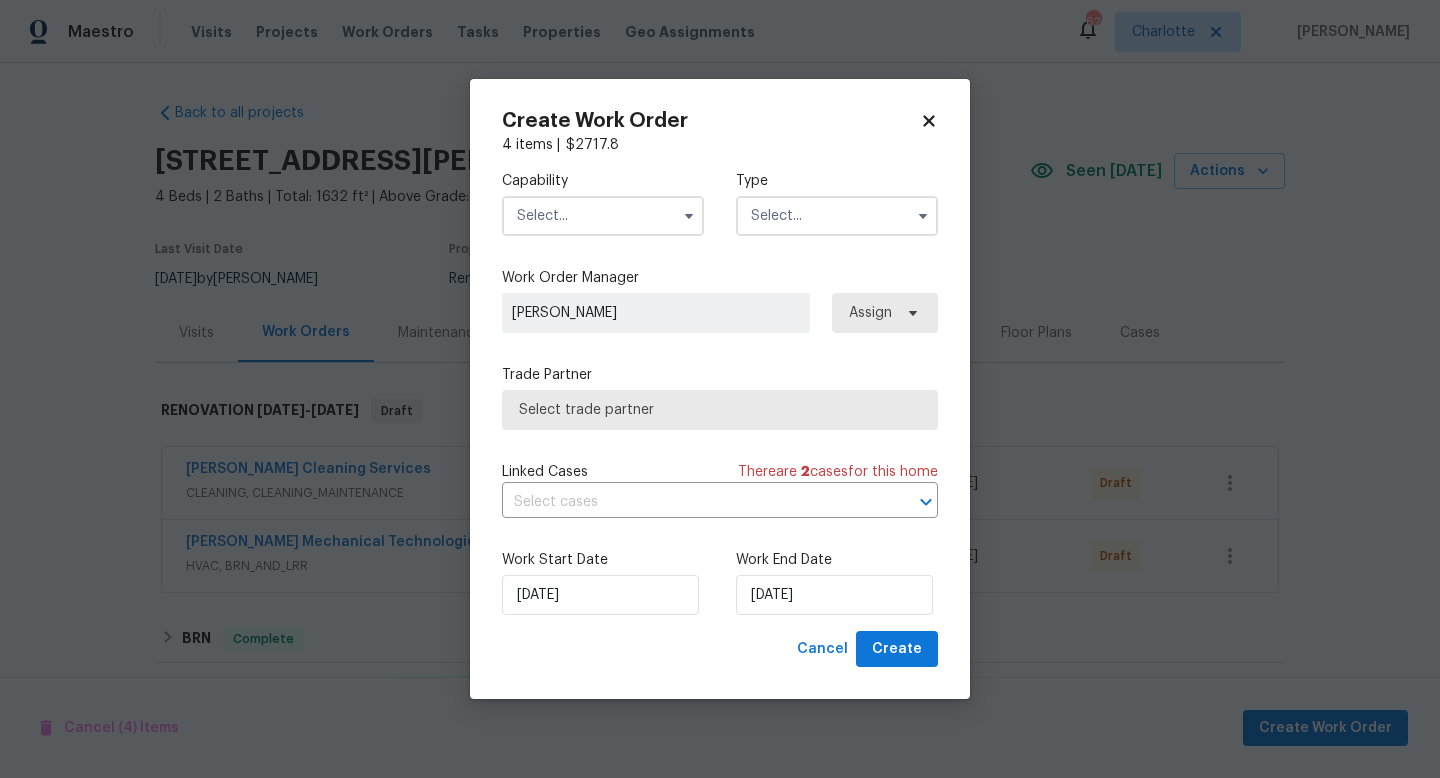 click at bounding box center (603, 216) 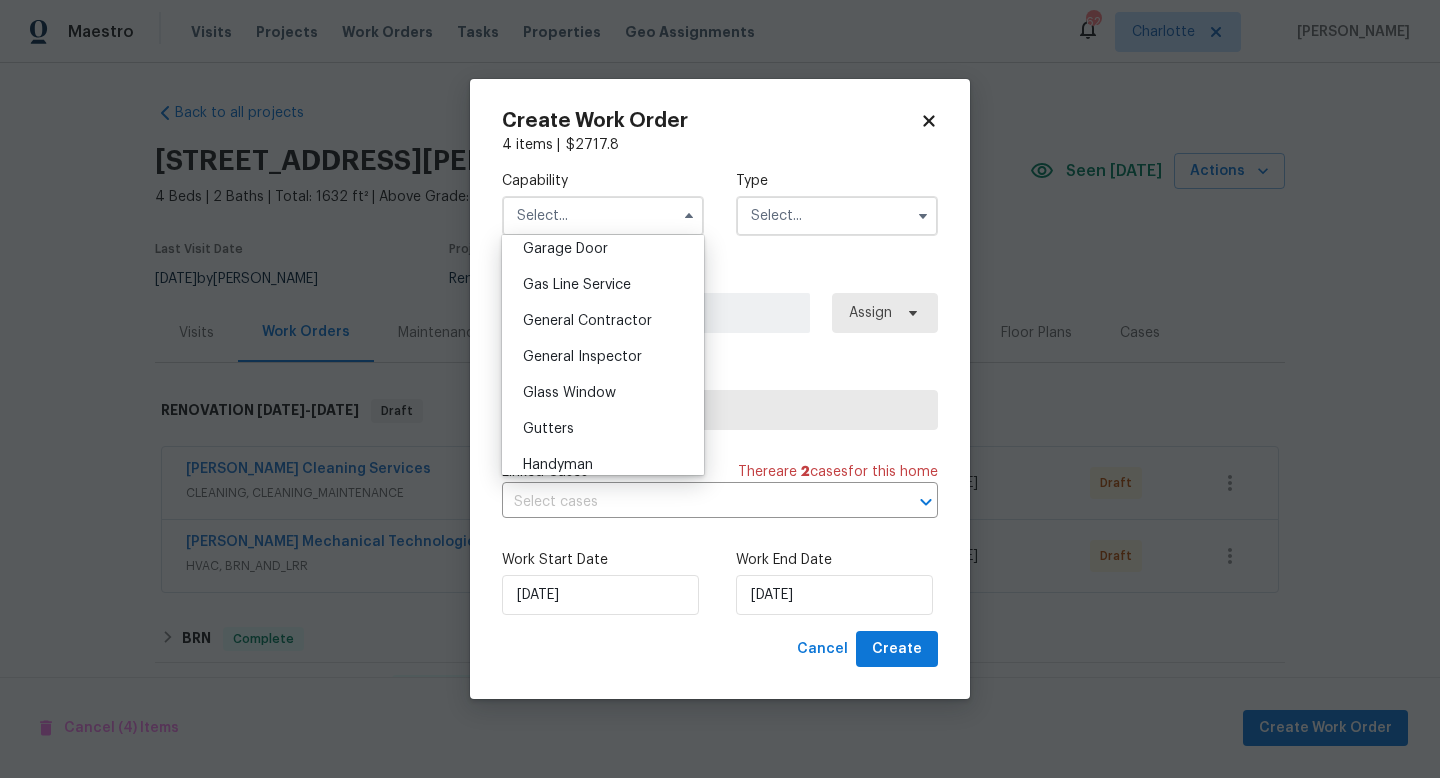 scroll, scrollTop: 897, scrollLeft: 0, axis: vertical 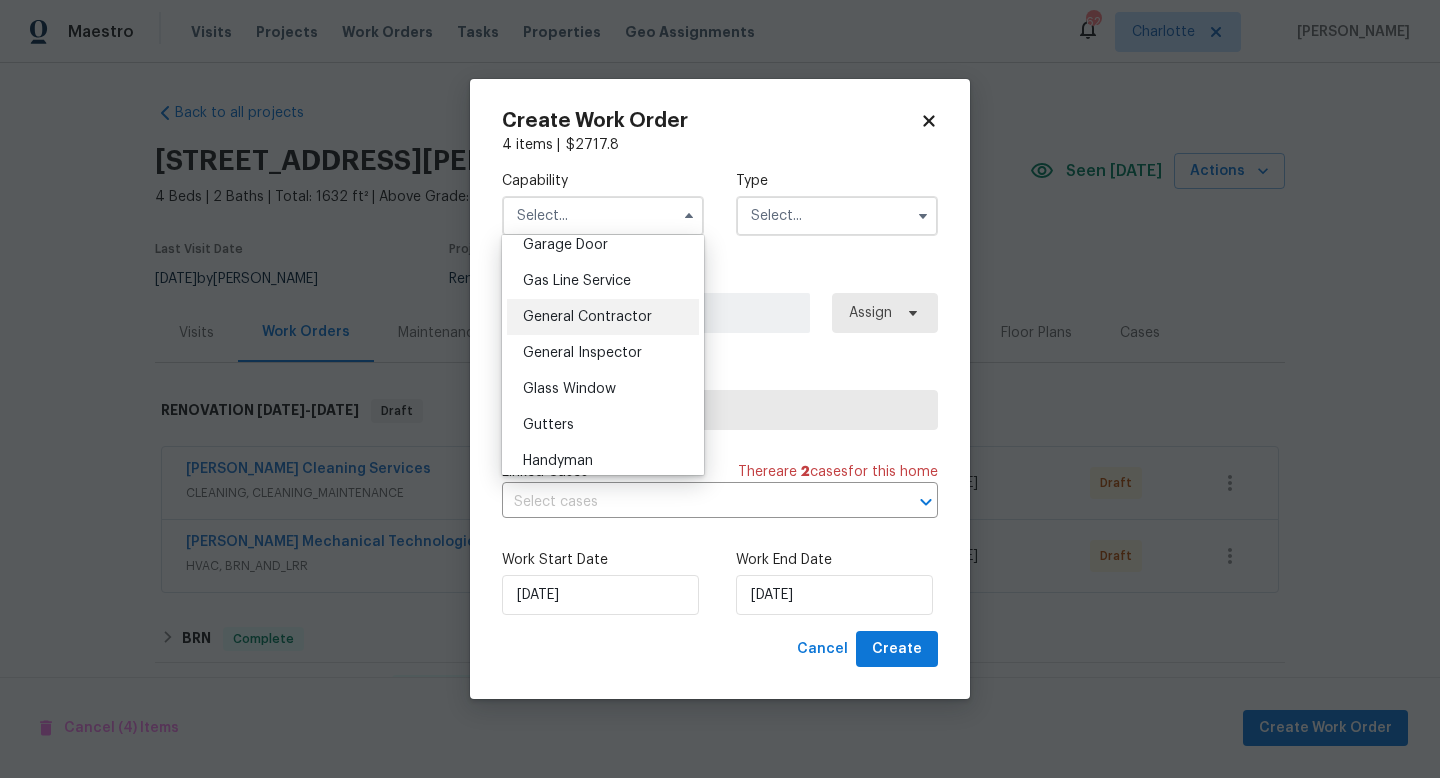 click on "General Contractor" at bounding box center (587, 317) 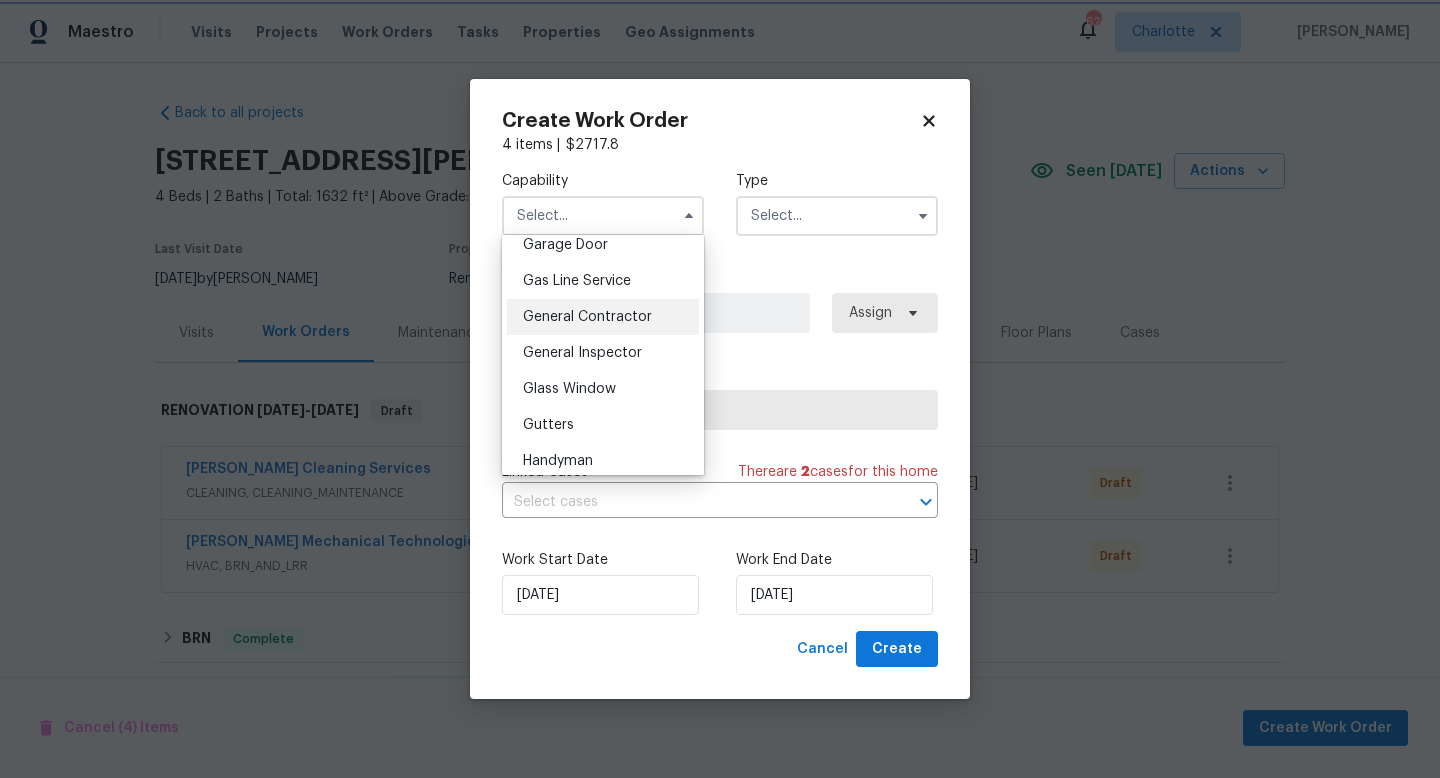 type on "General Contractor" 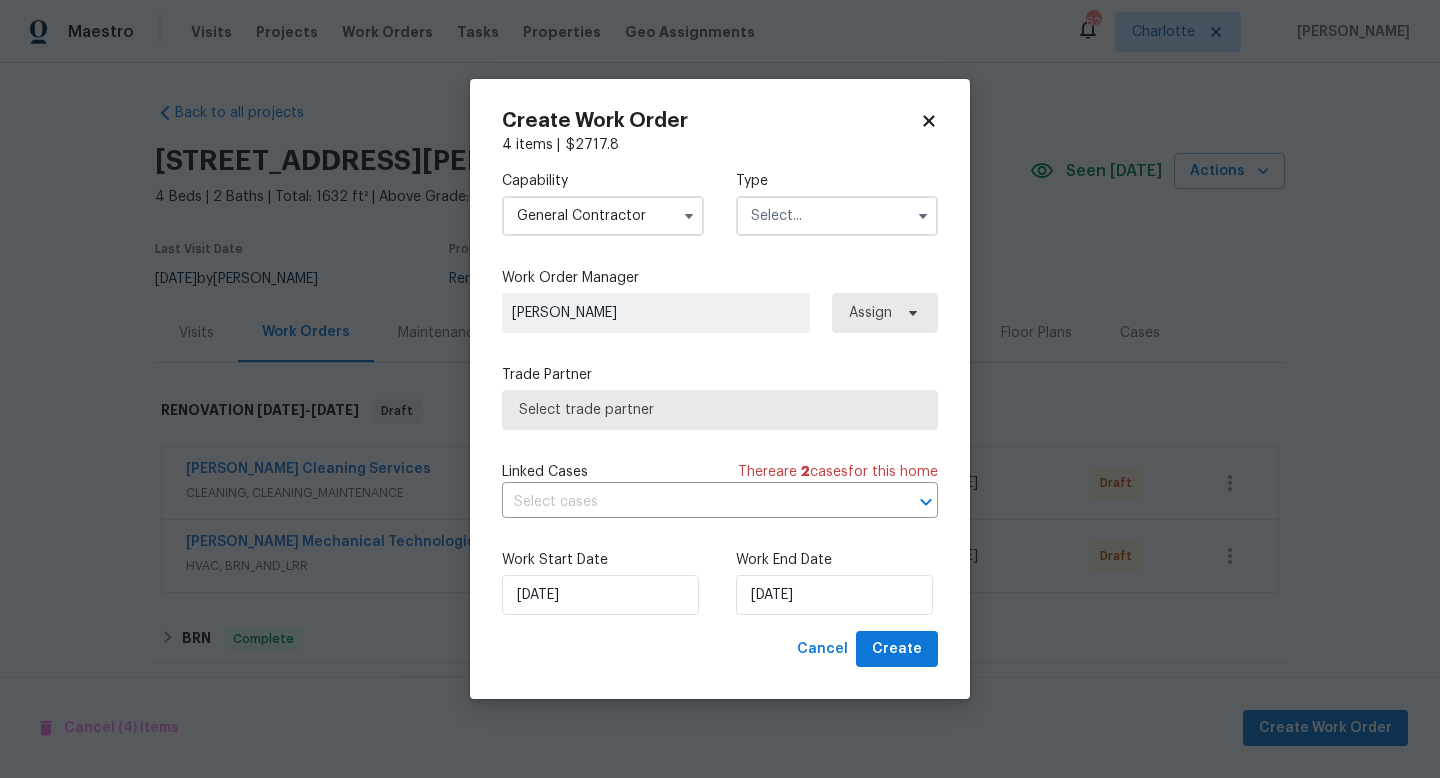 click at bounding box center (837, 216) 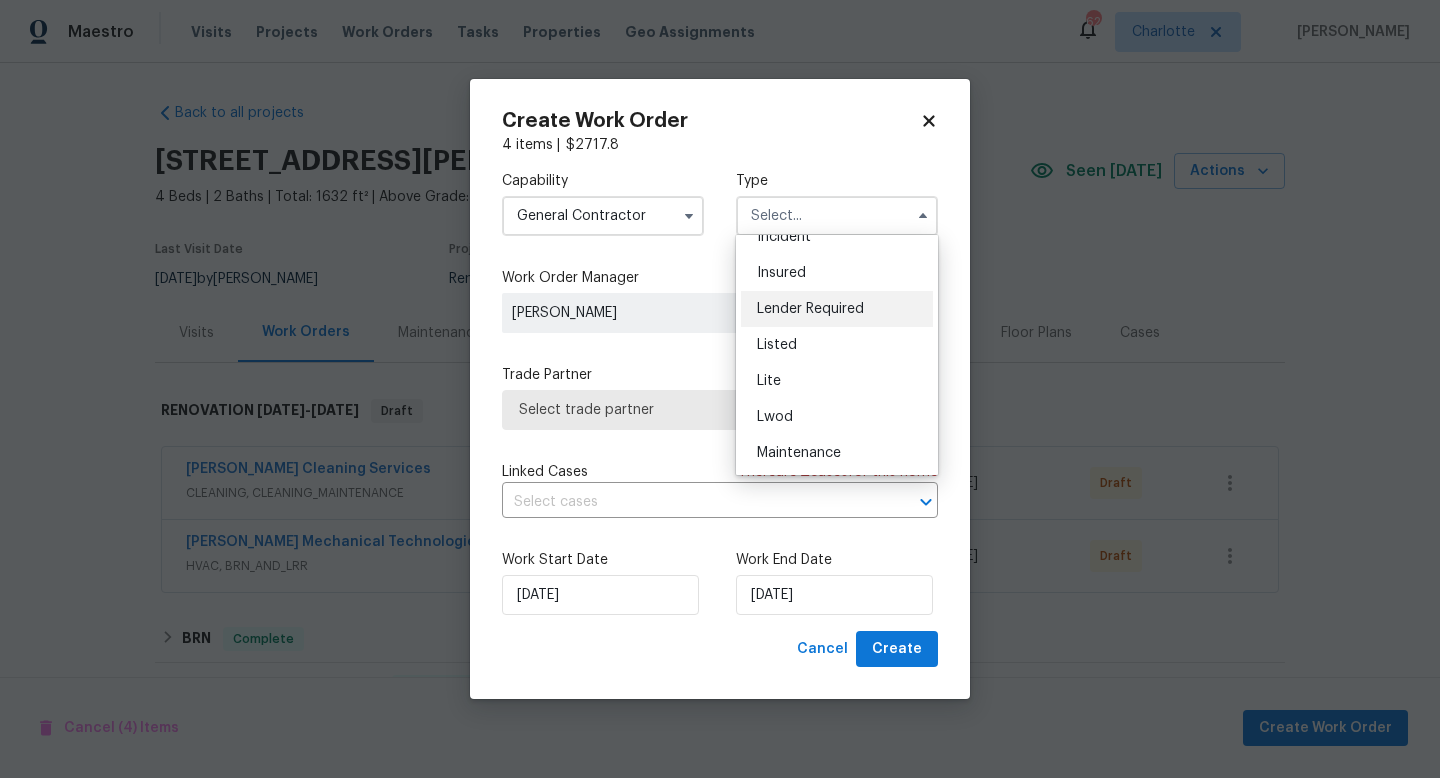 scroll, scrollTop: 444, scrollLeft: 0, axis: vertical 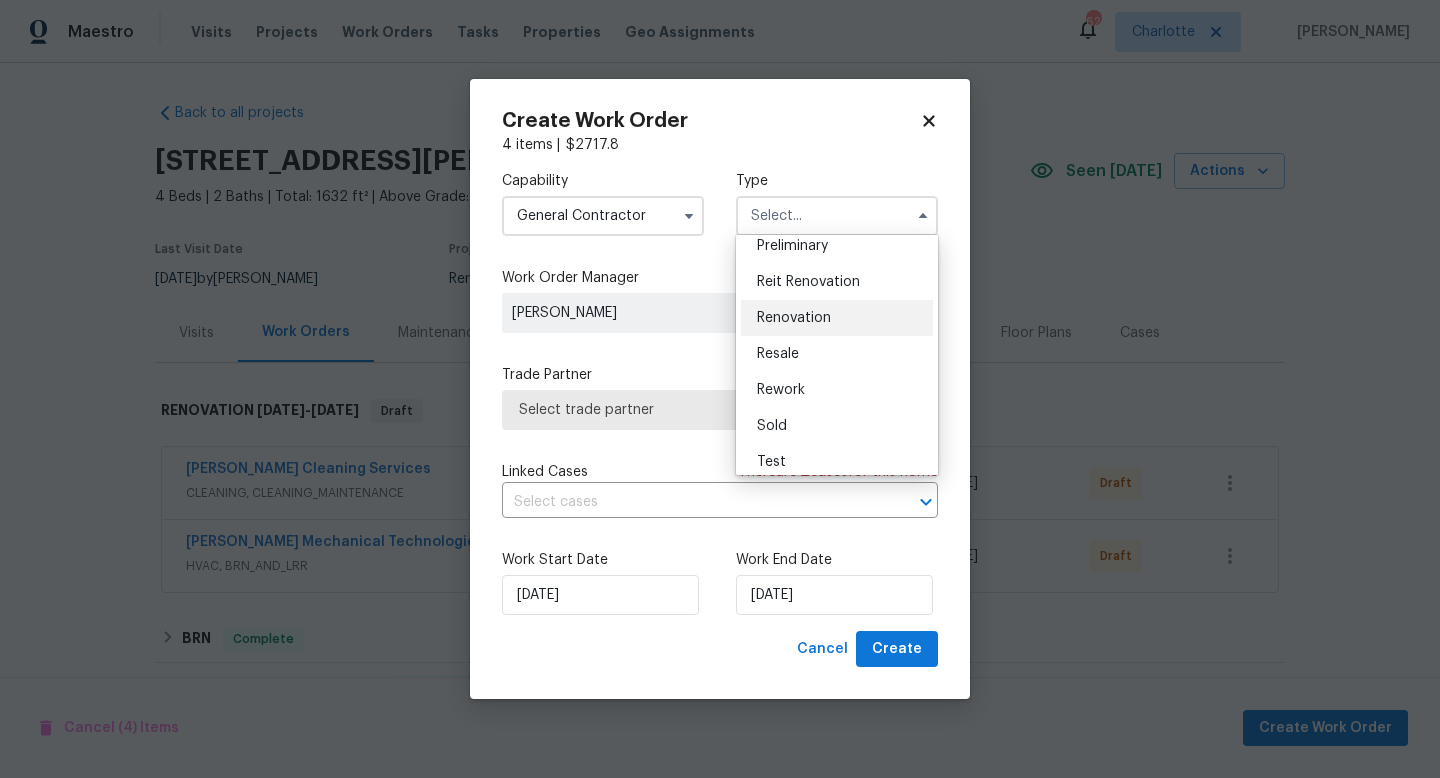 click on "Renovation" at bounding box center [794, 318] 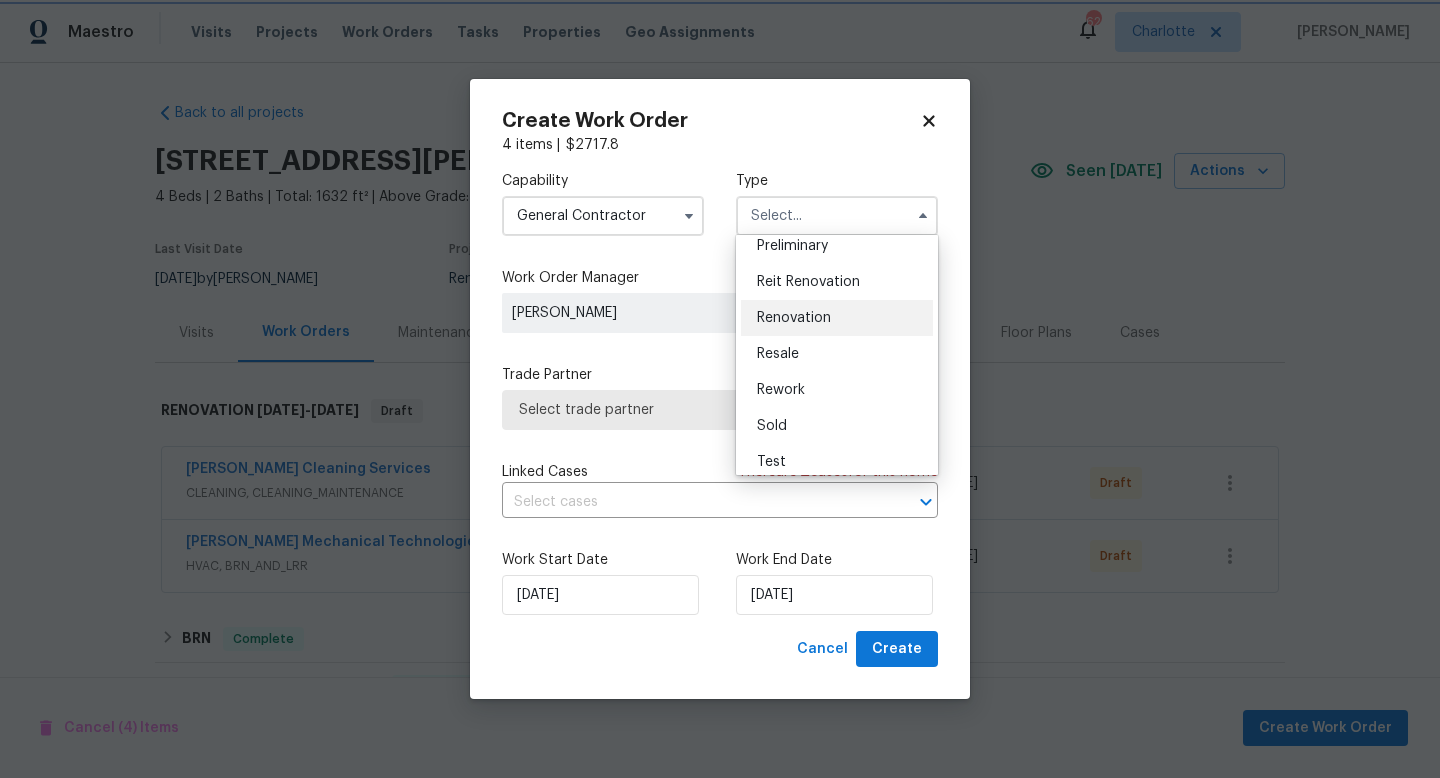 type on "Renovation" 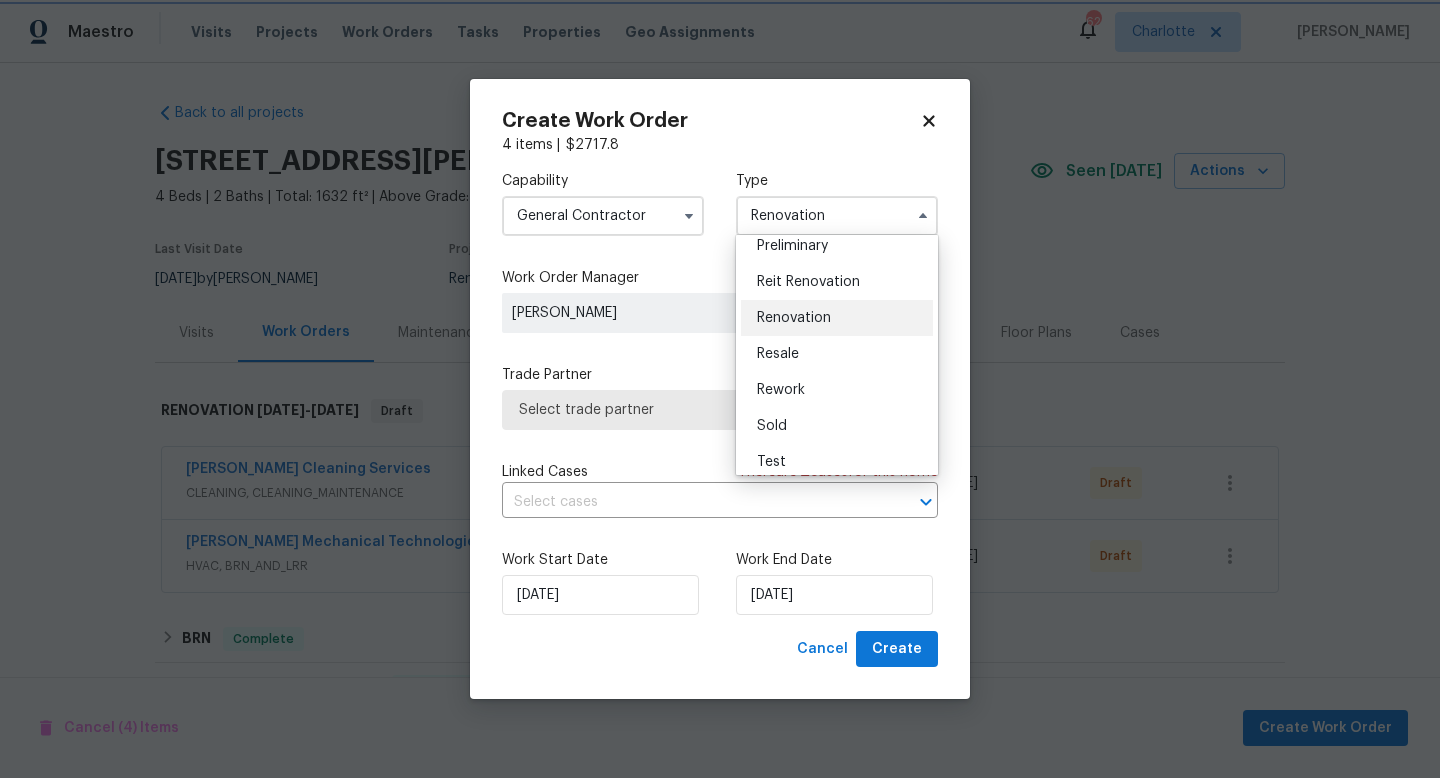 scroll, scrollTop: 0, scrollLeft: 0, axis: both 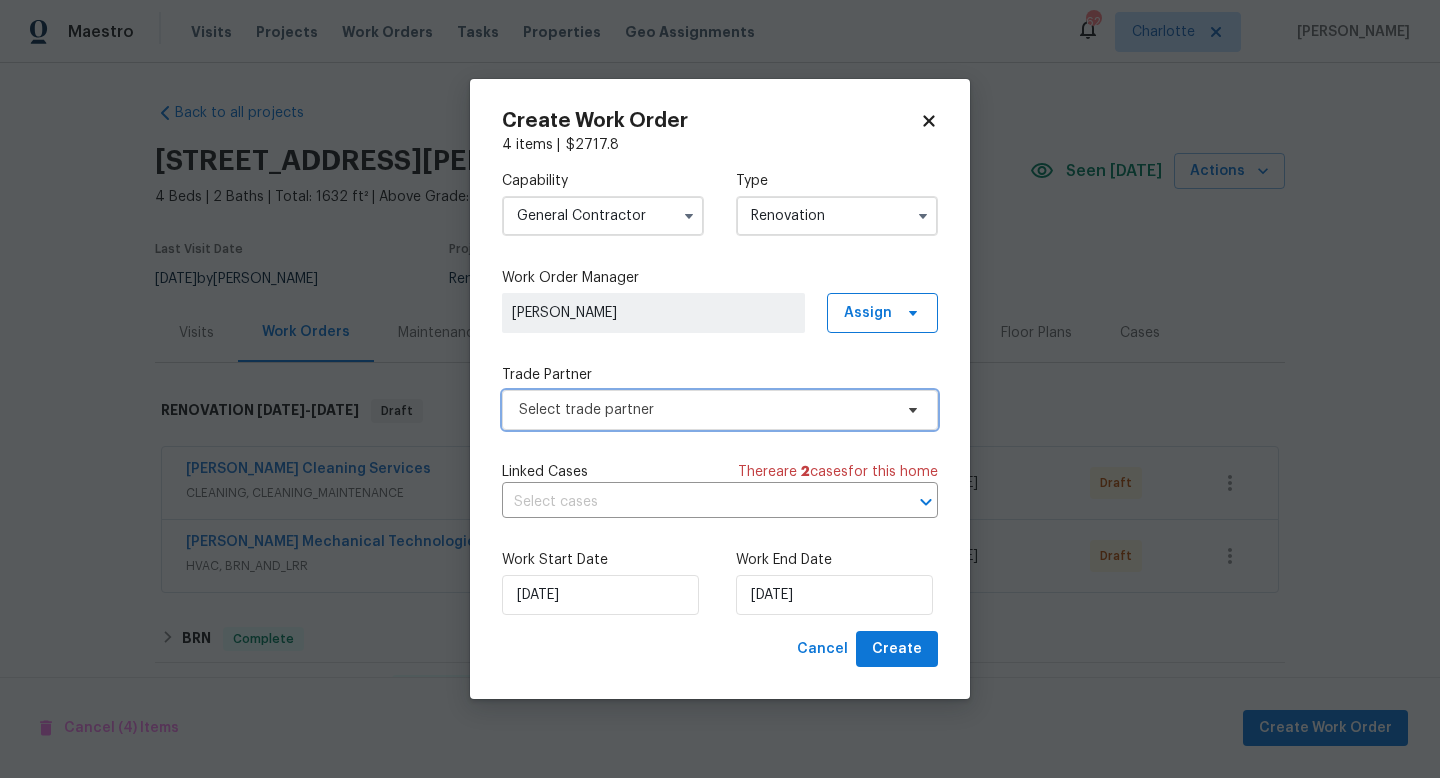 click on "Select trade partner" at bounding box center [705, 410] 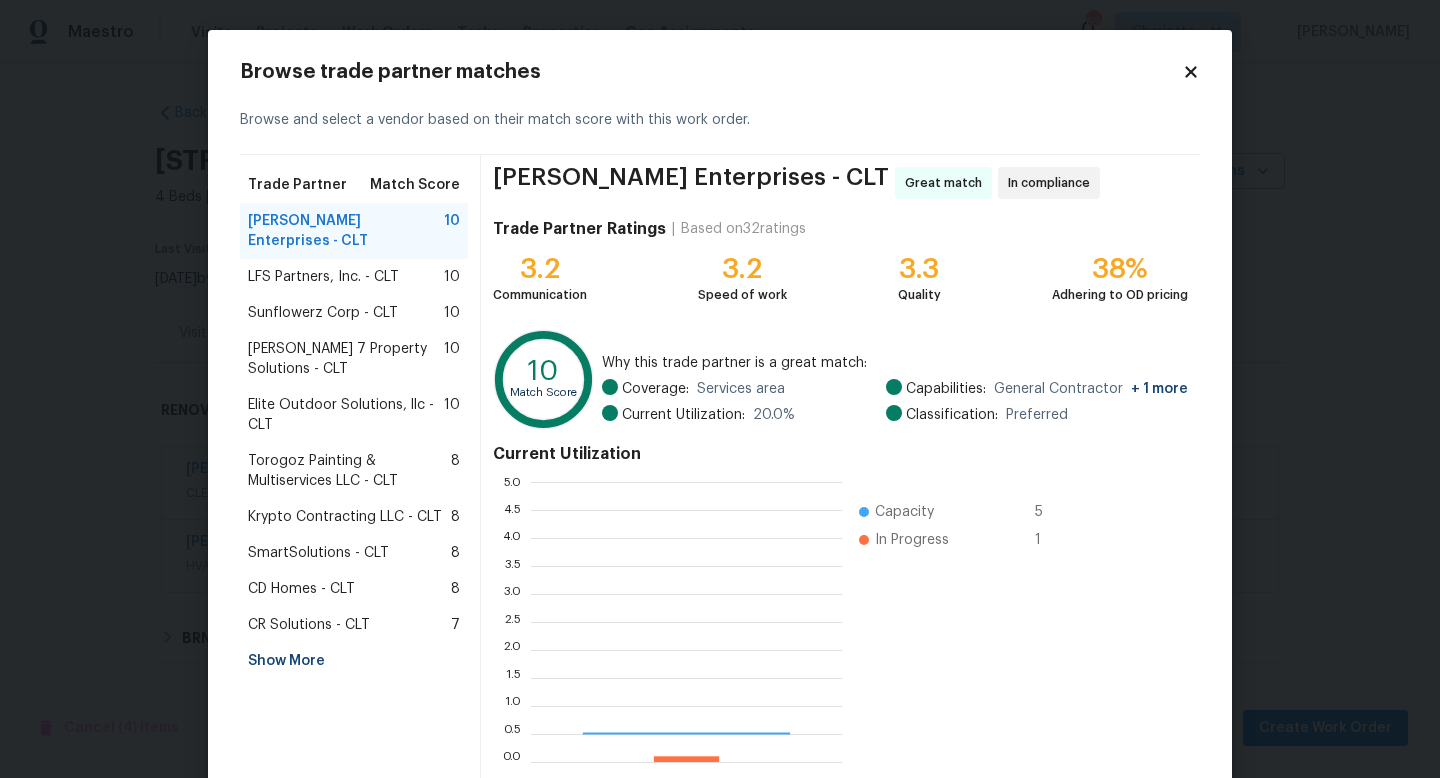 scroll, scrollTop: 2, scrollLeft: 1, axis: both 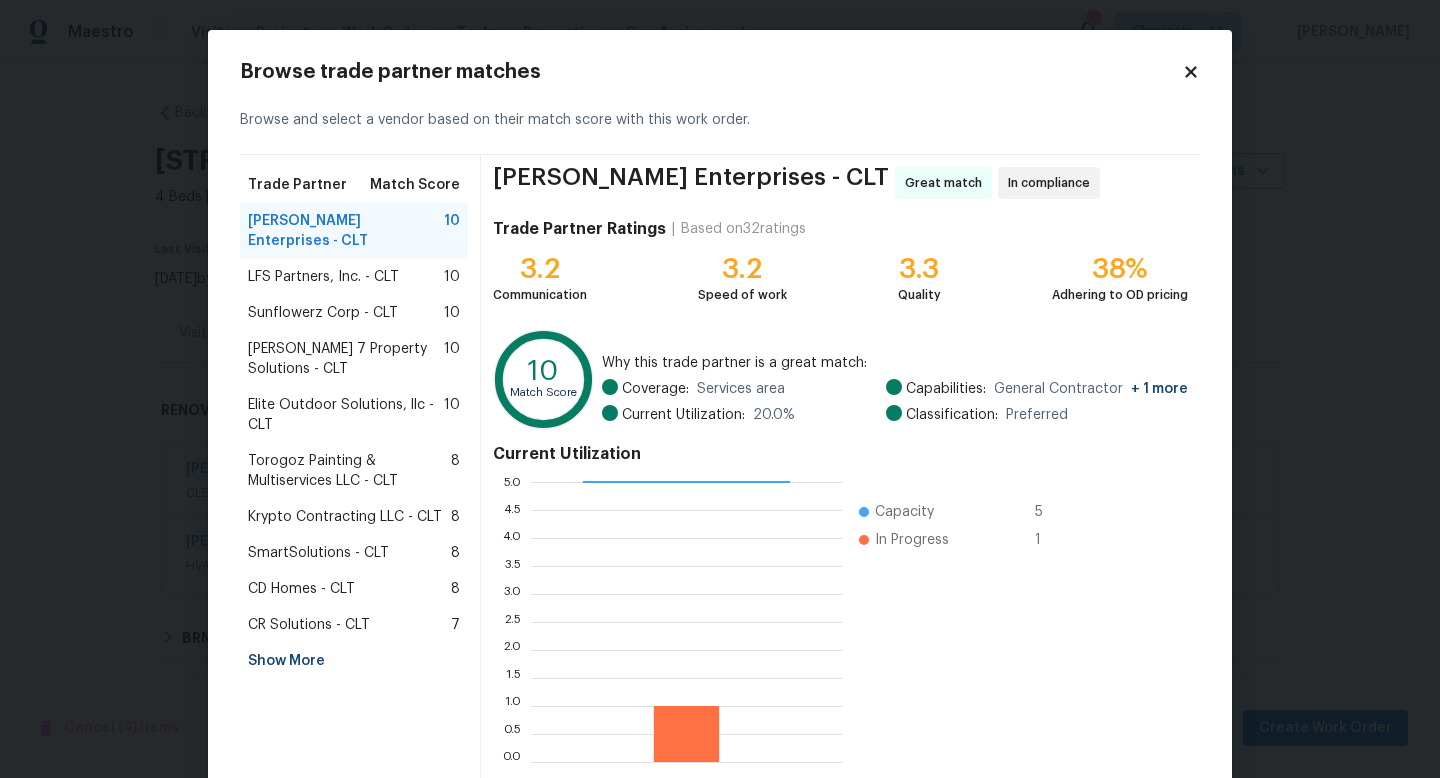 click on "Show More" at bounding box center (354, 661) 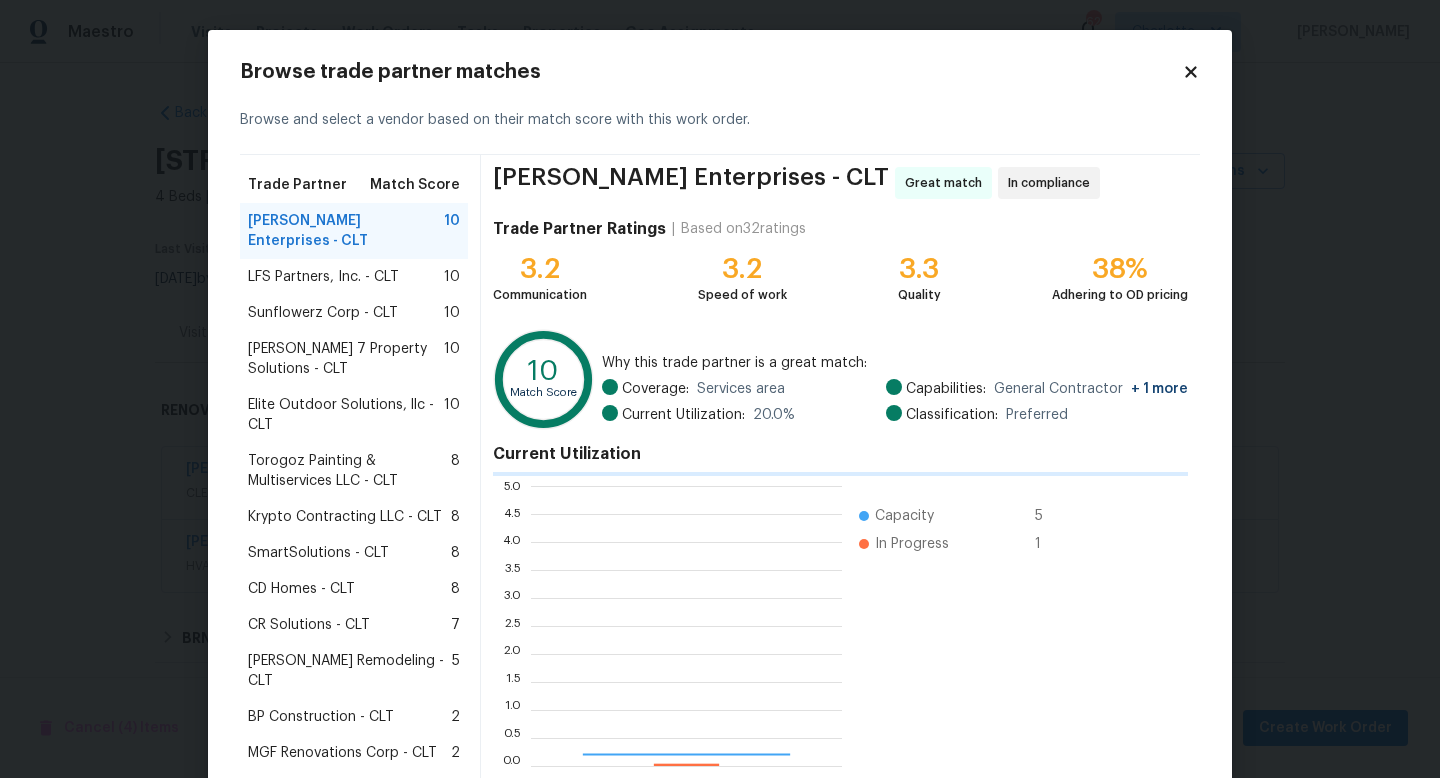 scroll, scrollTop: 2, scrollLeft: 1, axis: both 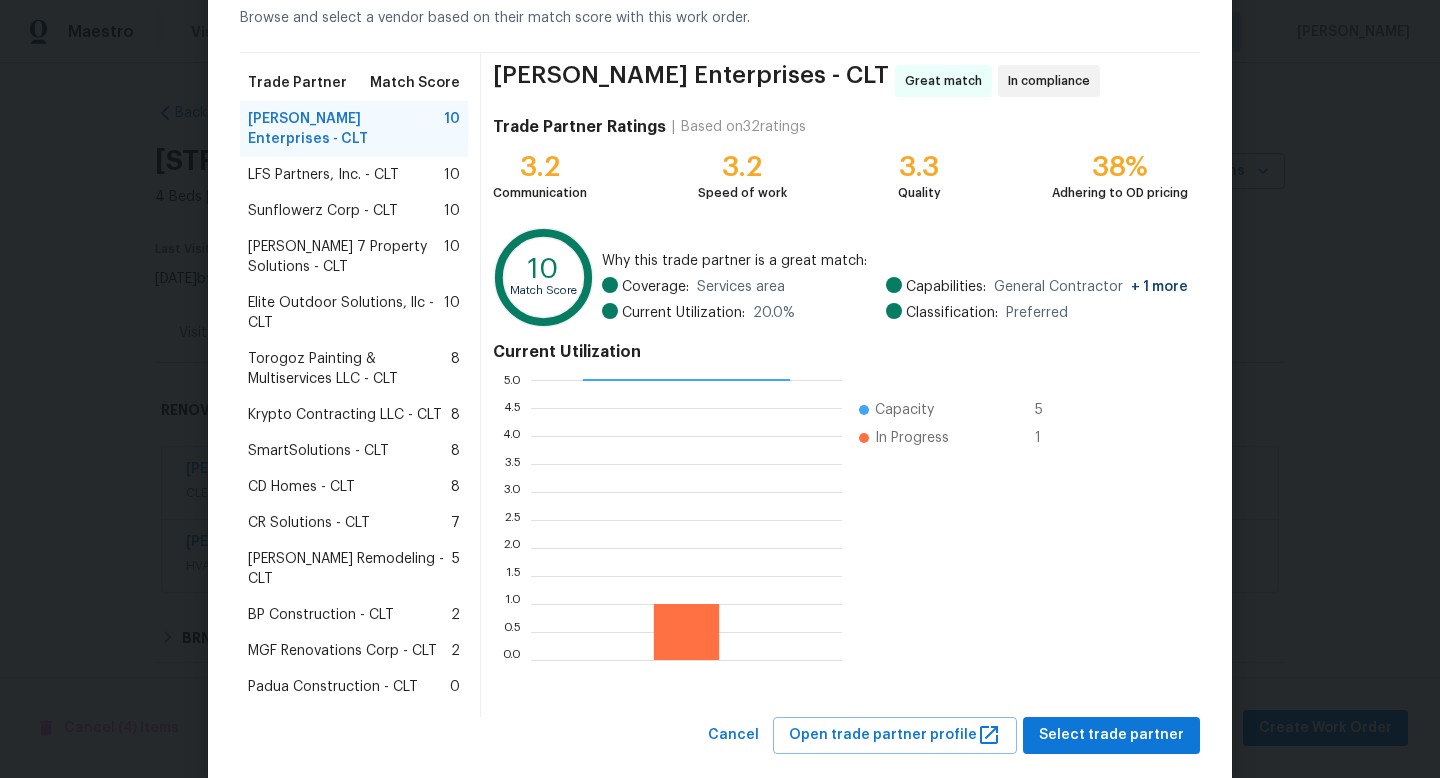 click on "BP Construction - CLT" at bounding box center (321, 615) 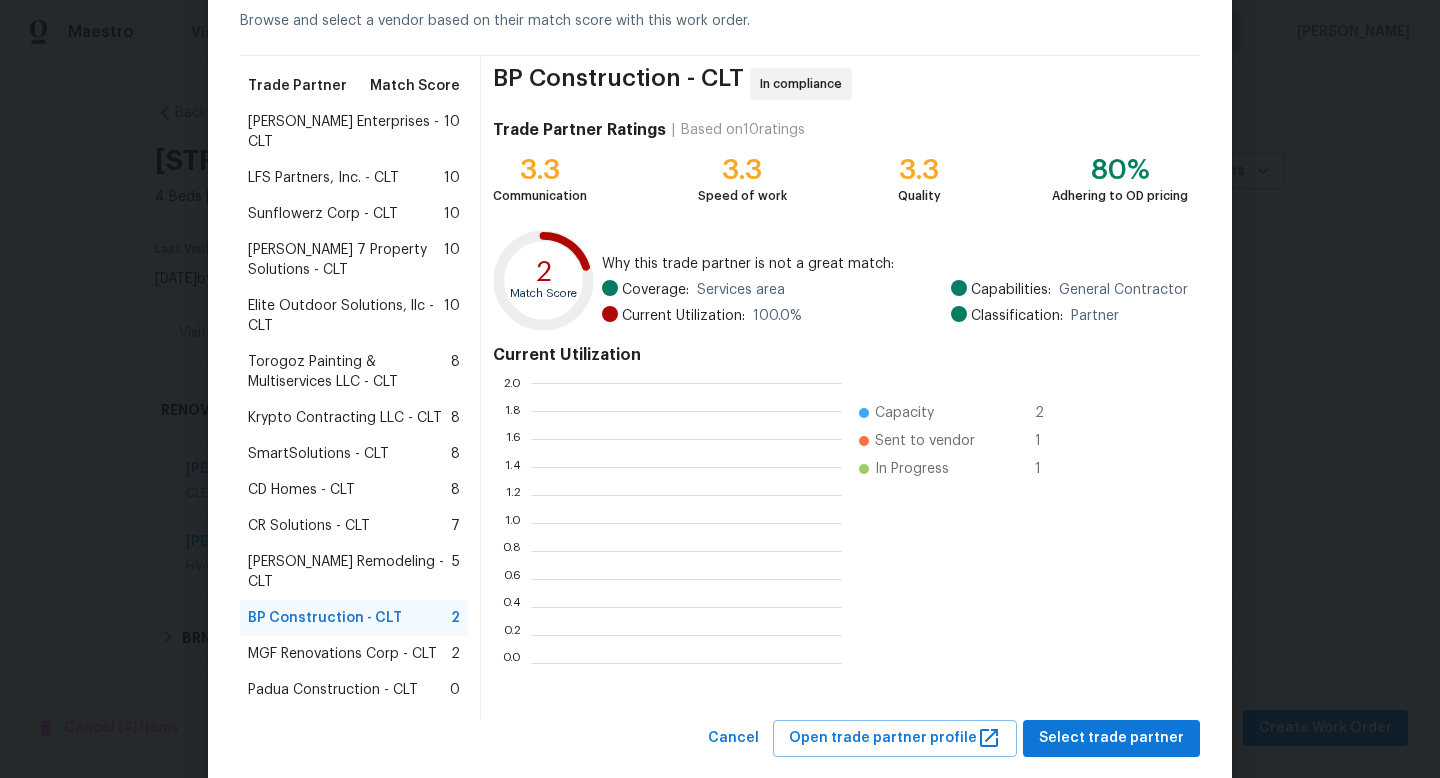scroll, scrollTop: 102, scrollLeft: 0, axis: vertical 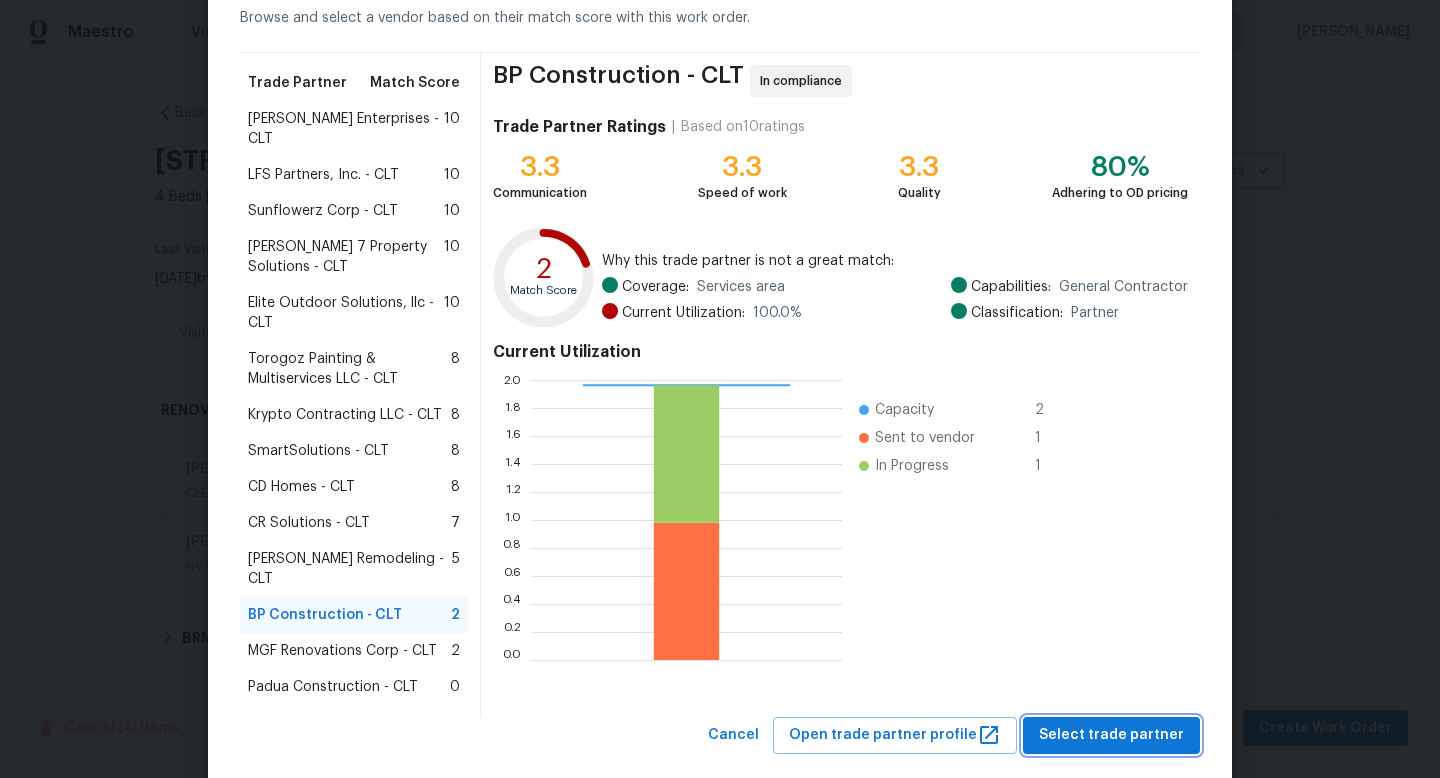 click on "Select trade partner" at bounding box center (1111, 735) 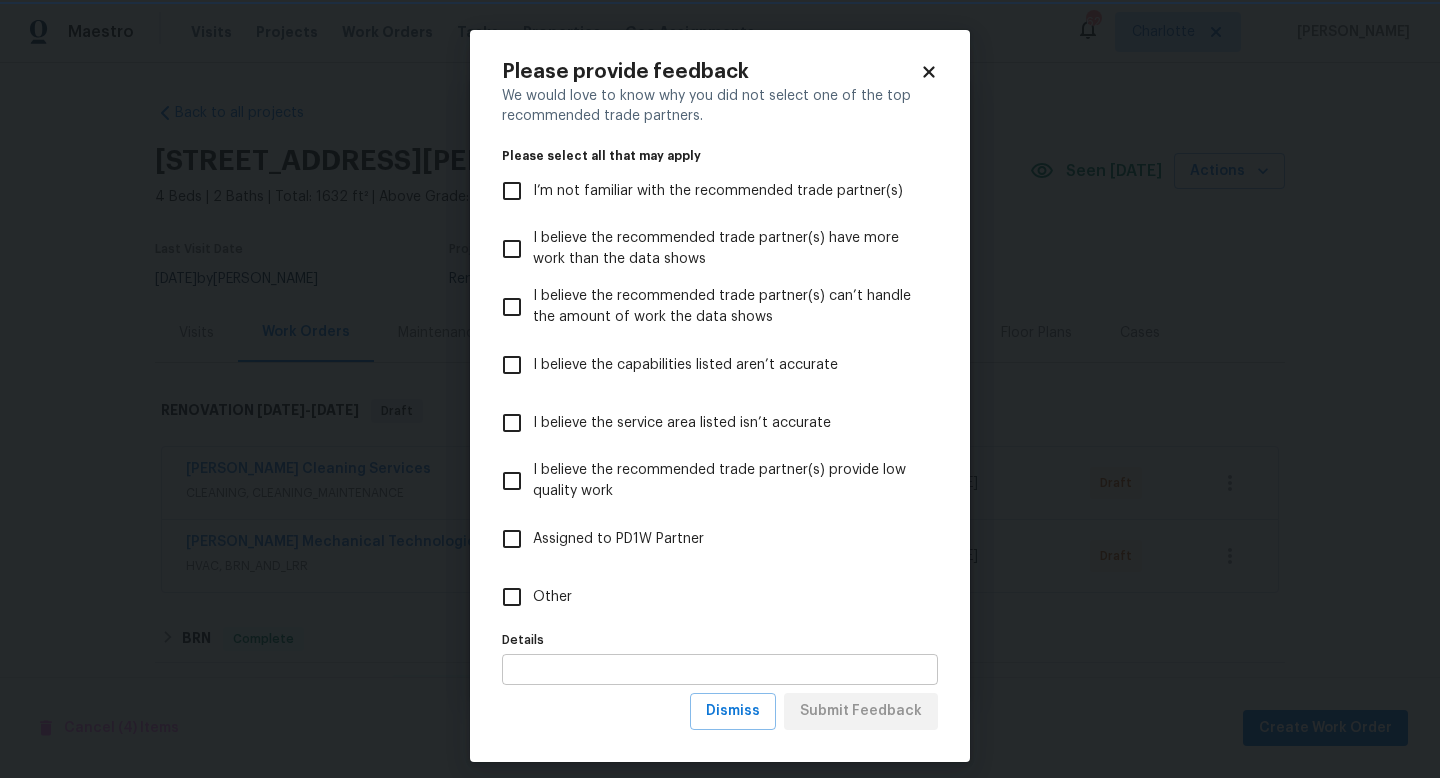 scroll, scrollTop: 0, scrollLeft: 0, axis: both 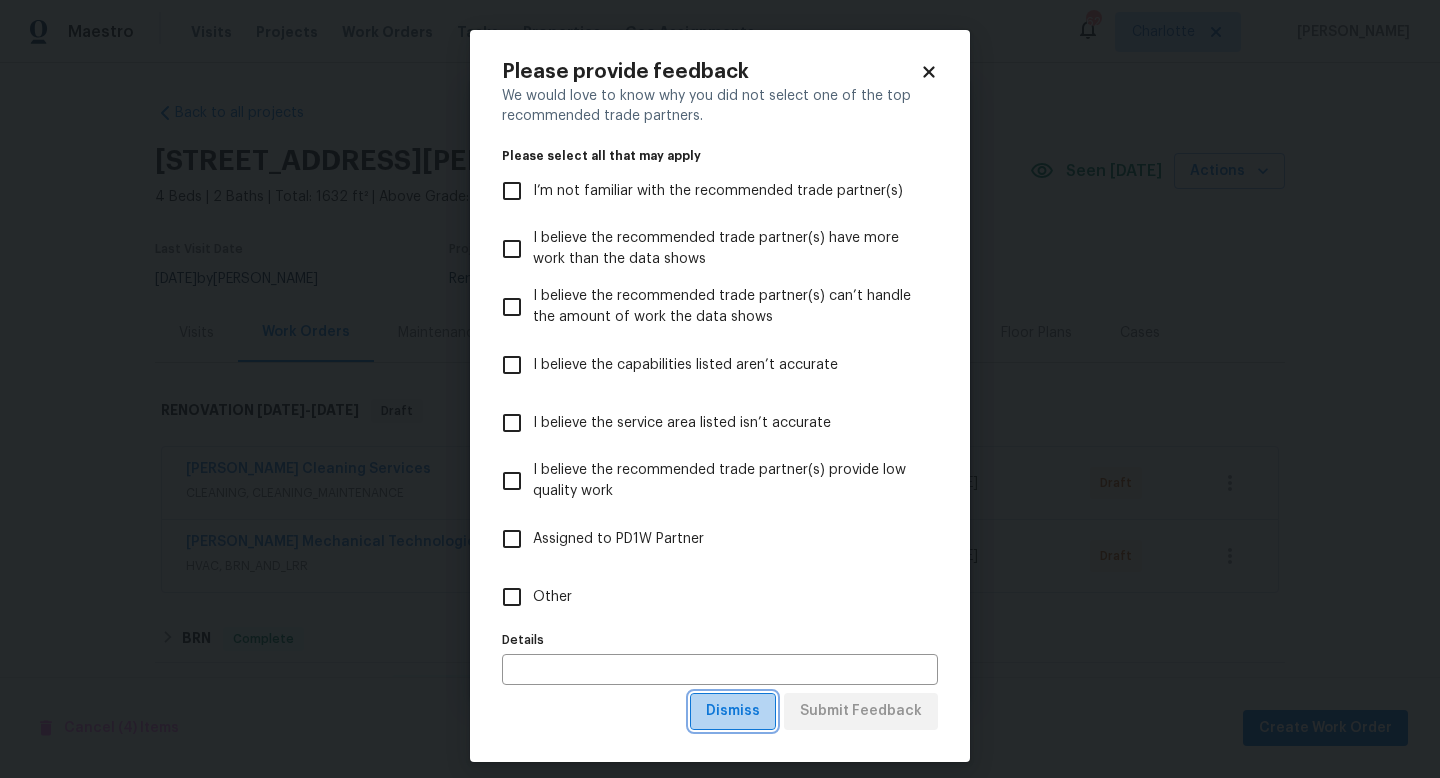 click on "Dismiss" at bounding box center [733, 711] 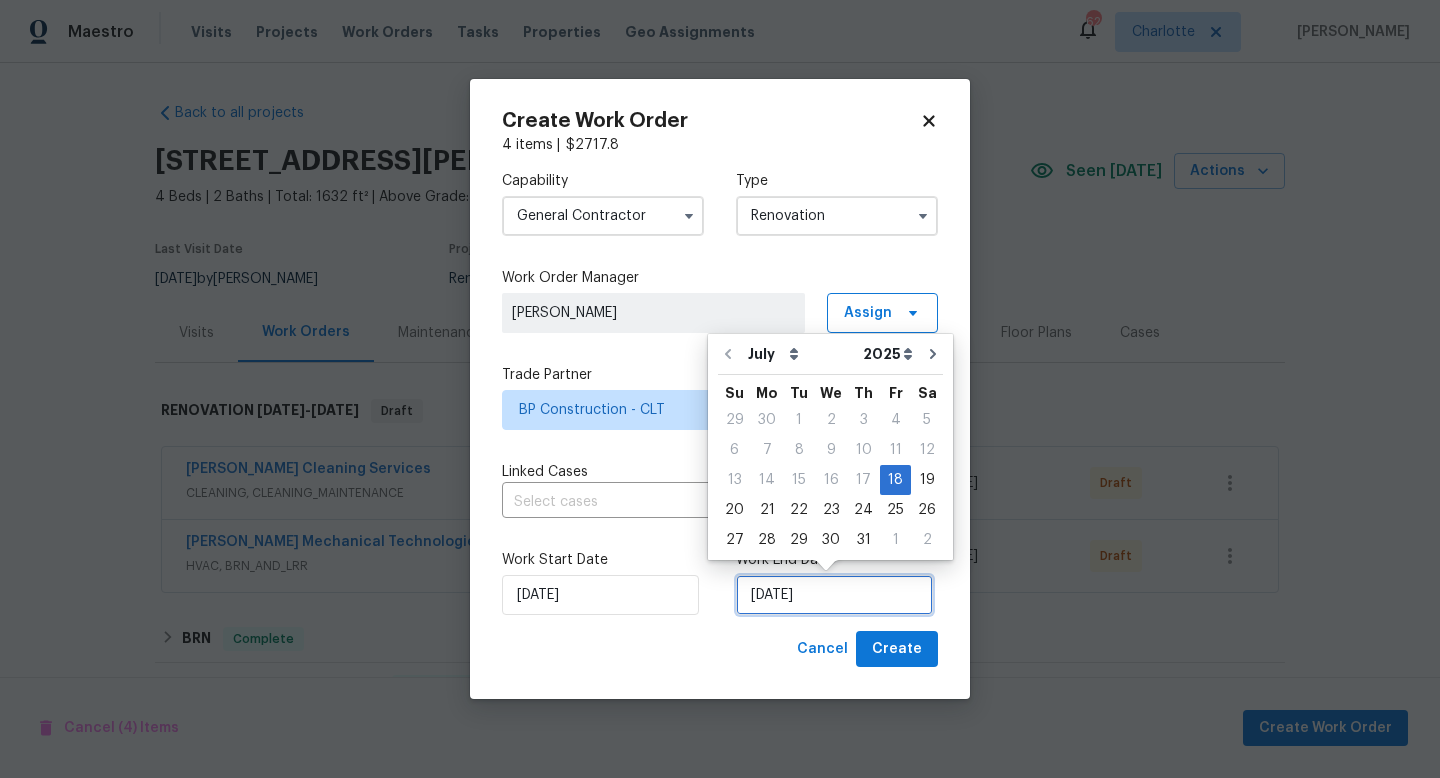 click on "7/18/2025" at bounding box center (834, 595) 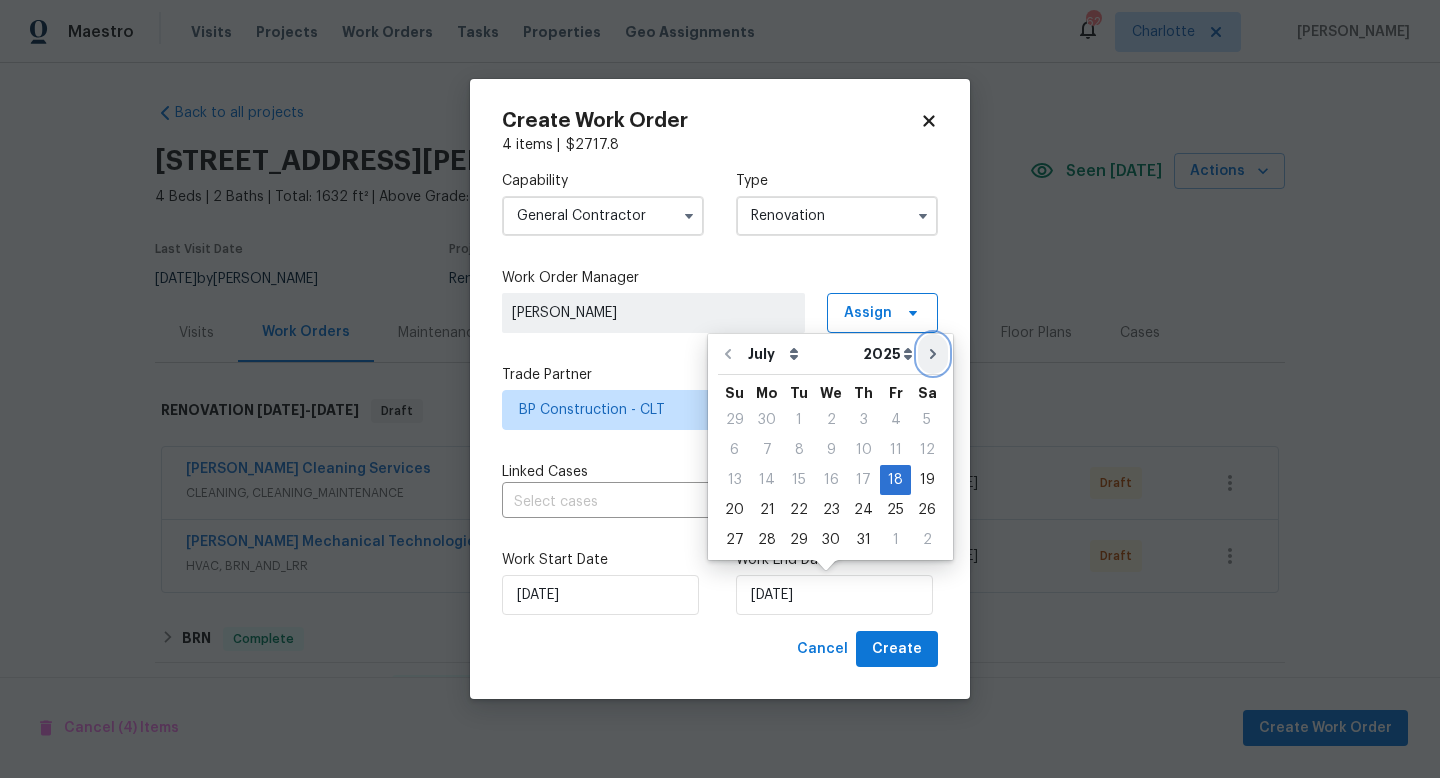 click at bounding box center (933, 354) 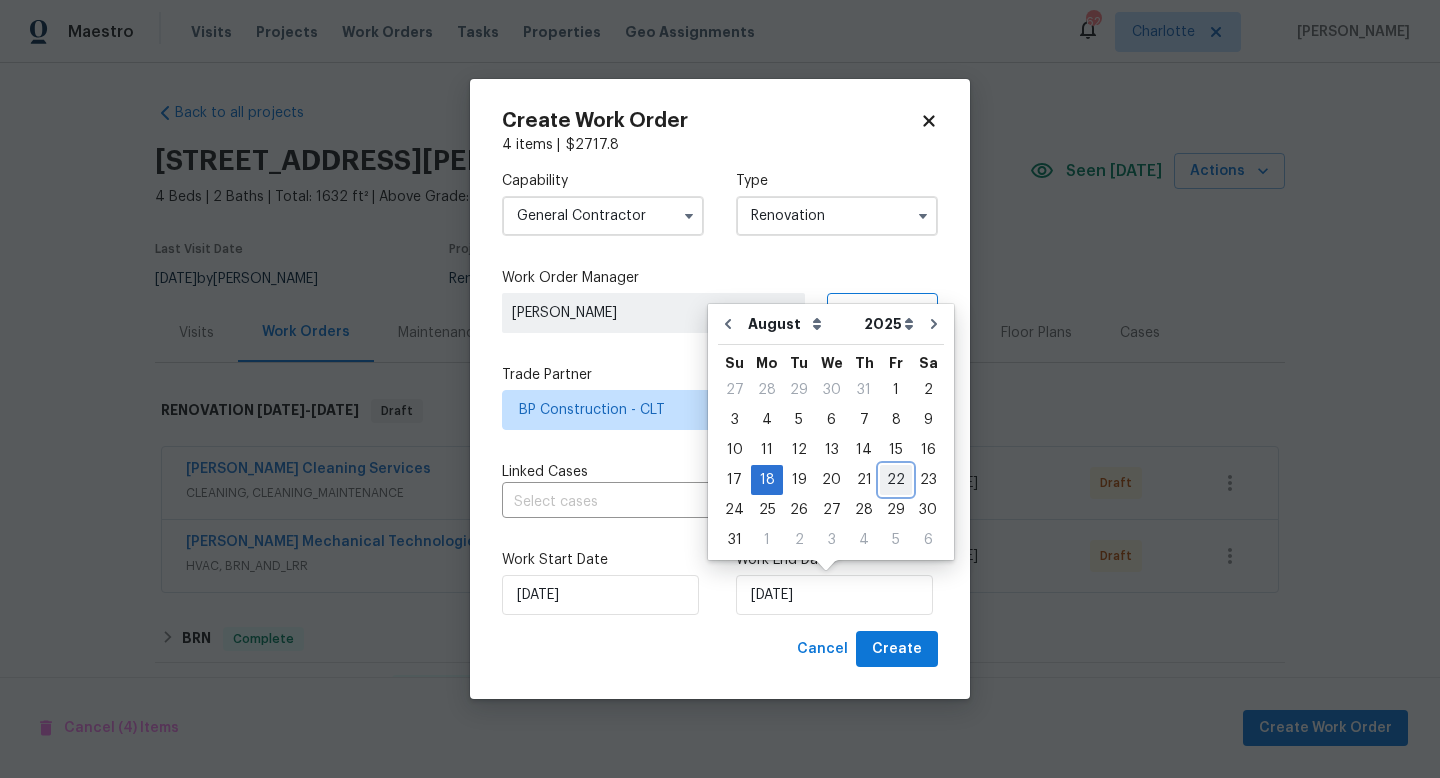 click on "22" at bounding box center (896, 480) 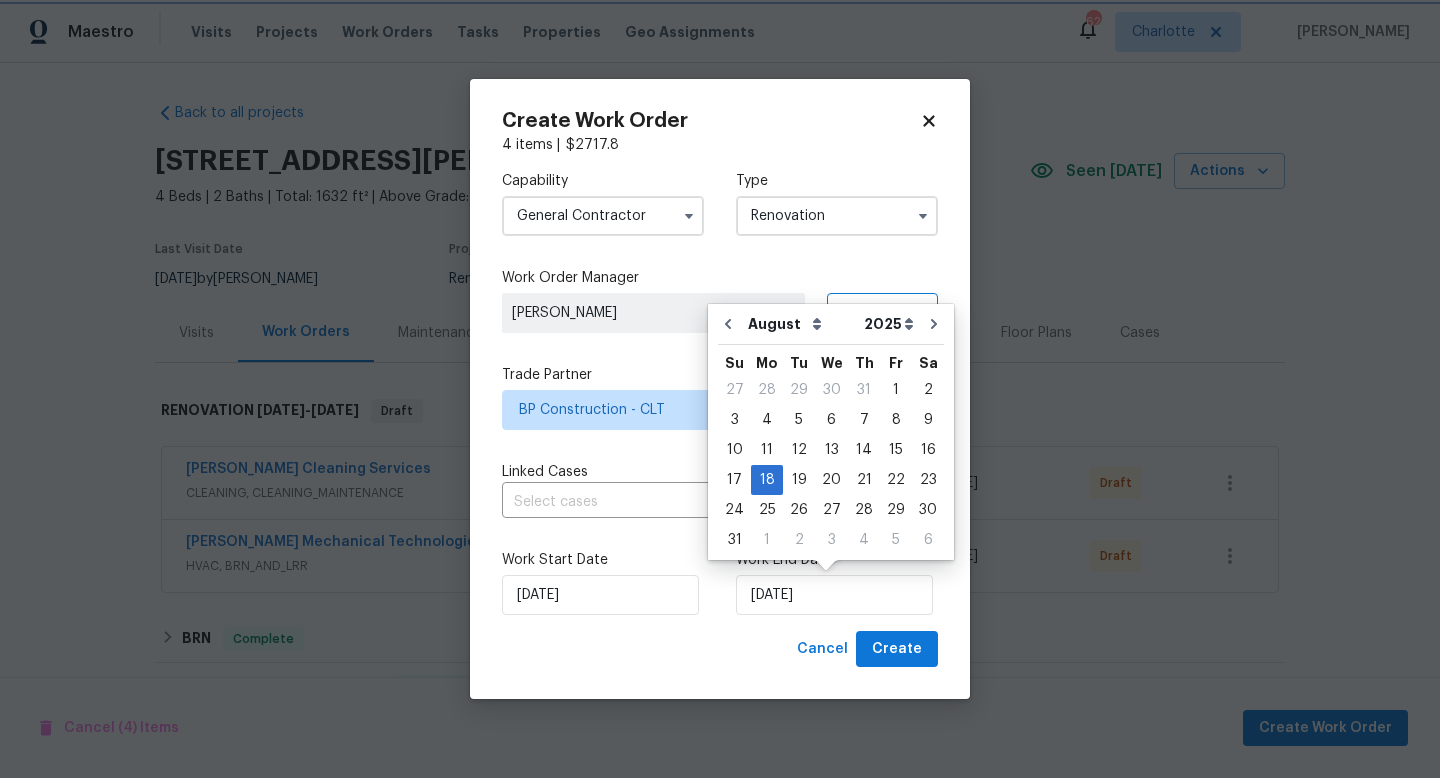 type on "8/22/2025" 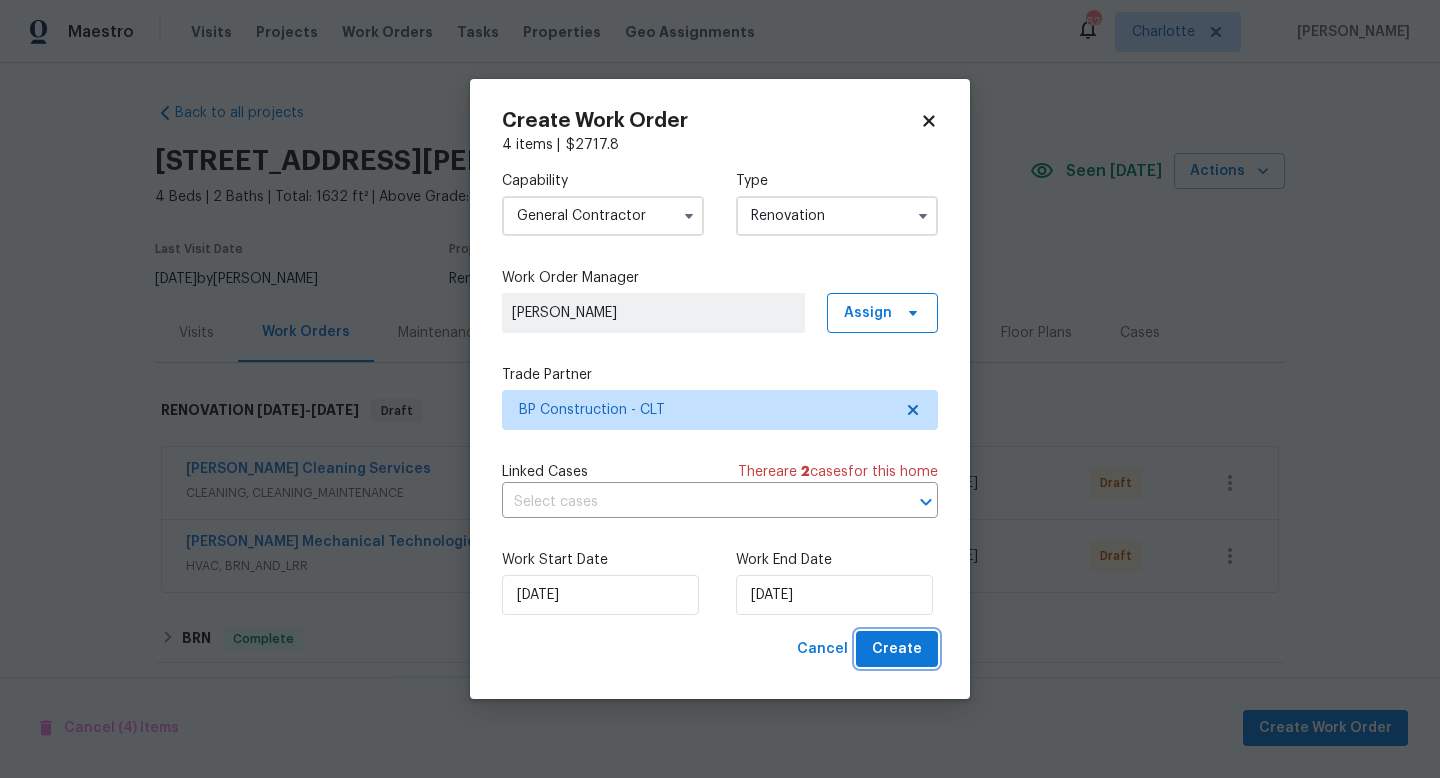 click on "Create" at bounding box center (897, 649) 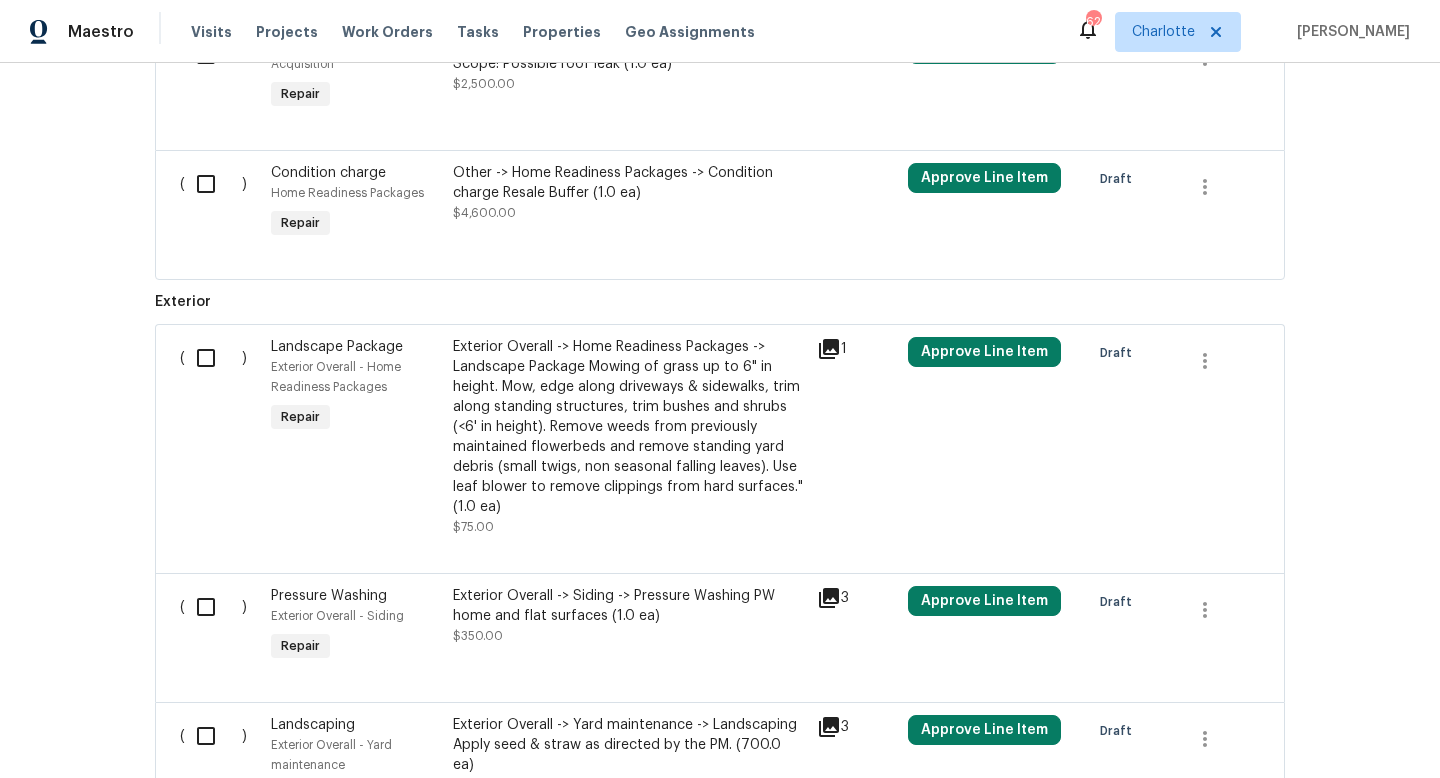scroll, scrollTop: 1331, scrollLeft: 0, axis: vertical 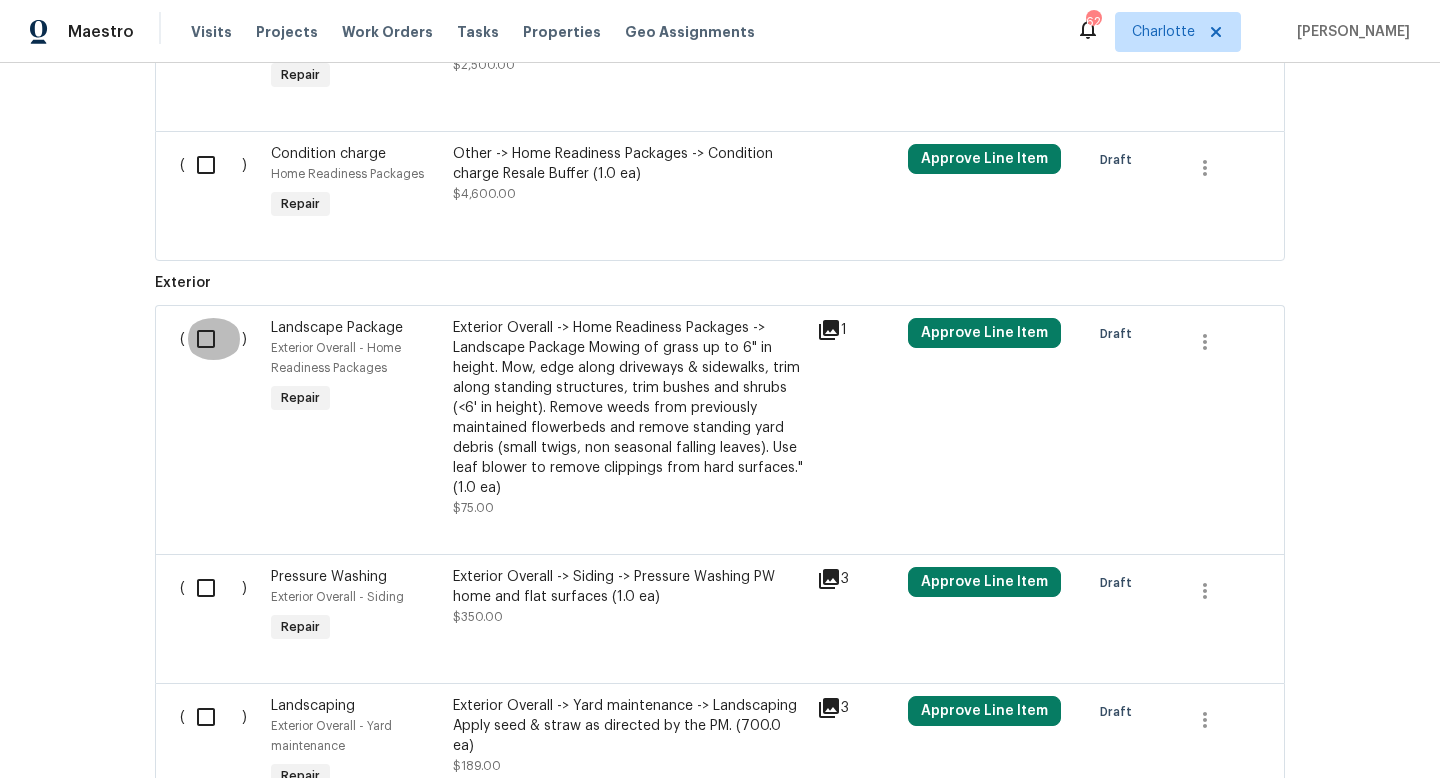 click at bounding box center (213, 339) 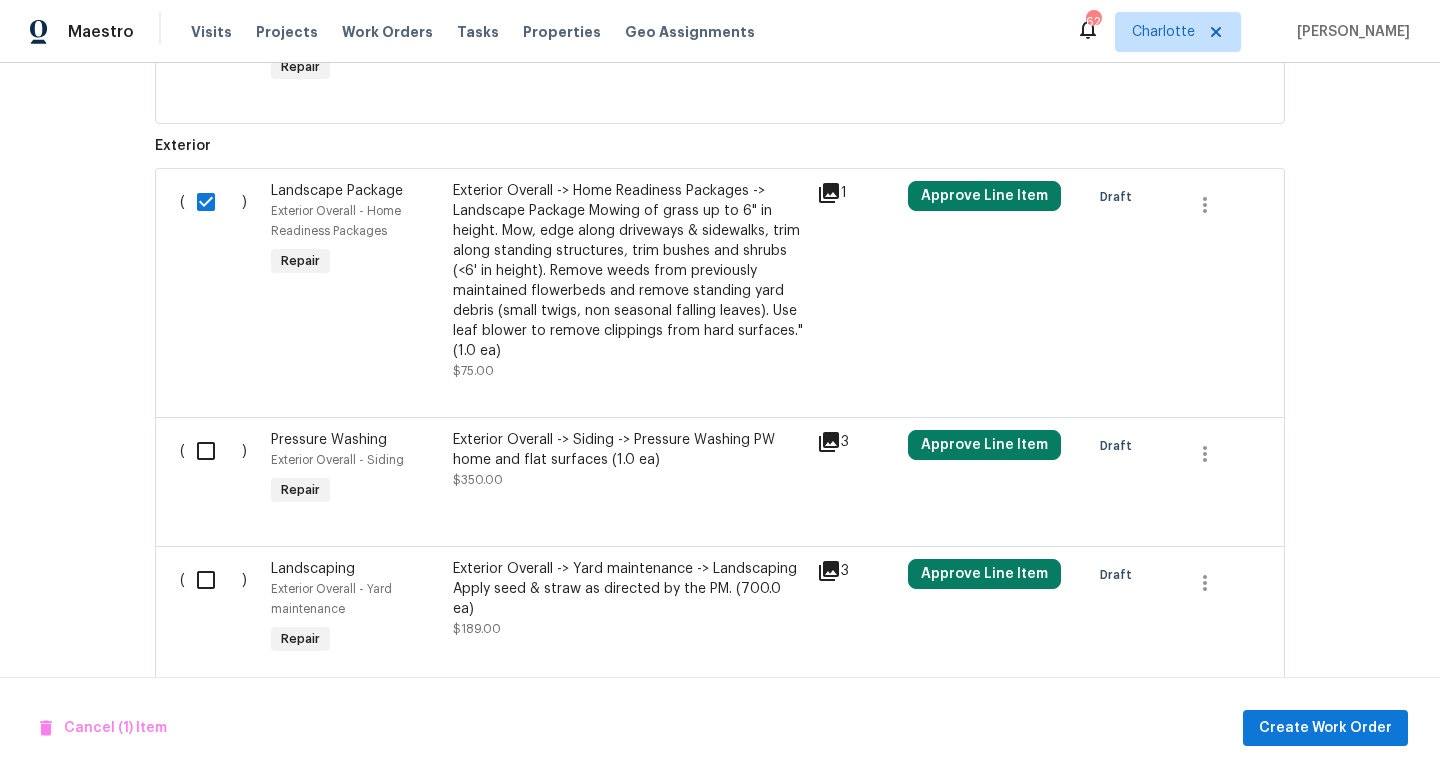 scroll, scrollTop: 1492, scrollLeft: 0, axis: vertical 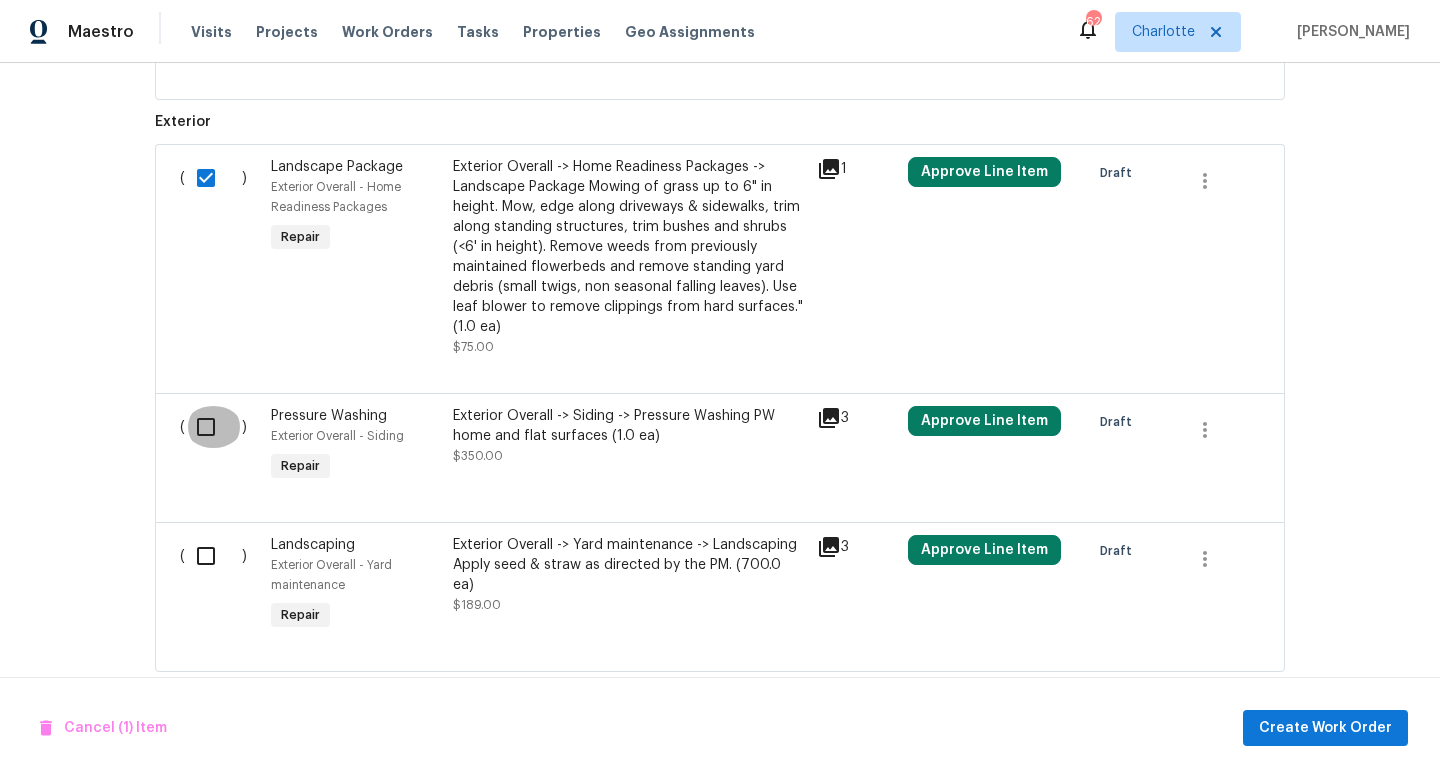 click at bounding box center [213, 427] 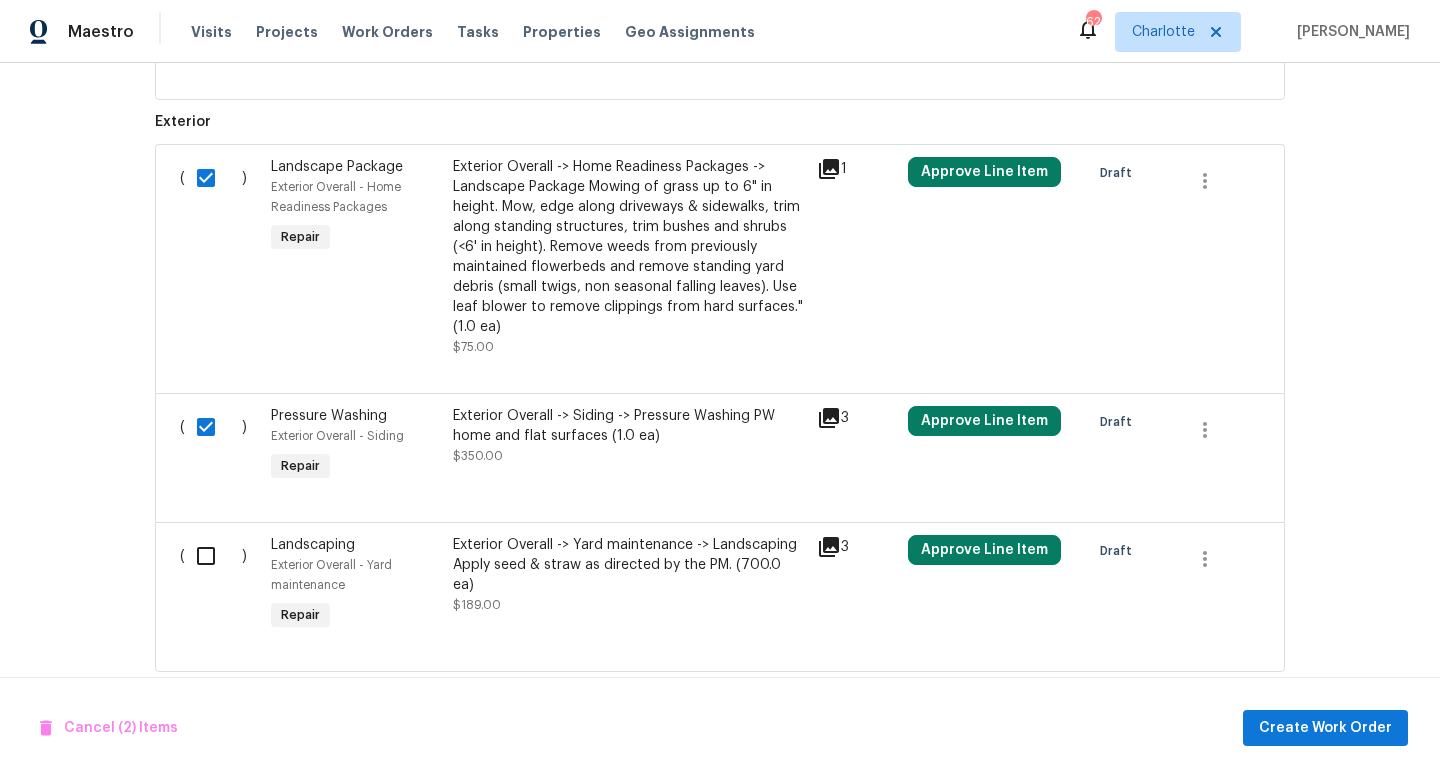 click at bounding box center [213, 556] 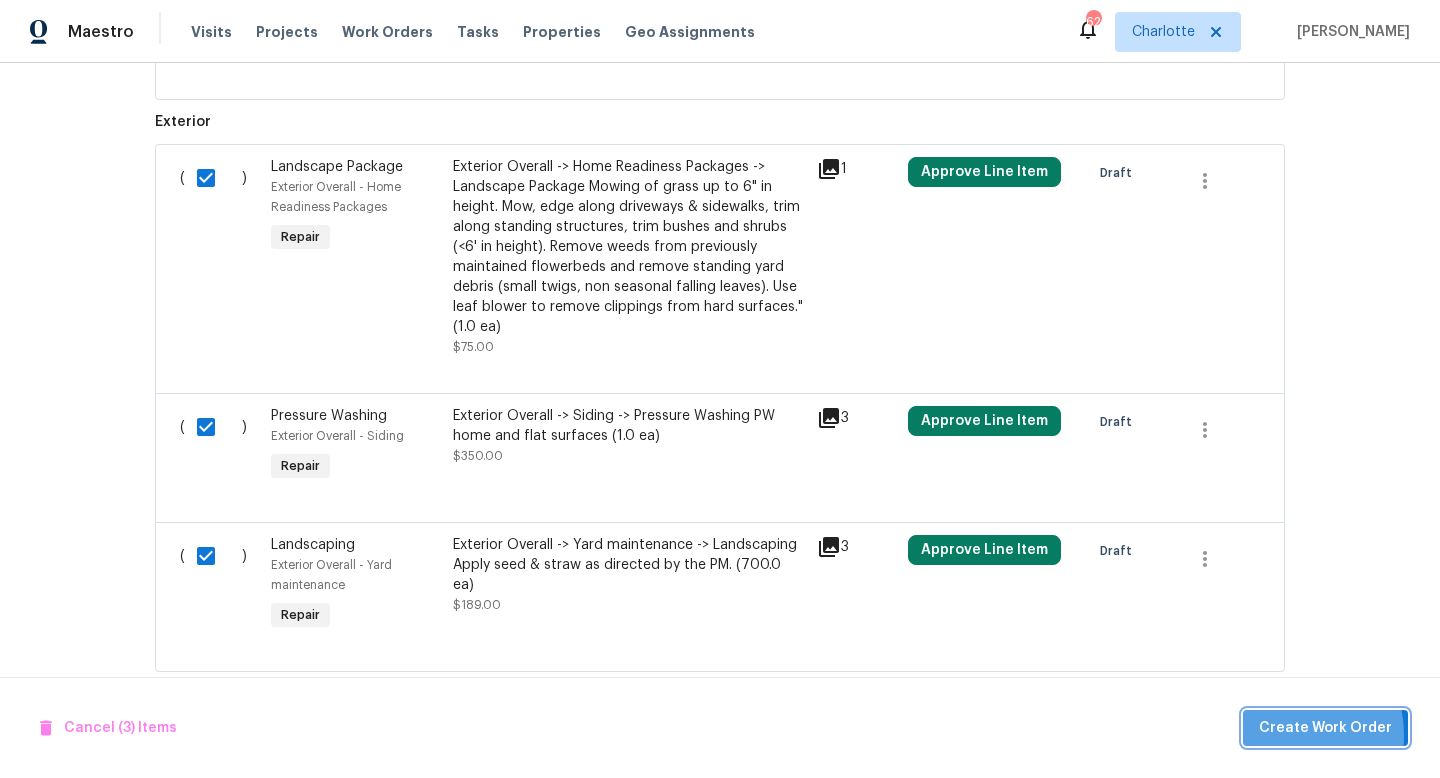 click on "Create Work Order" at bounding box center (1325, 728) 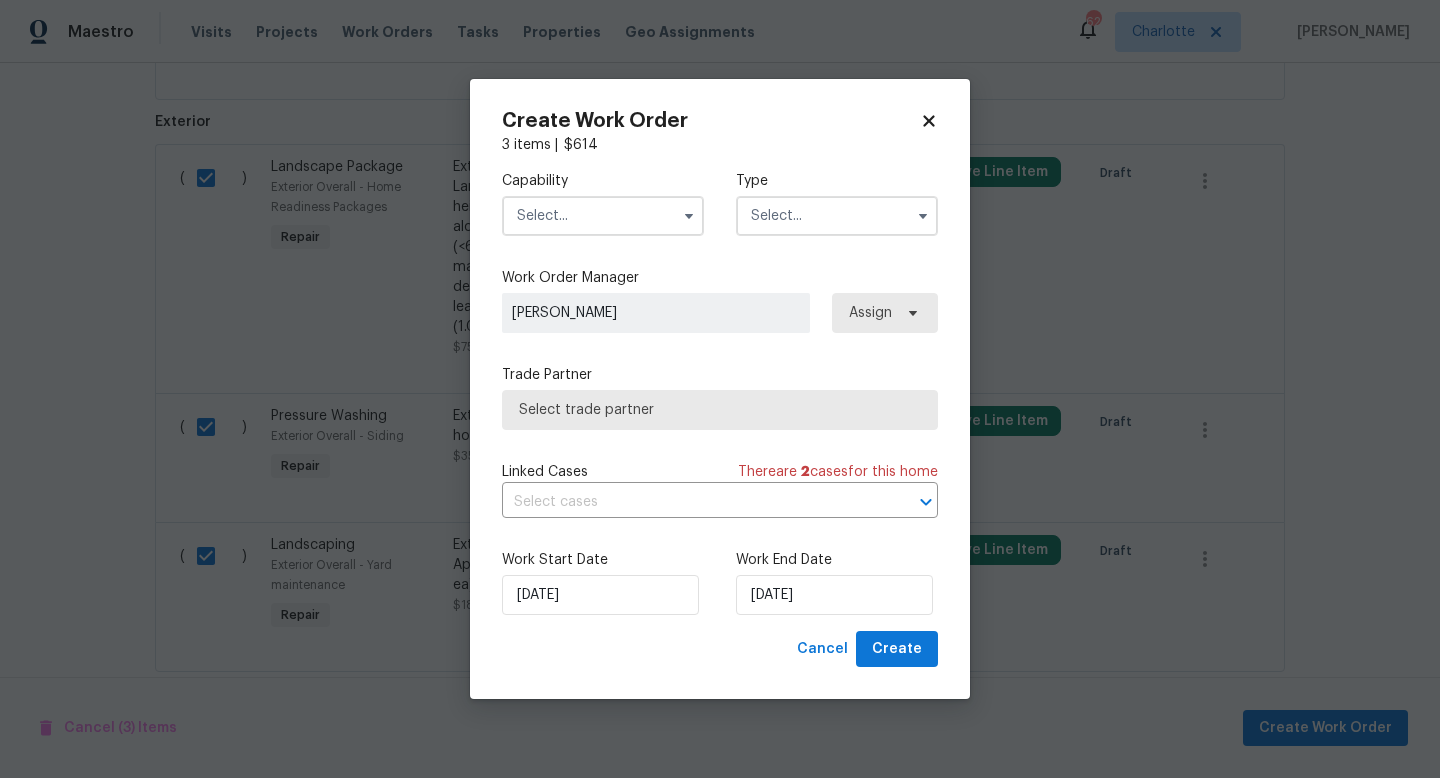 click at bounding box center (603, 216) 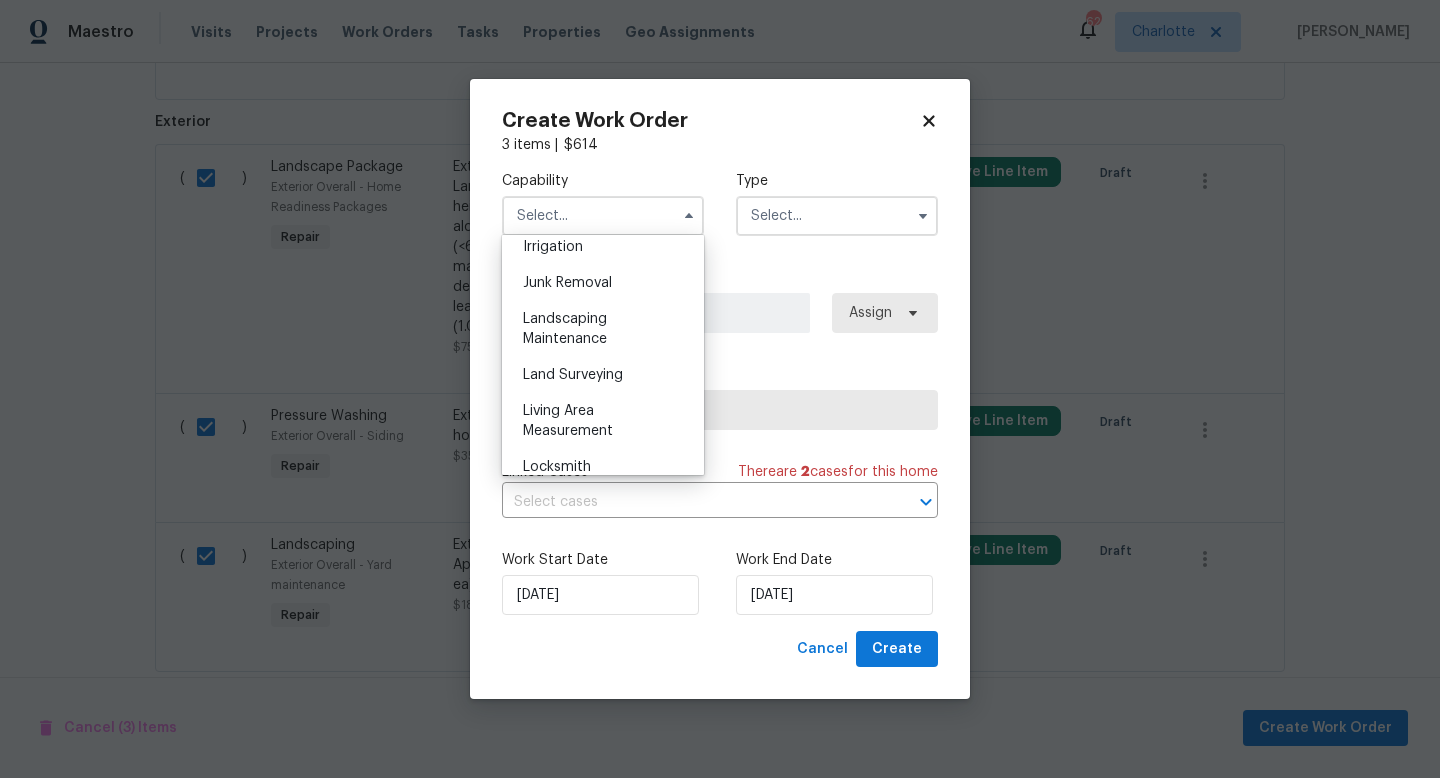 scroll, scrollTop: 1257, scrollLeft: 0, axis: vertical 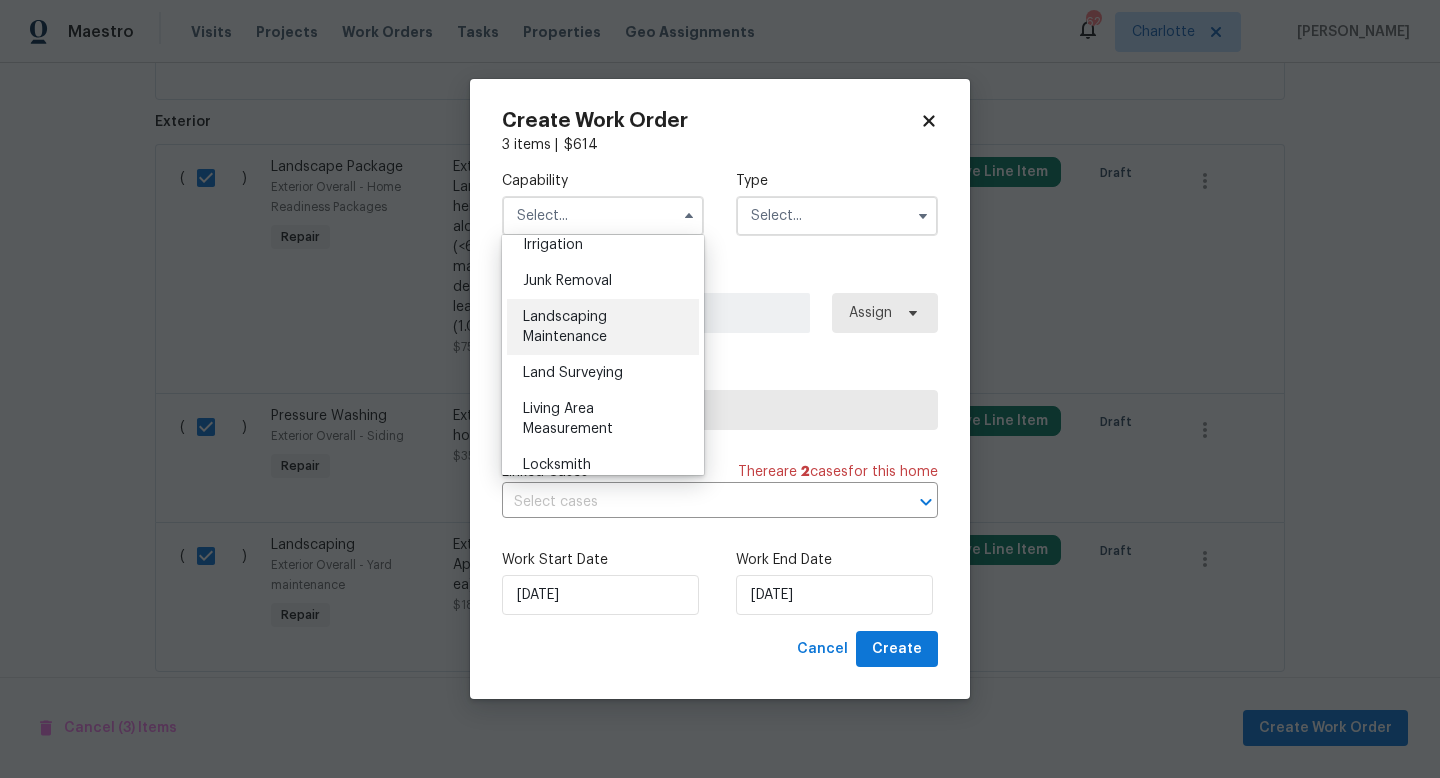 click on "Landscaping Maintenance" at bounding box center [565, 327] 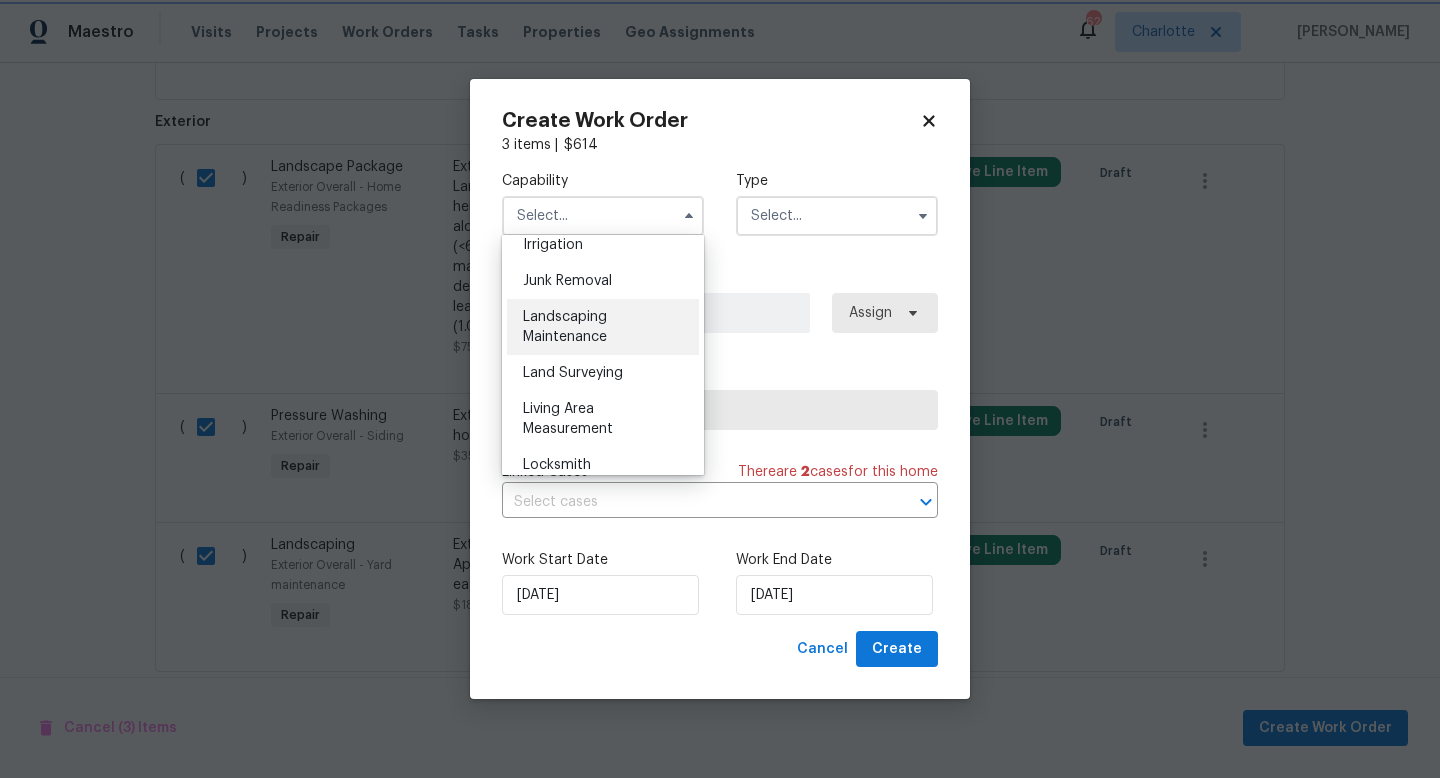 type on "Landscaping Maintenance" 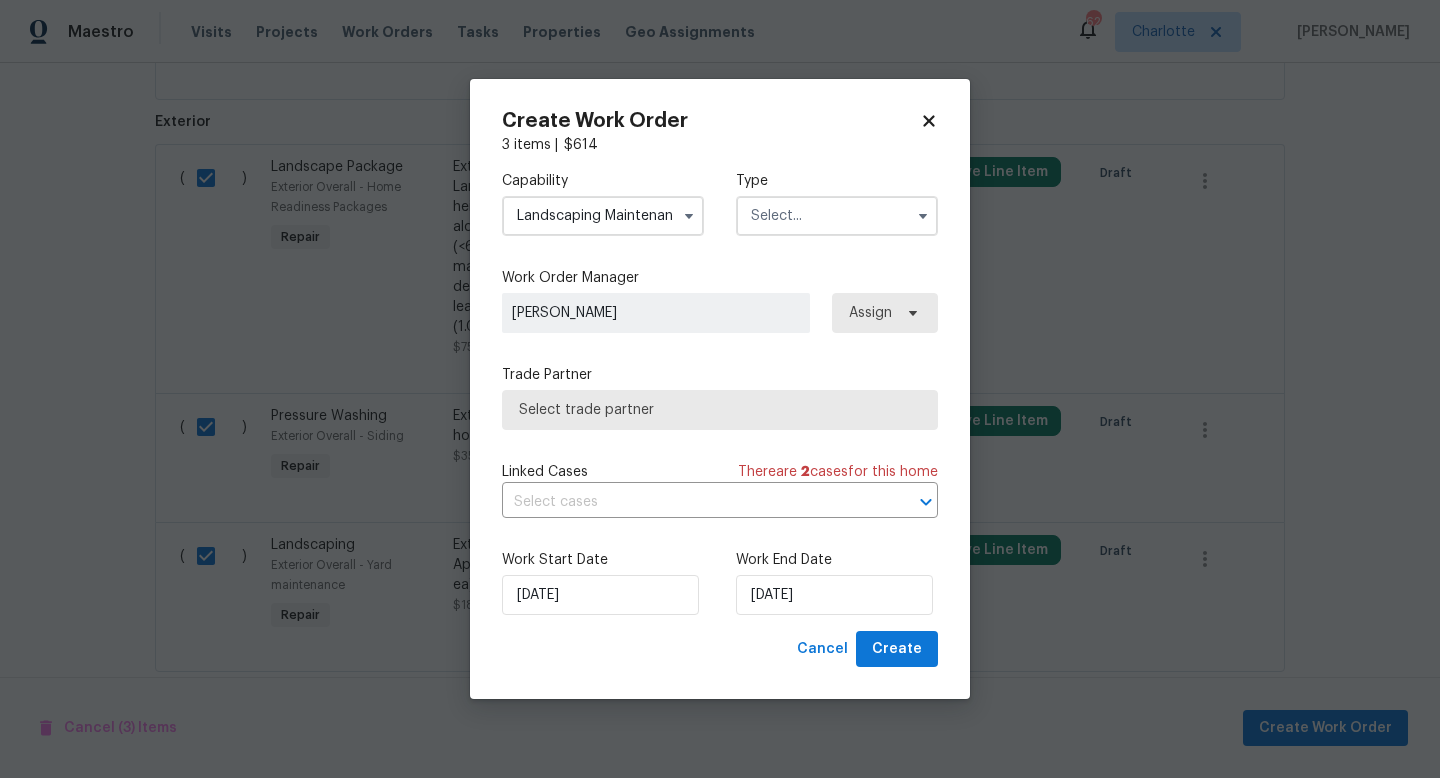 click at bounding box center (837, 216) 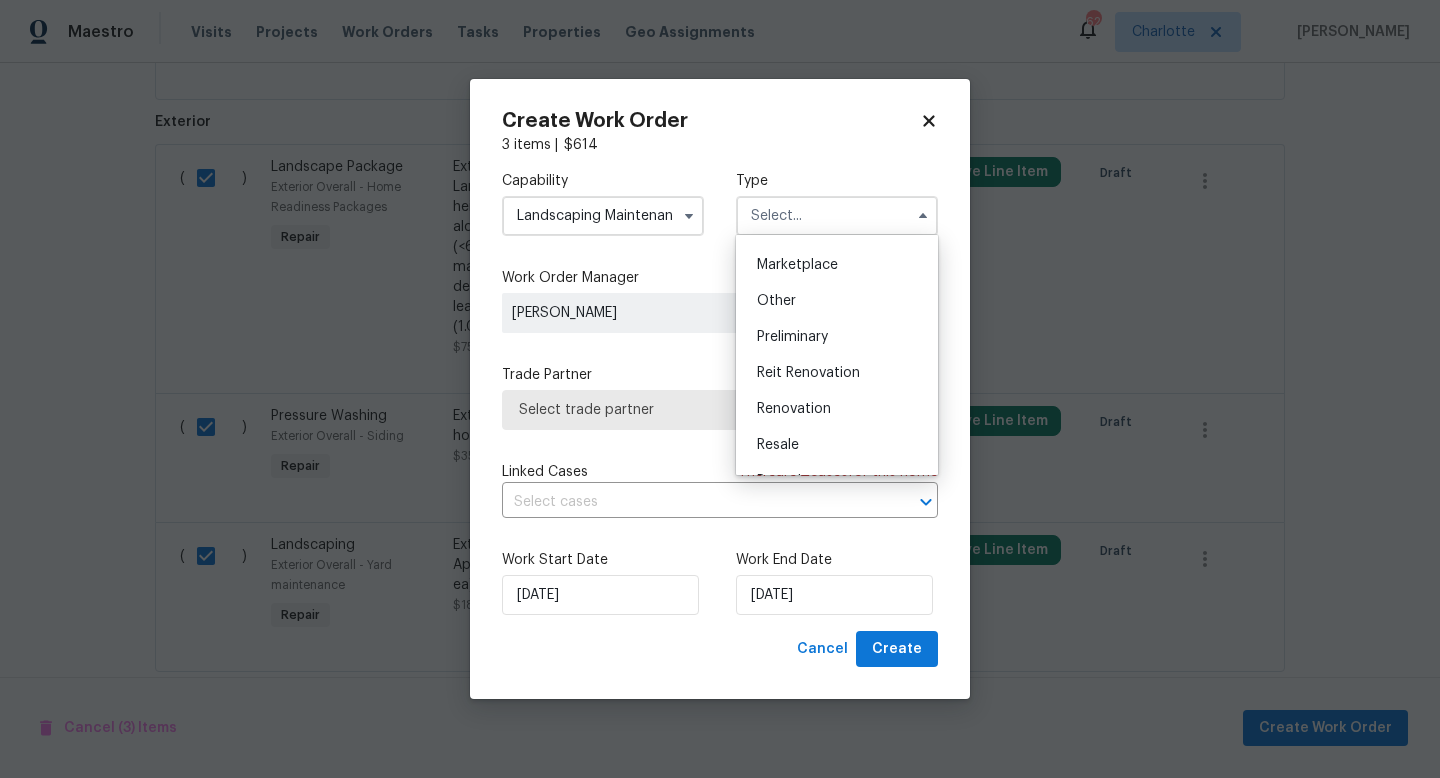 scroll, scrollTop: 377, scrollLeft: 0, axis: vertical 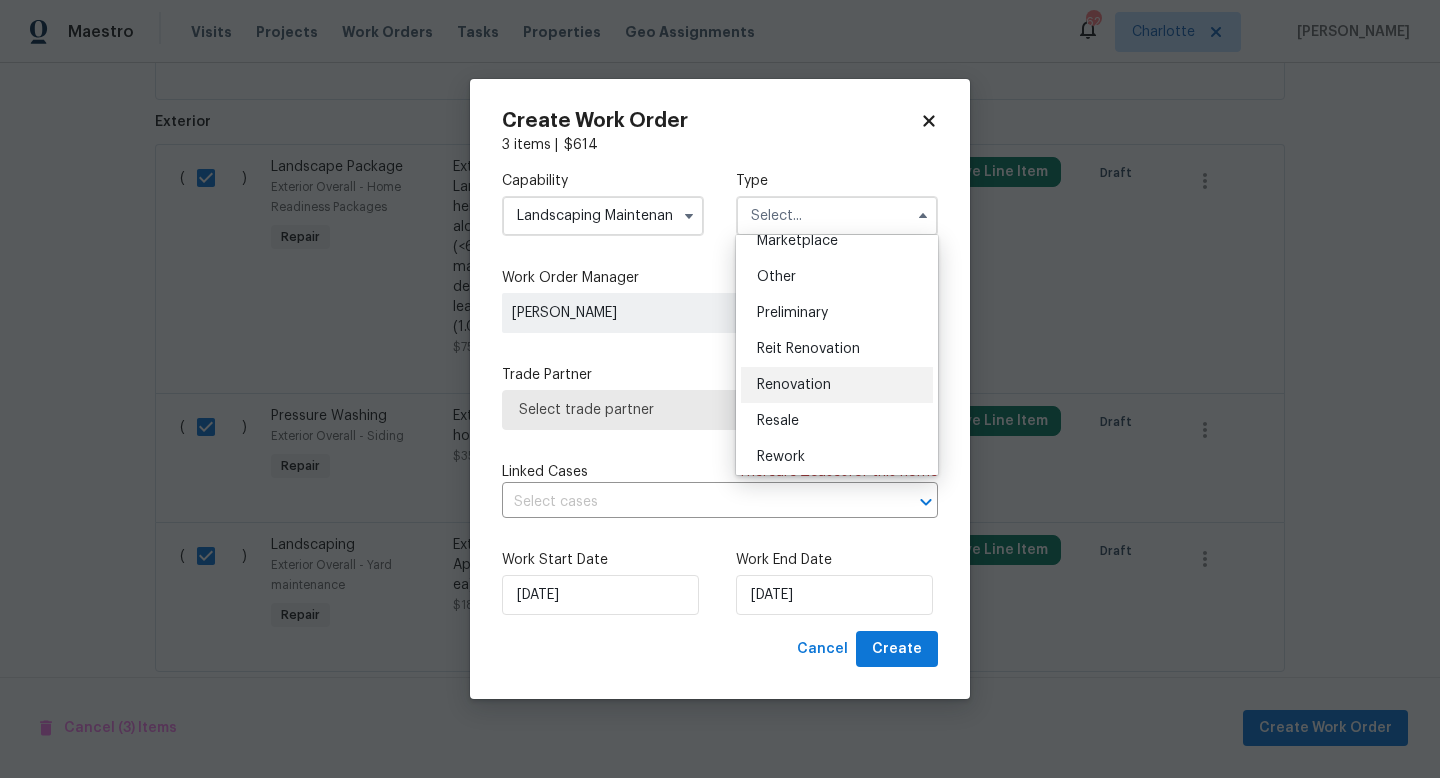 click on "Renovation" at bounding box center [794, 385] 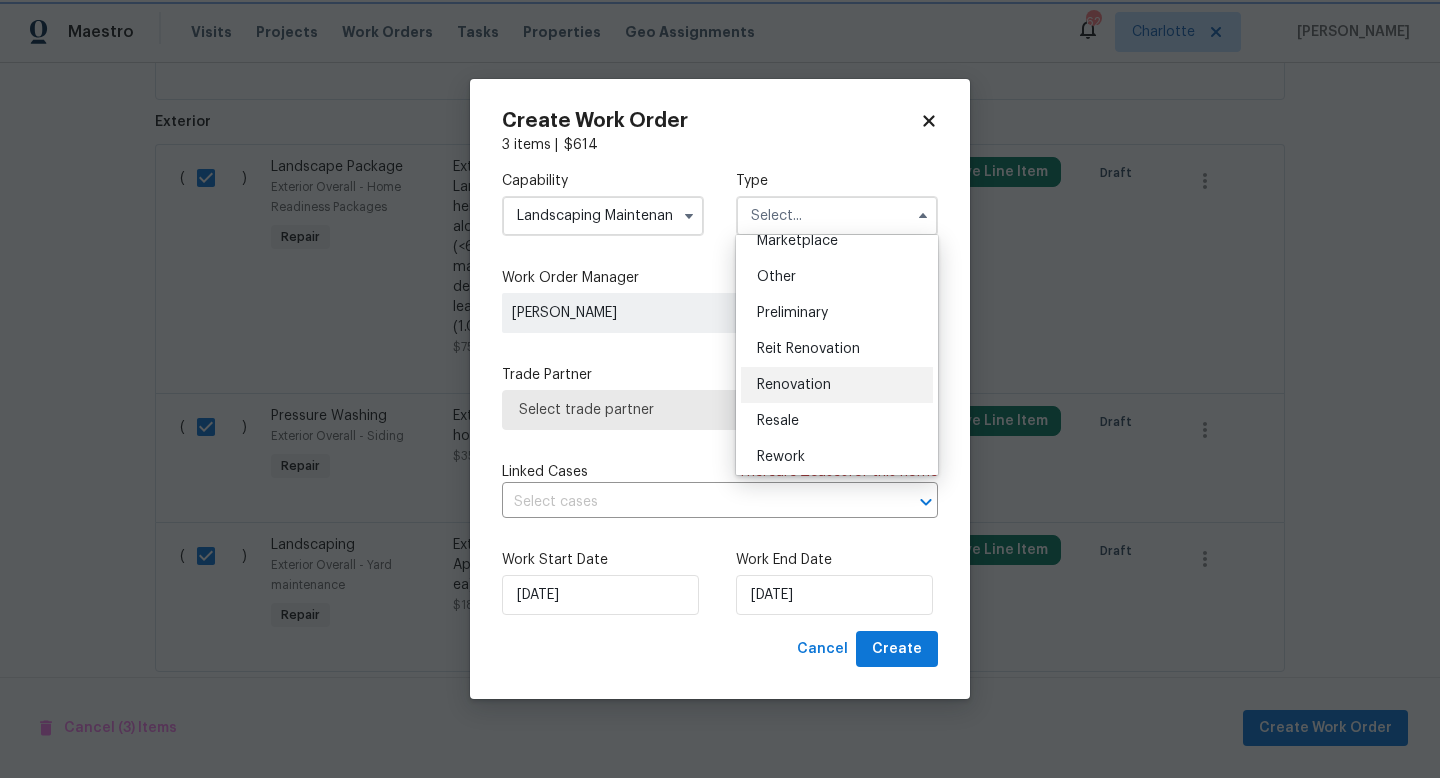type on "Renovation" 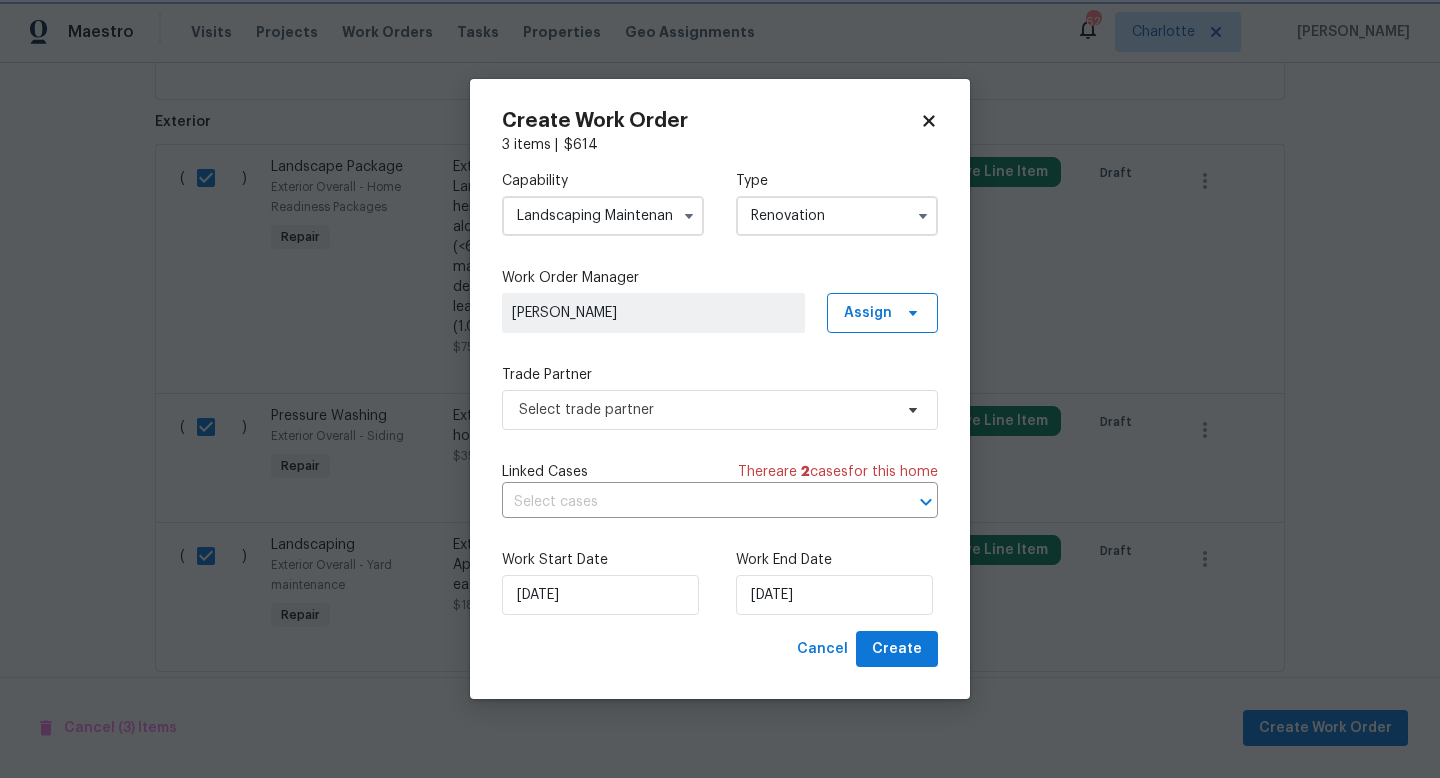 scroll, scrollTop: 0, scrollLeft: 0, axis: both 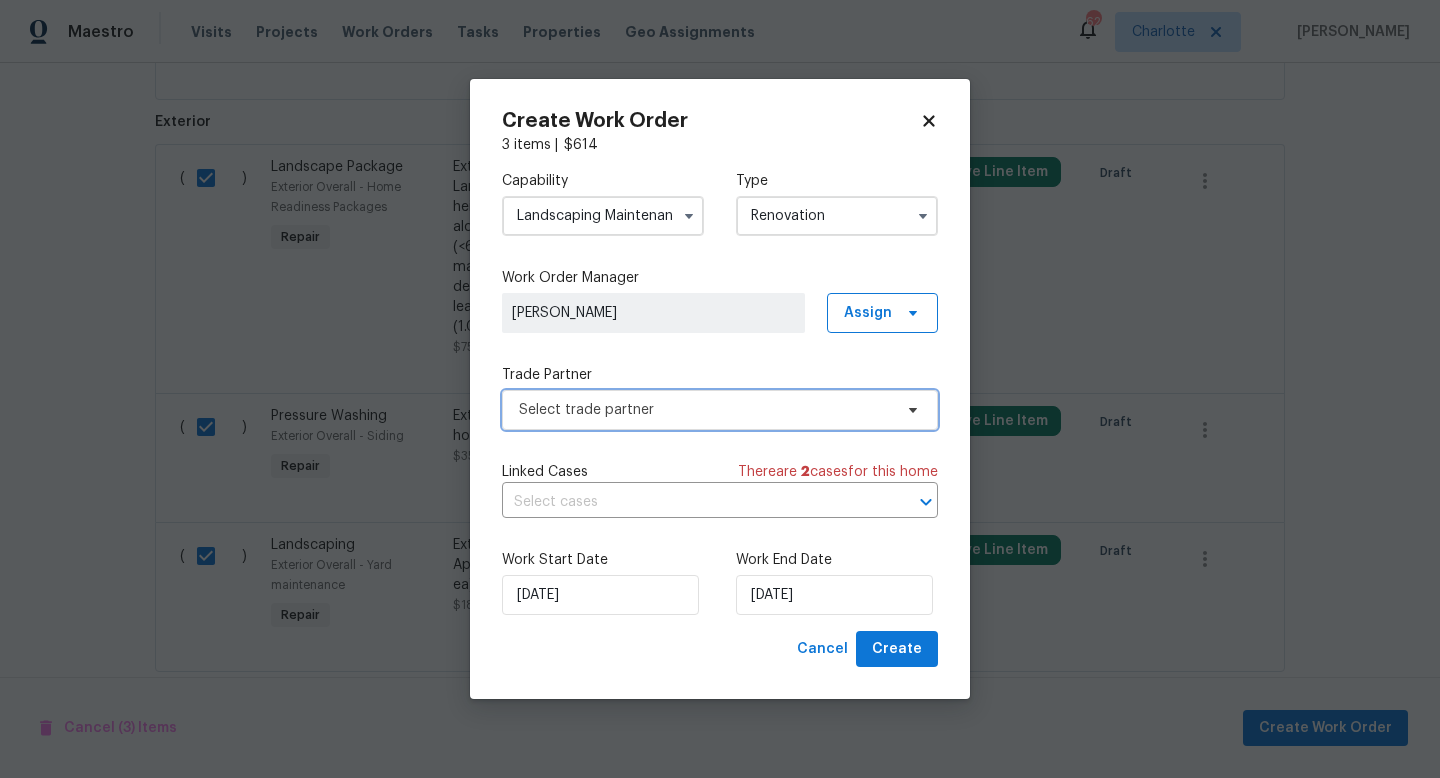click on "Select trade partner" at bounding box center [705, 410] 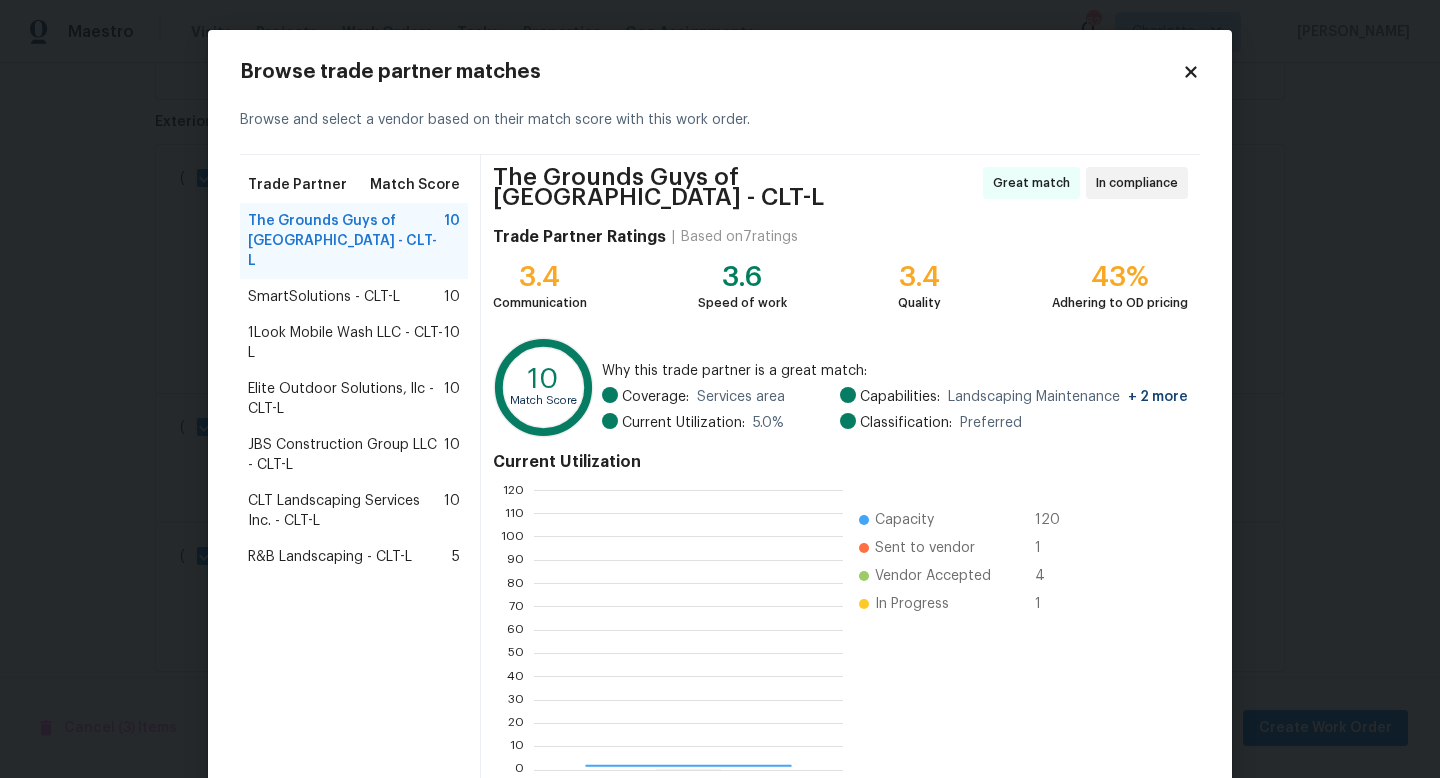 scroll, scrollTop: 2, scrollLeft: 2, axis: both 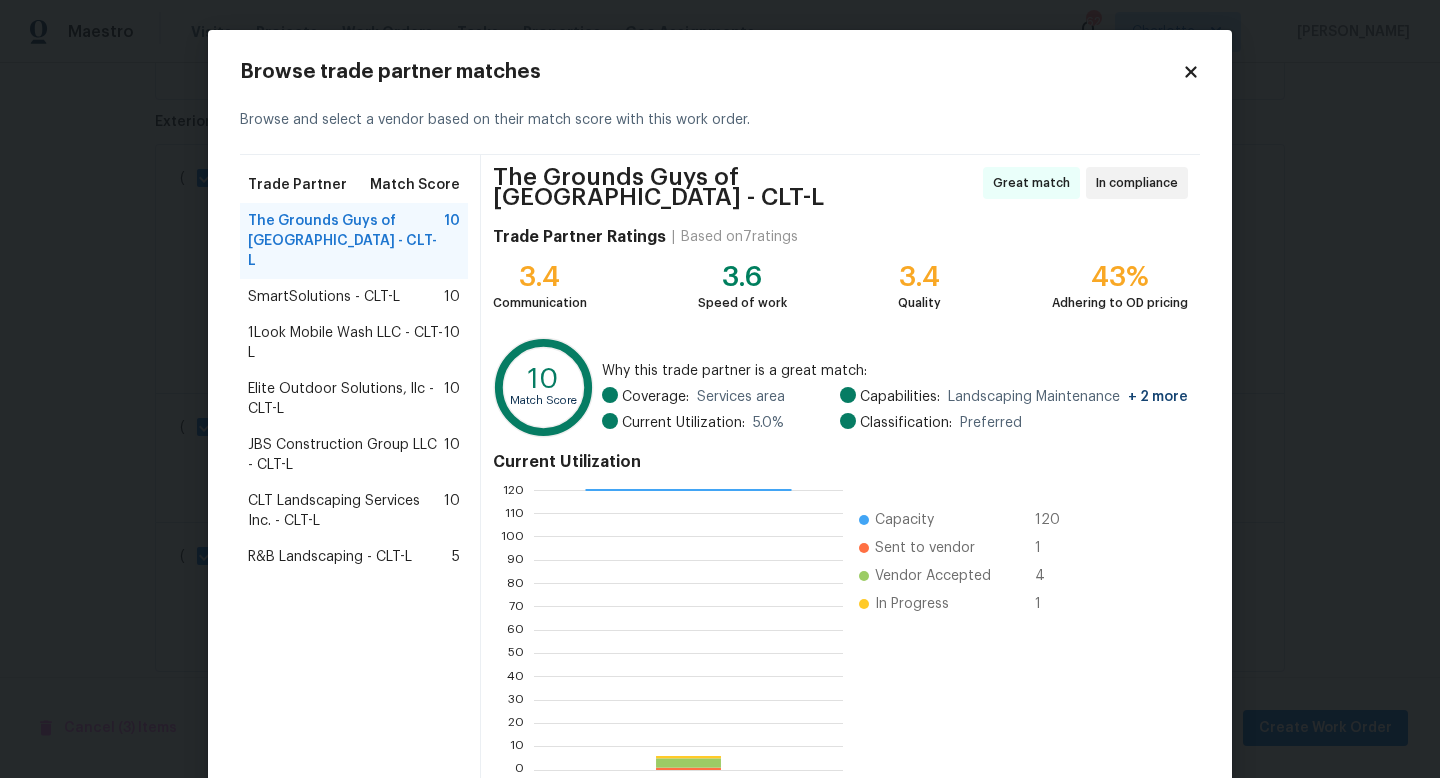 click on "Elite Outdoor Solutions, llc - CLT-L" at bounding box center (346, 399) 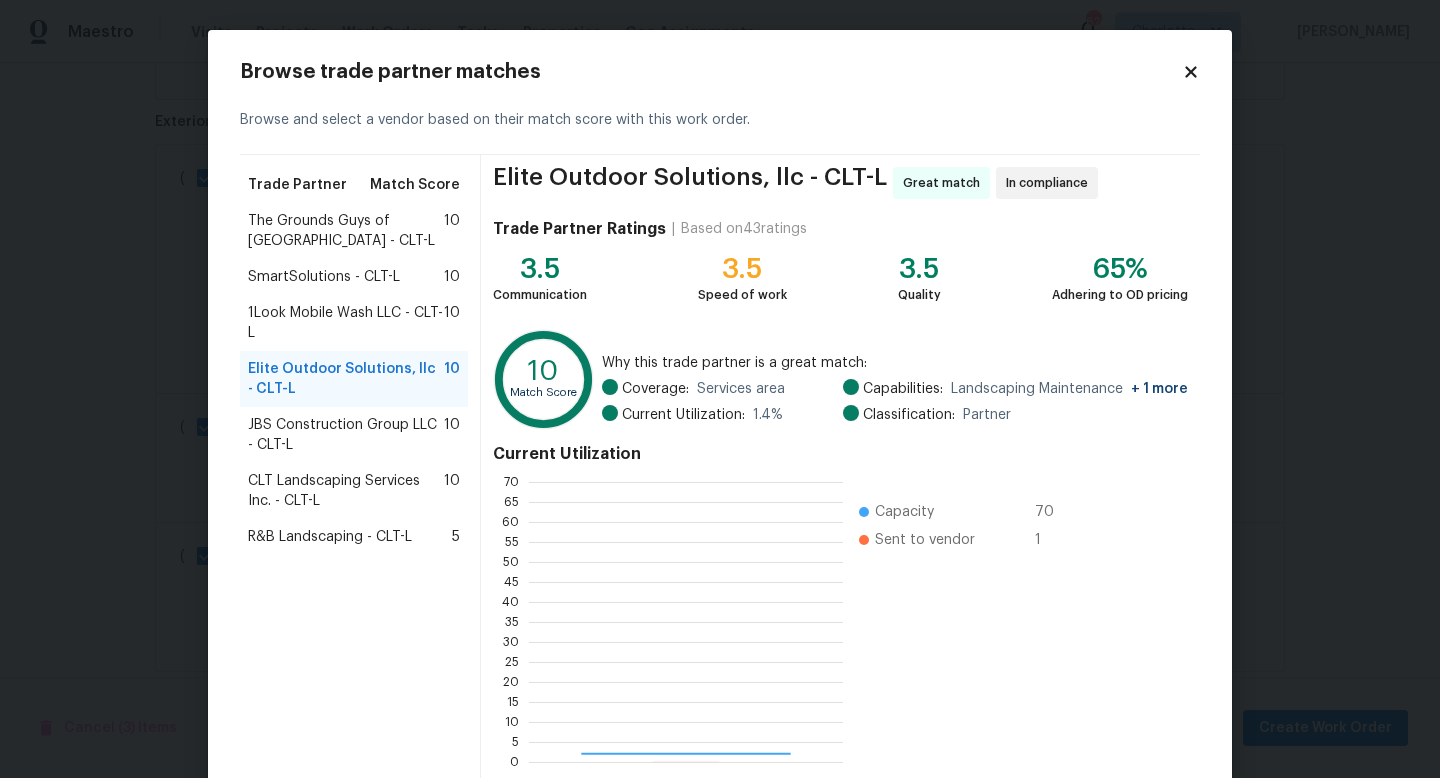 scroll, scrollTop: 2, scrollLeft: 1, axis: both 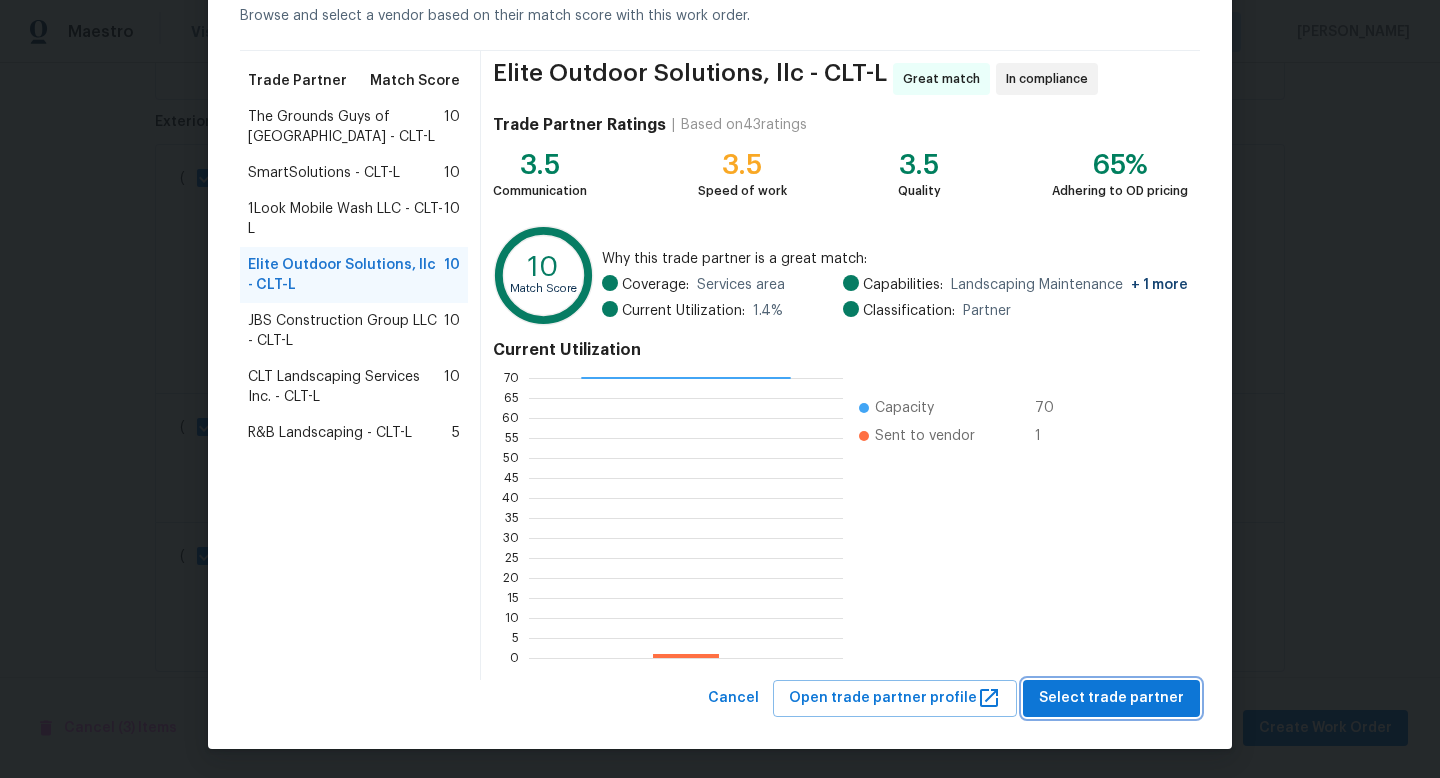 click on "Select trade partner" at bounding box center [1111, 698] 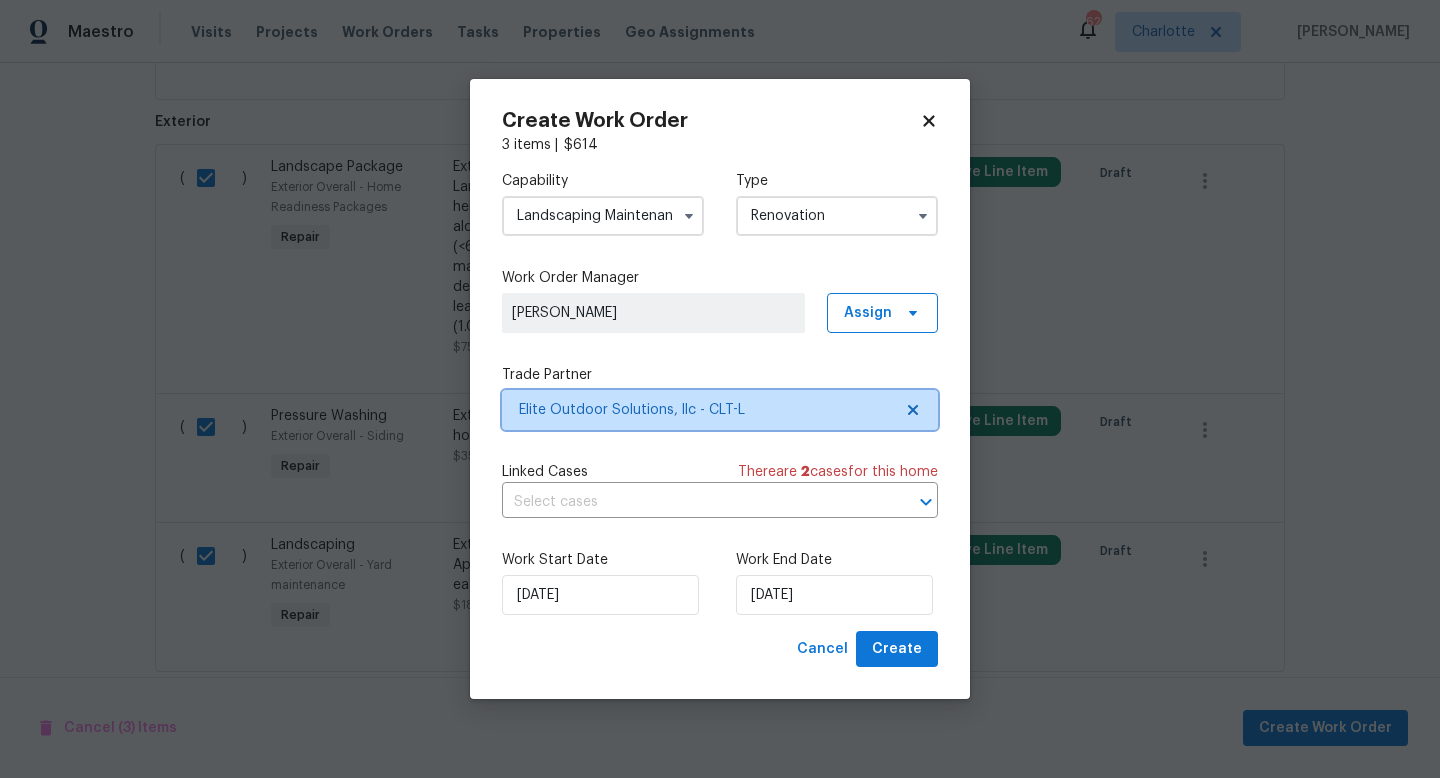 scroll, scrollTop: 0, scrollLeft: 0, axis: both 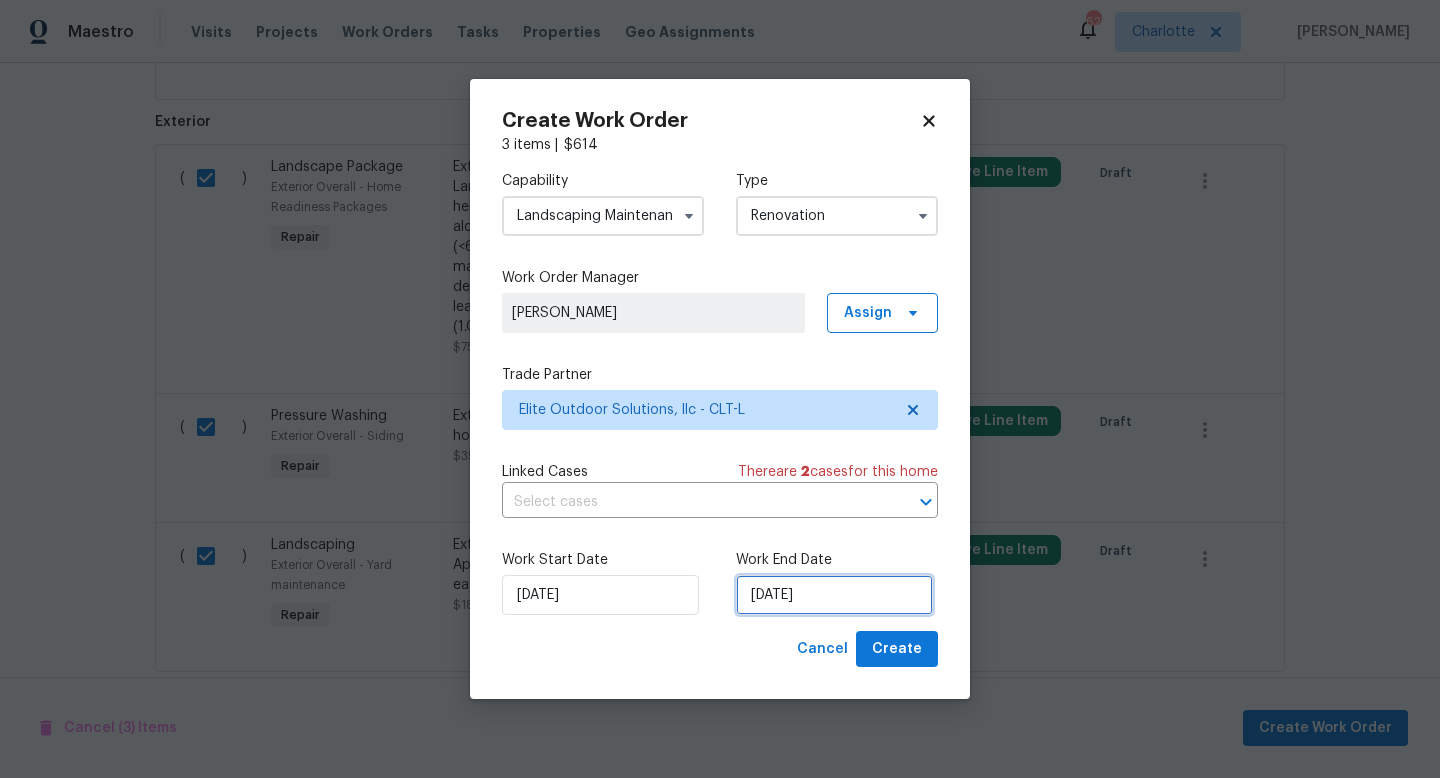 click on "7/18/2025" at bounding box center [834, 595] 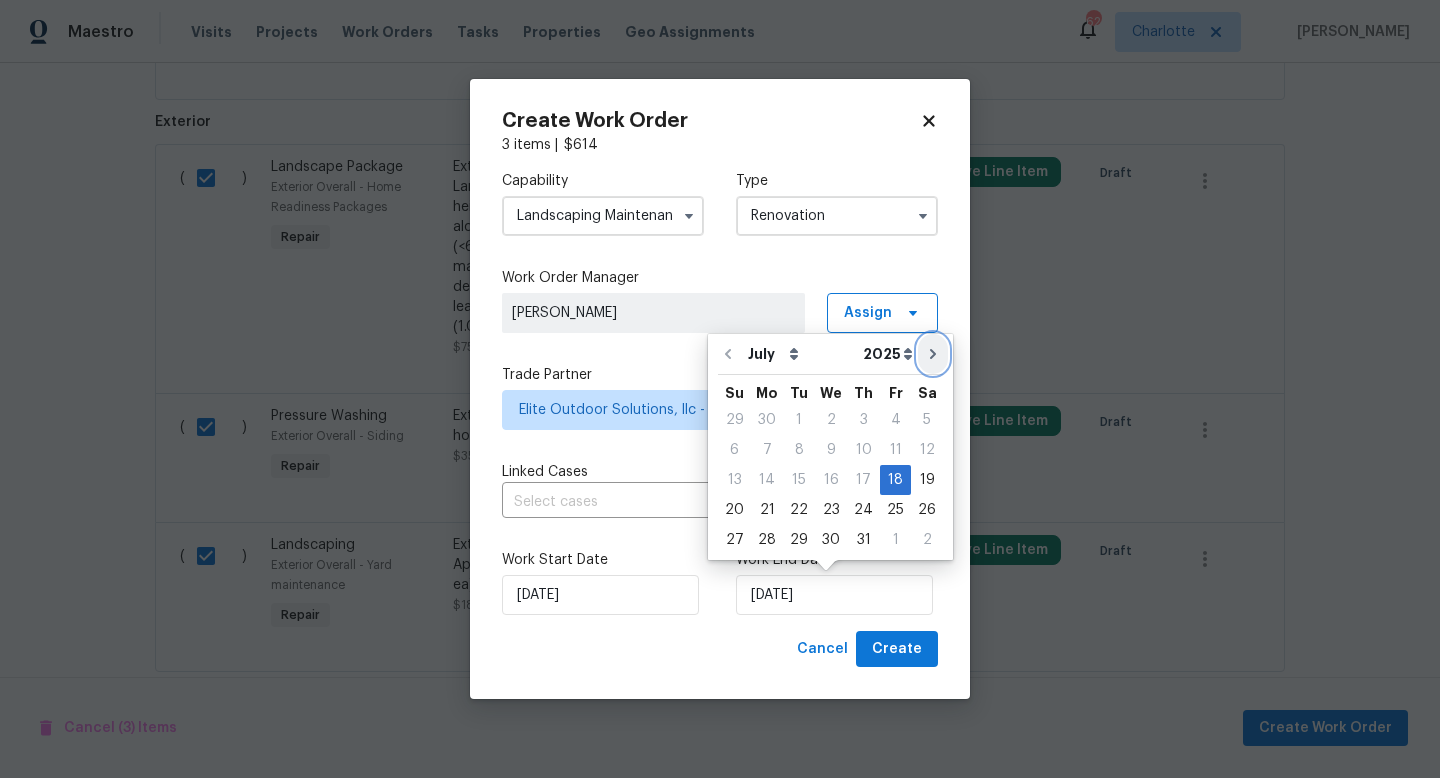 click at bounding box center [933, 354] 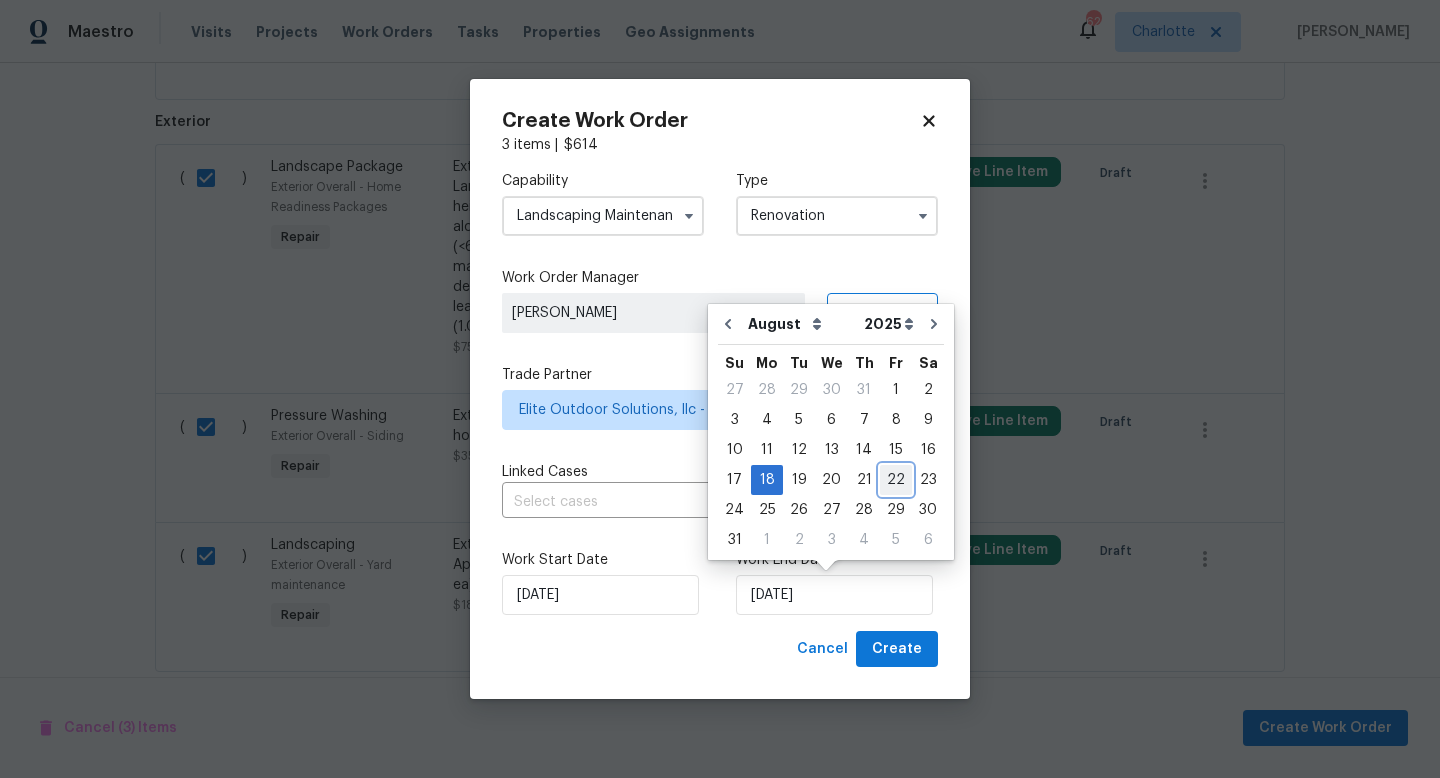 click on "22" at bounding box center (896, 480) 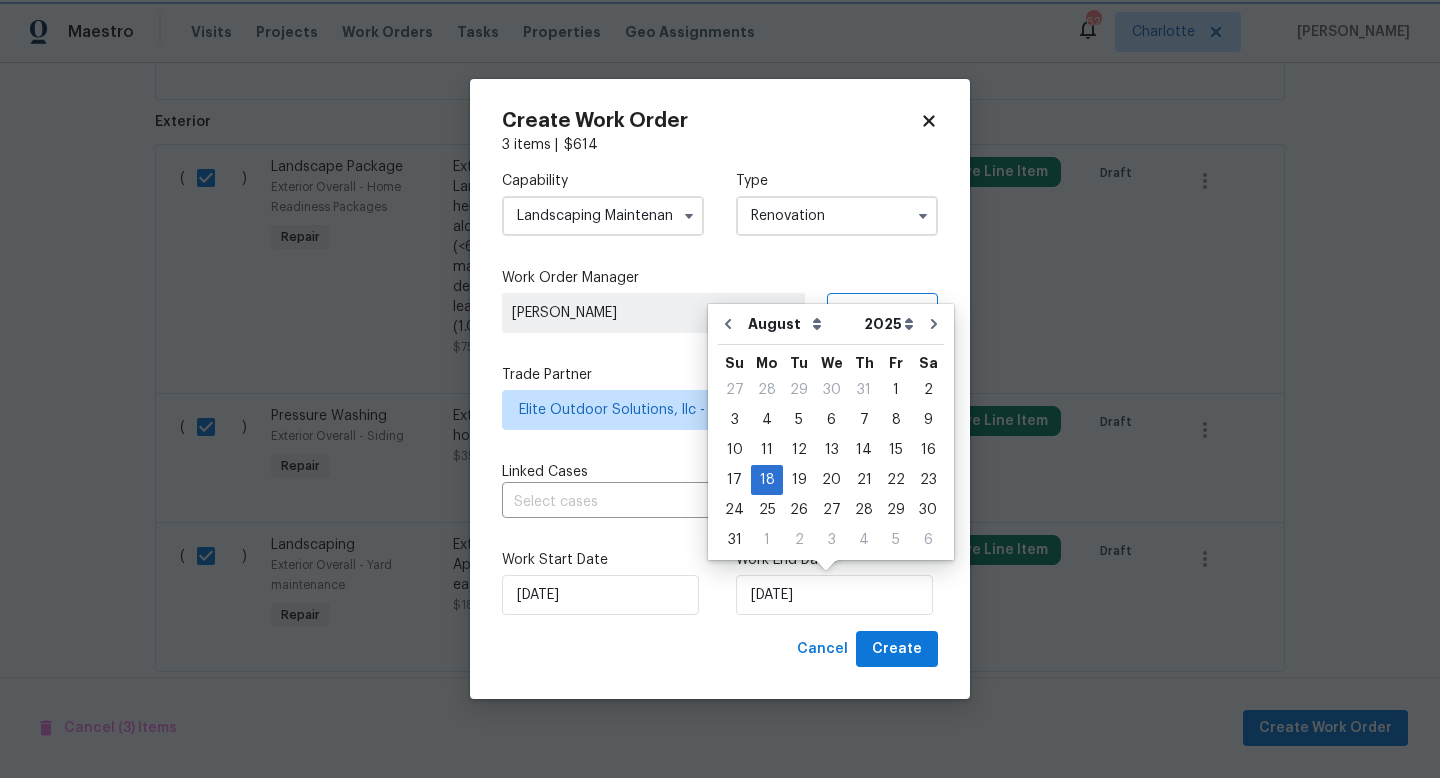 type on "8/22/2025" 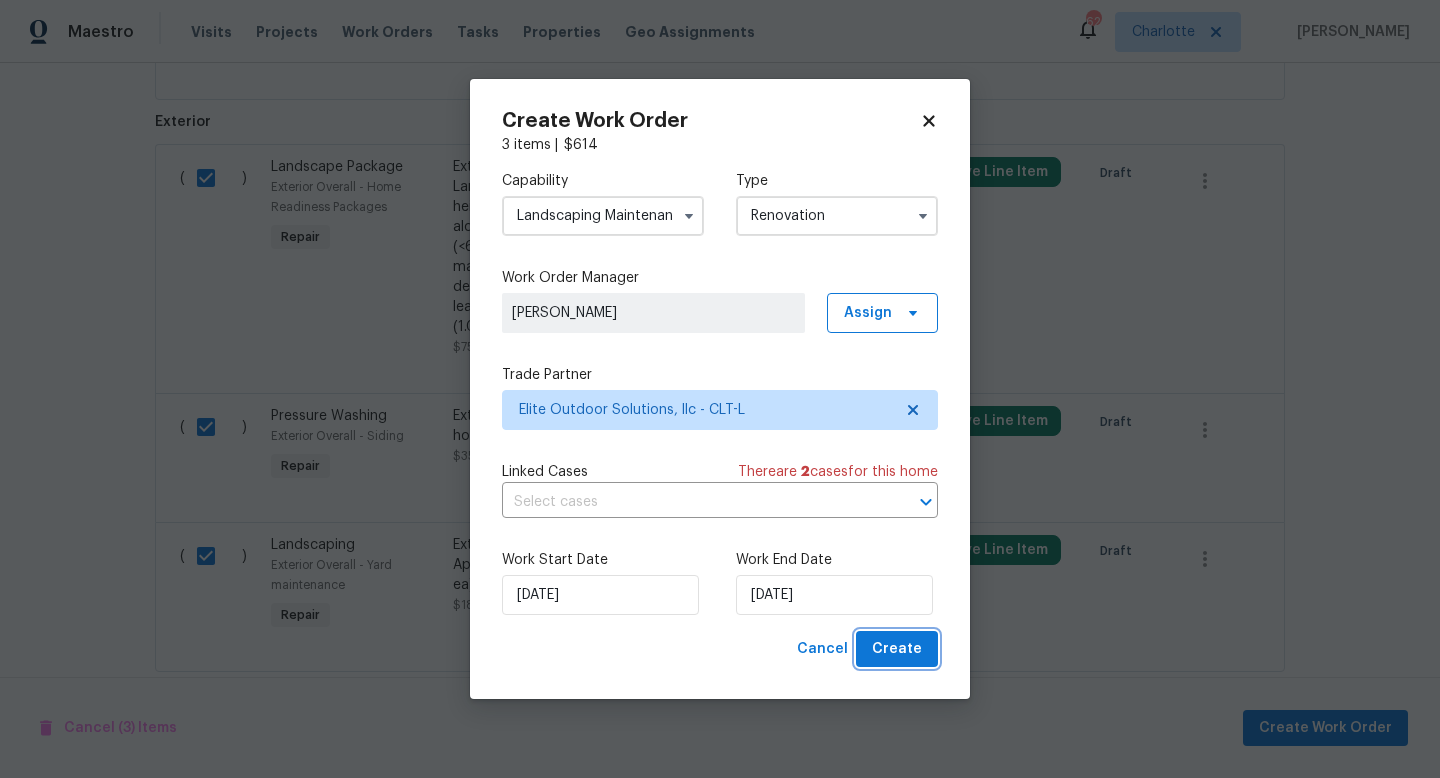 click on "Create" at bounding box center [897, 649] 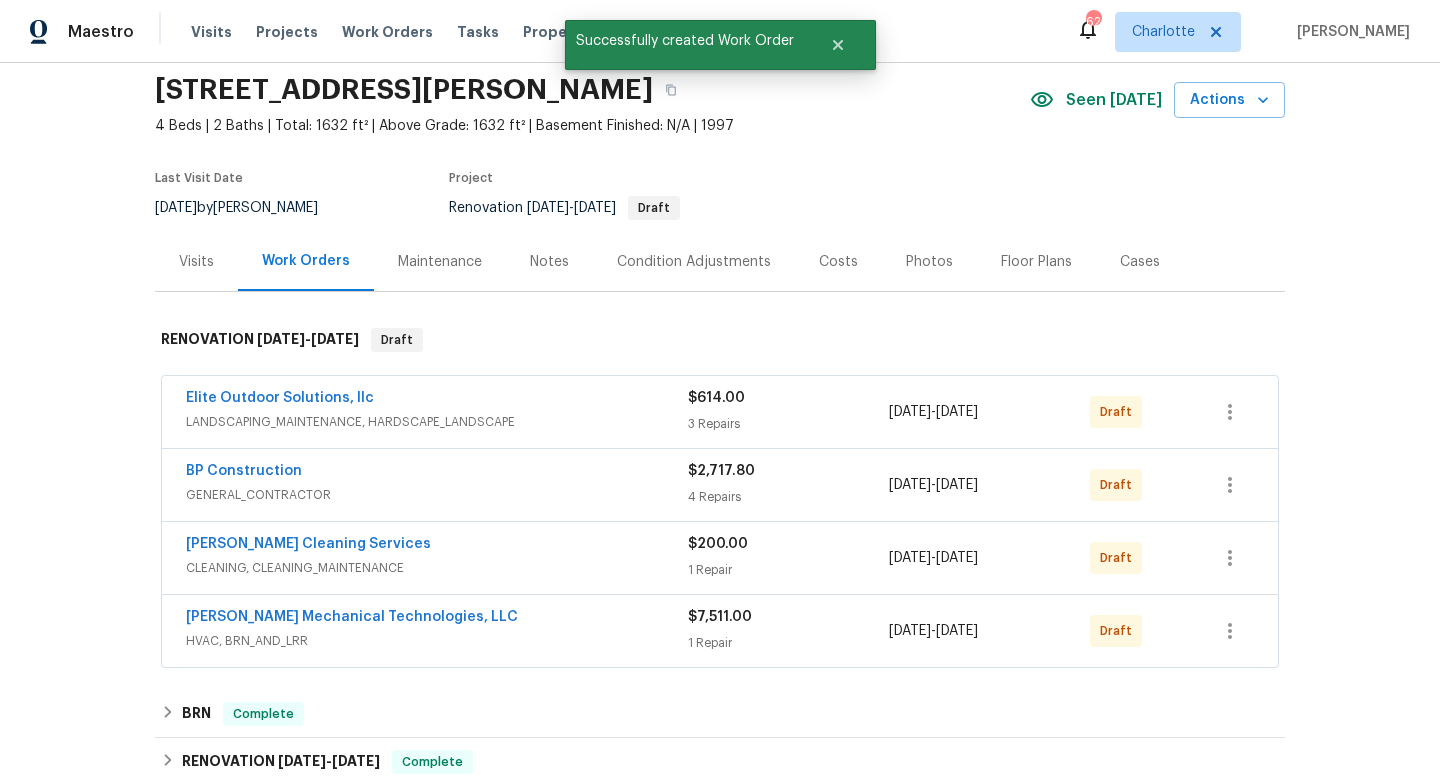 scroll, scrollTop: 0, scrollLeft: 0, axis: both 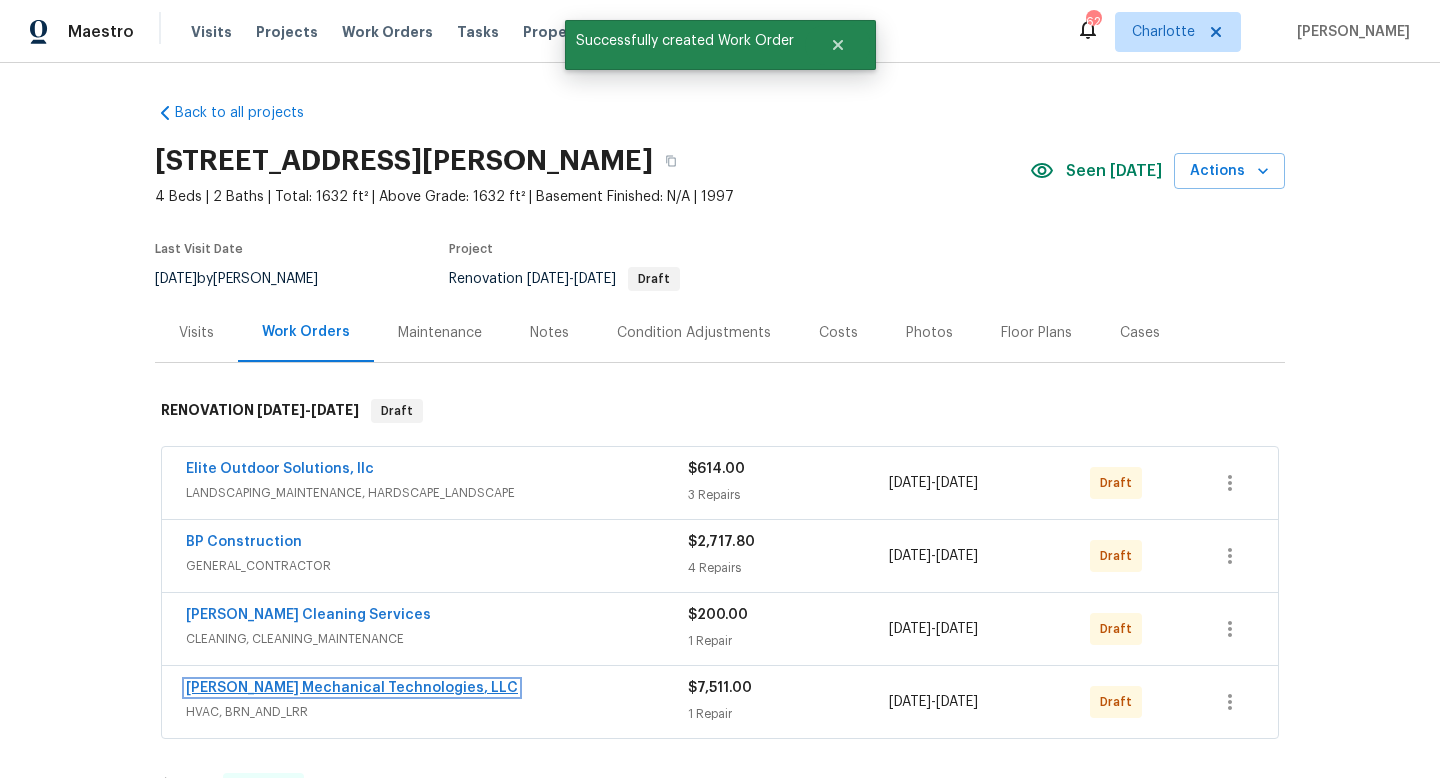 click on "[PERSON_NAME] Mechanical Technologies, LLC" at bounding box center (352, 688) 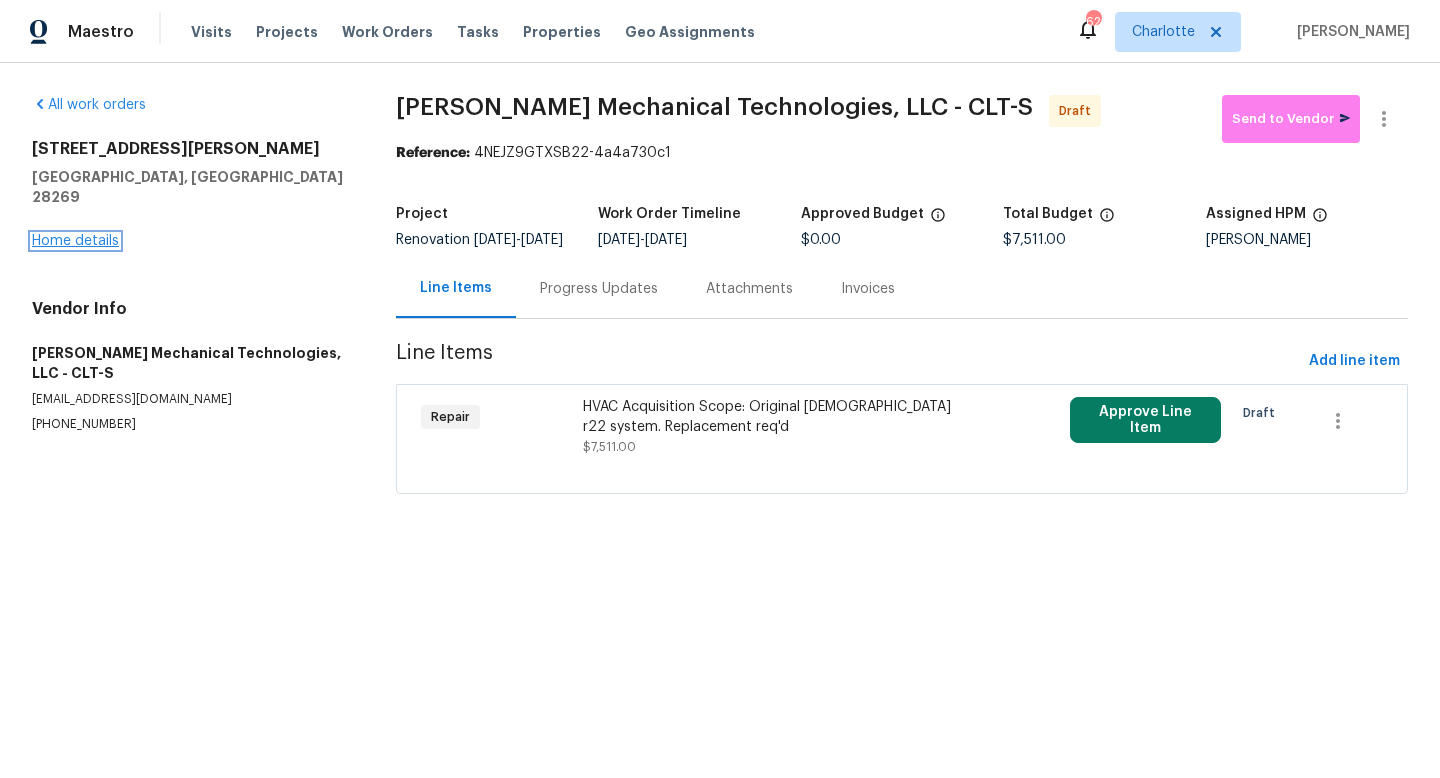 click on "Home details" at bounding box center [75, 241] 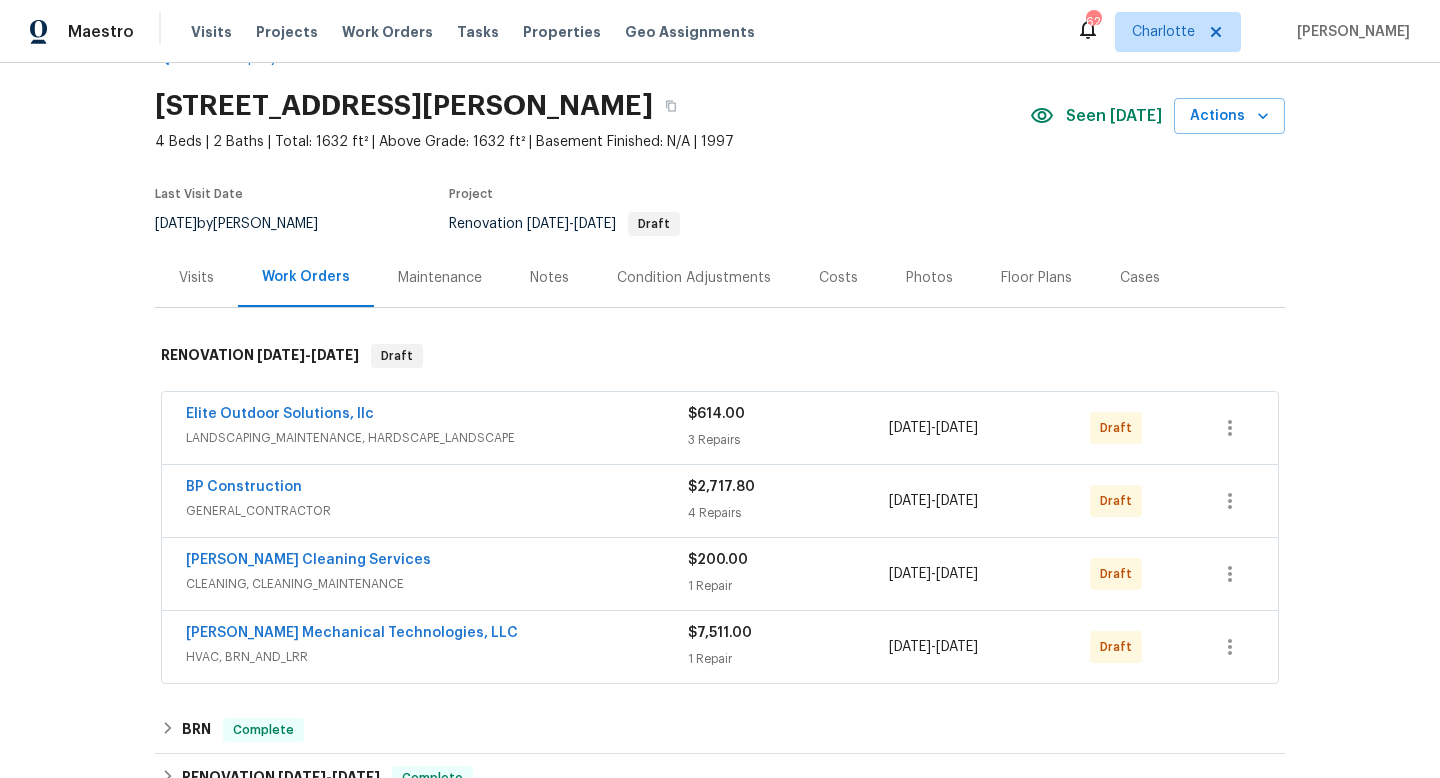 scroll, scrollTop: 64, scrollLeft: 0, axis: vertical 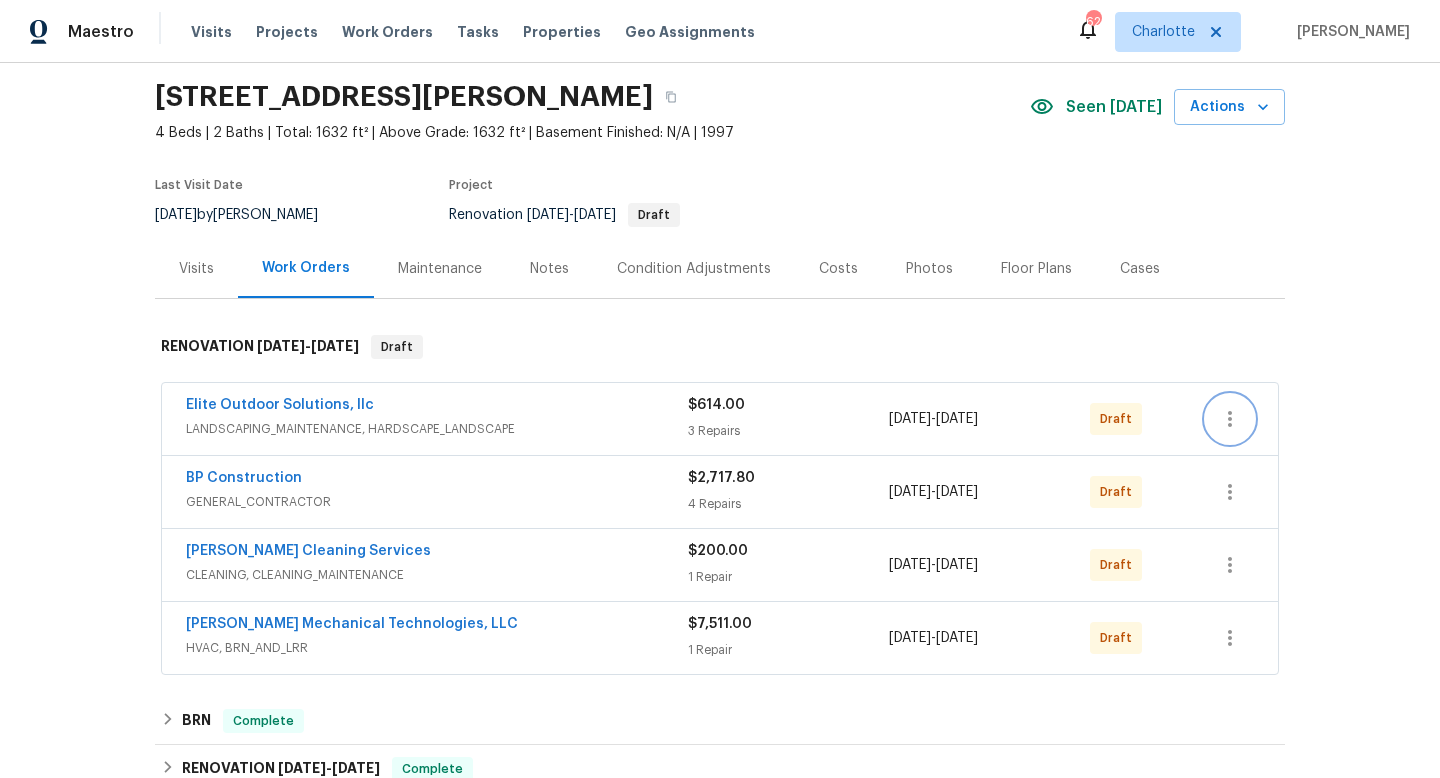 click 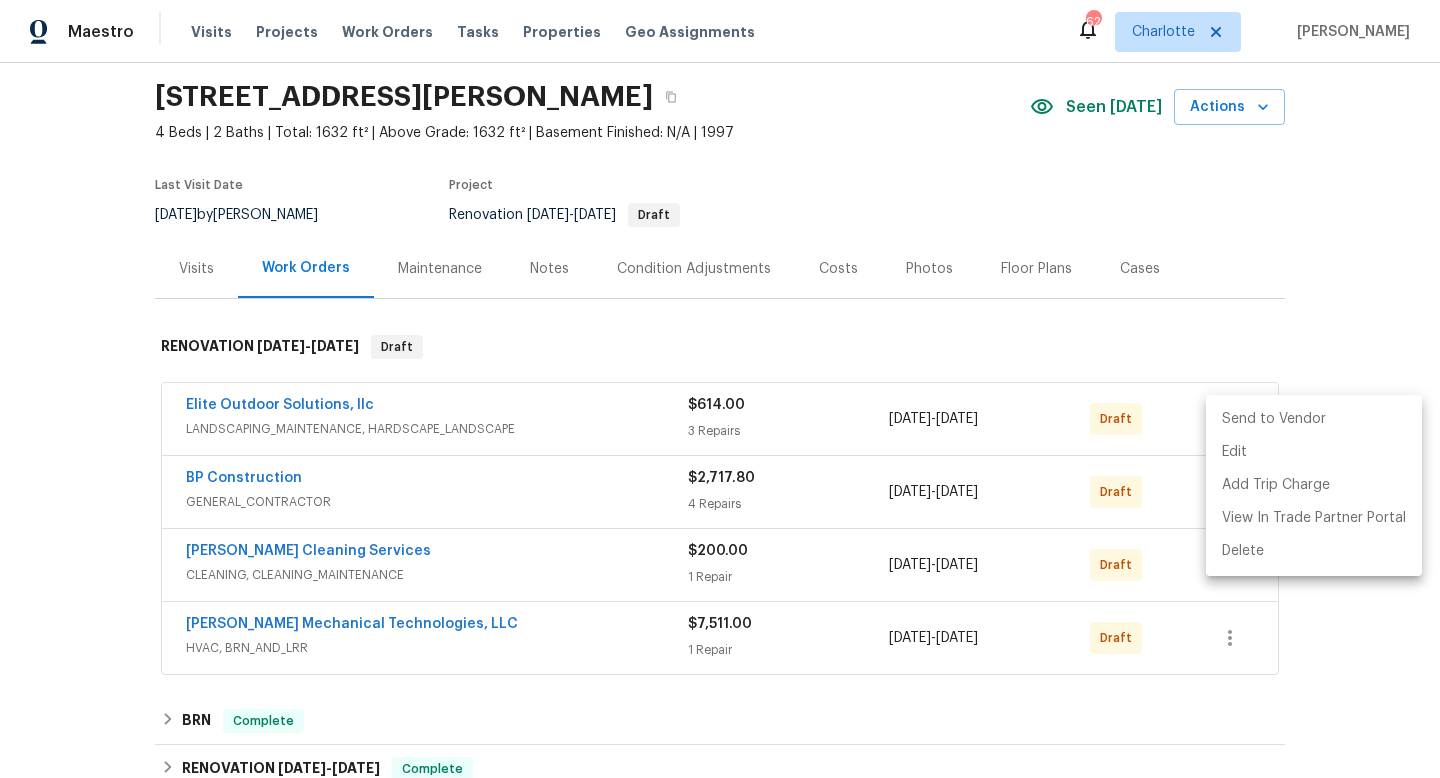 click on "Send to Vendor" at bounding box center (1314, 419) 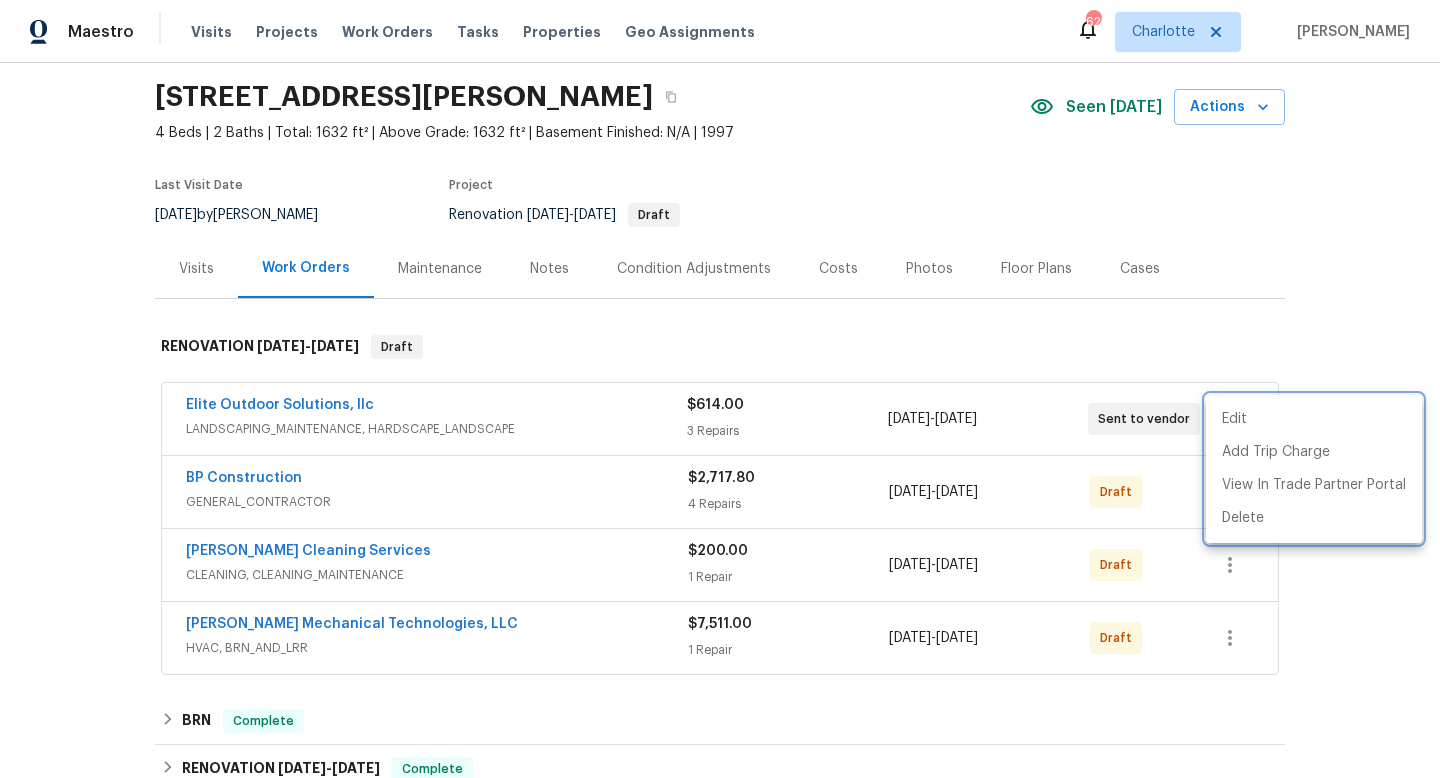 click at bounding box center (720, 389) 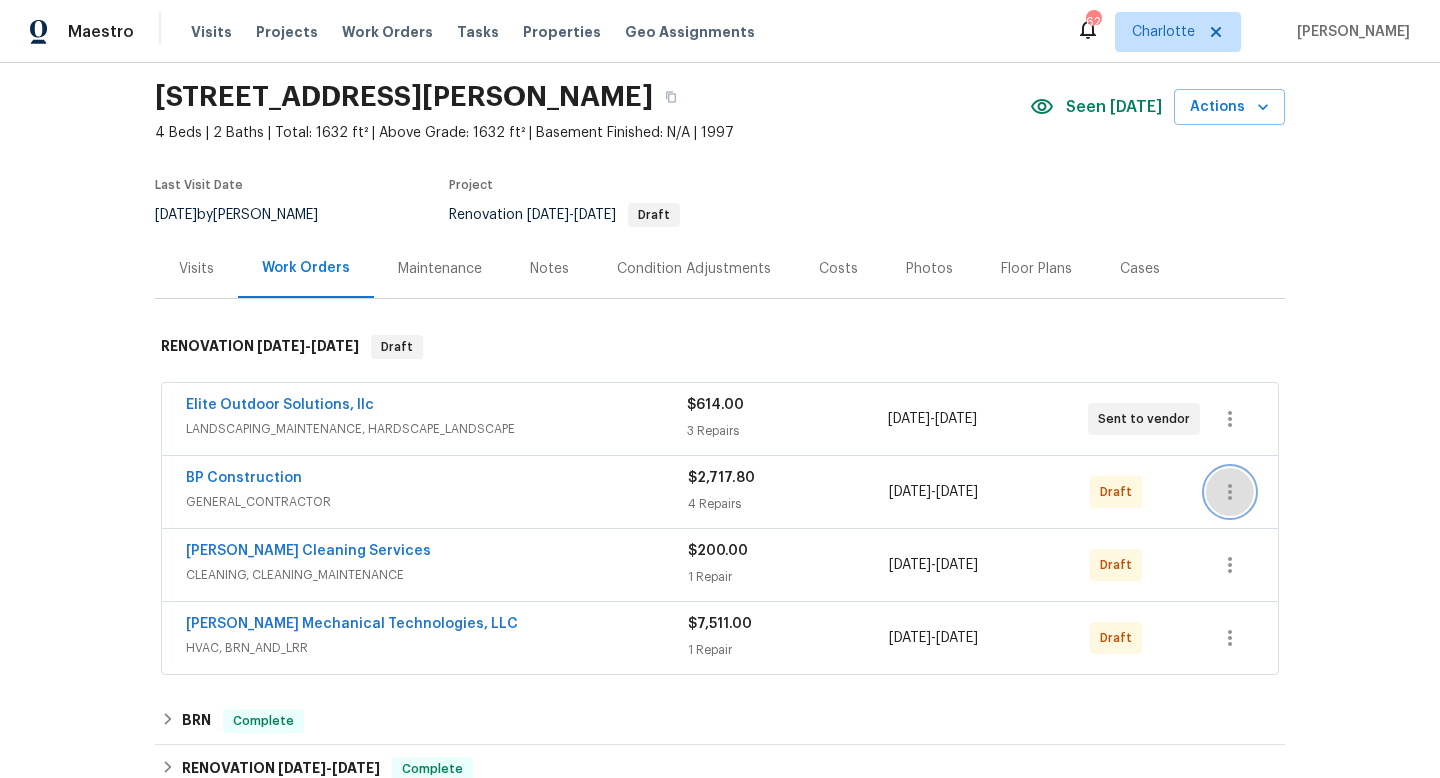 click 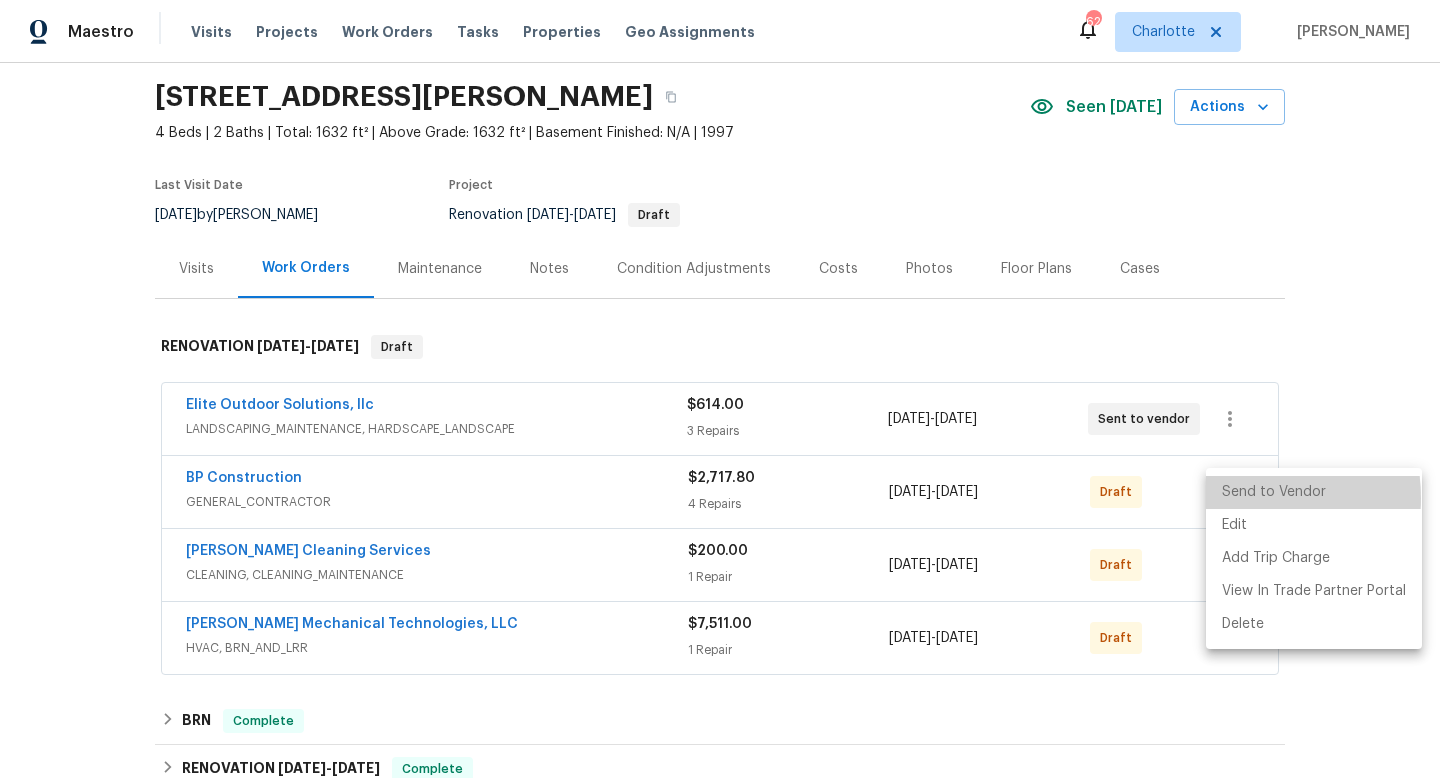 click on "Send to Vendor" at bounding box center (1314, 492) 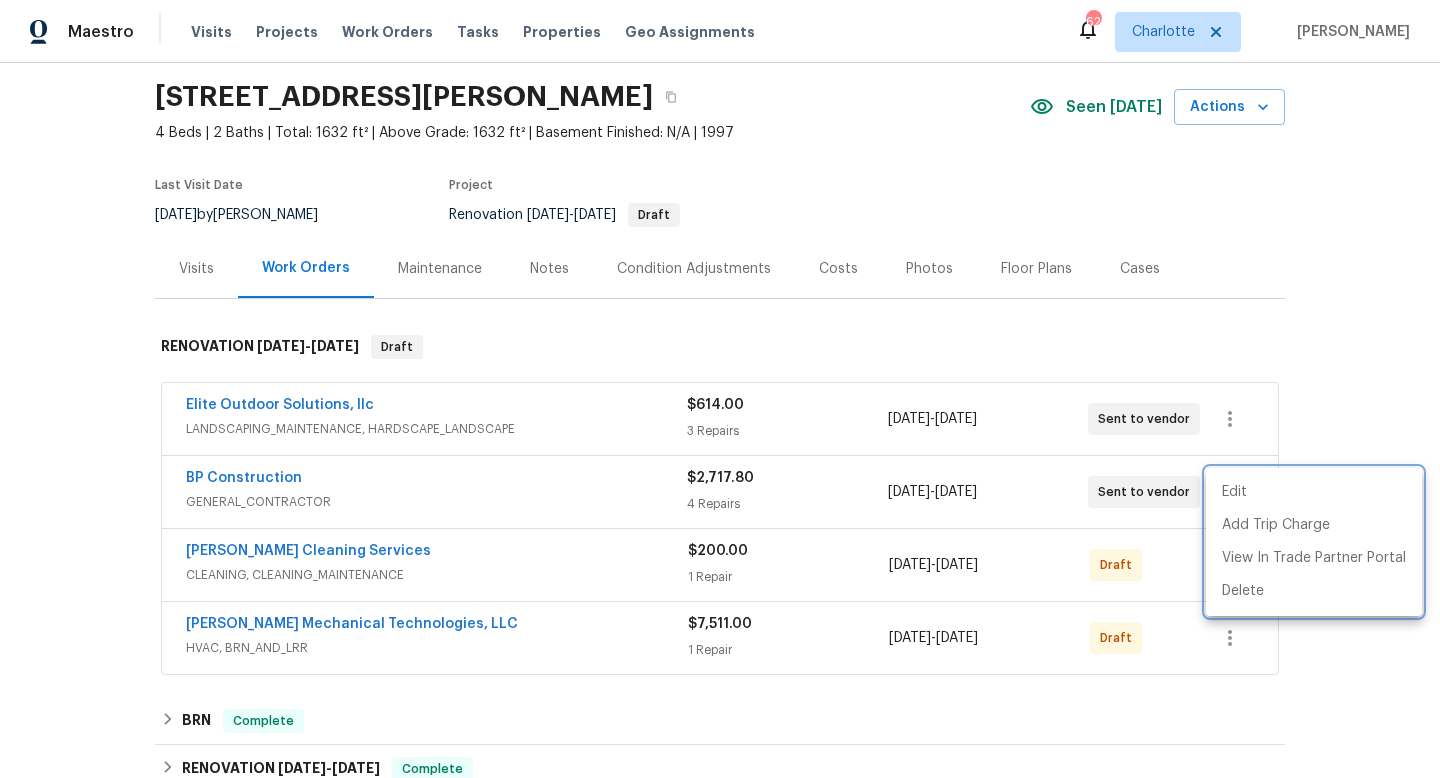 click at bounding box center [720, 389] 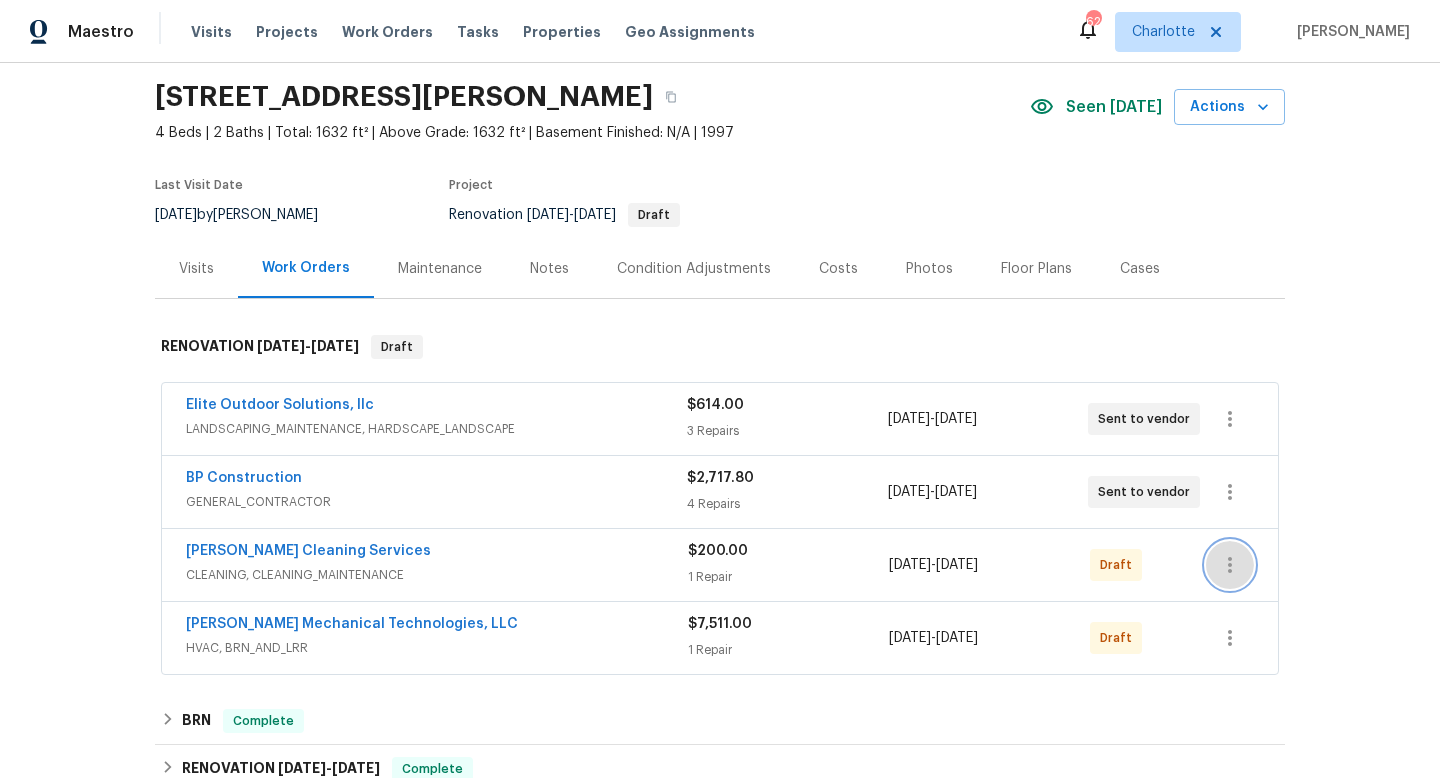 click 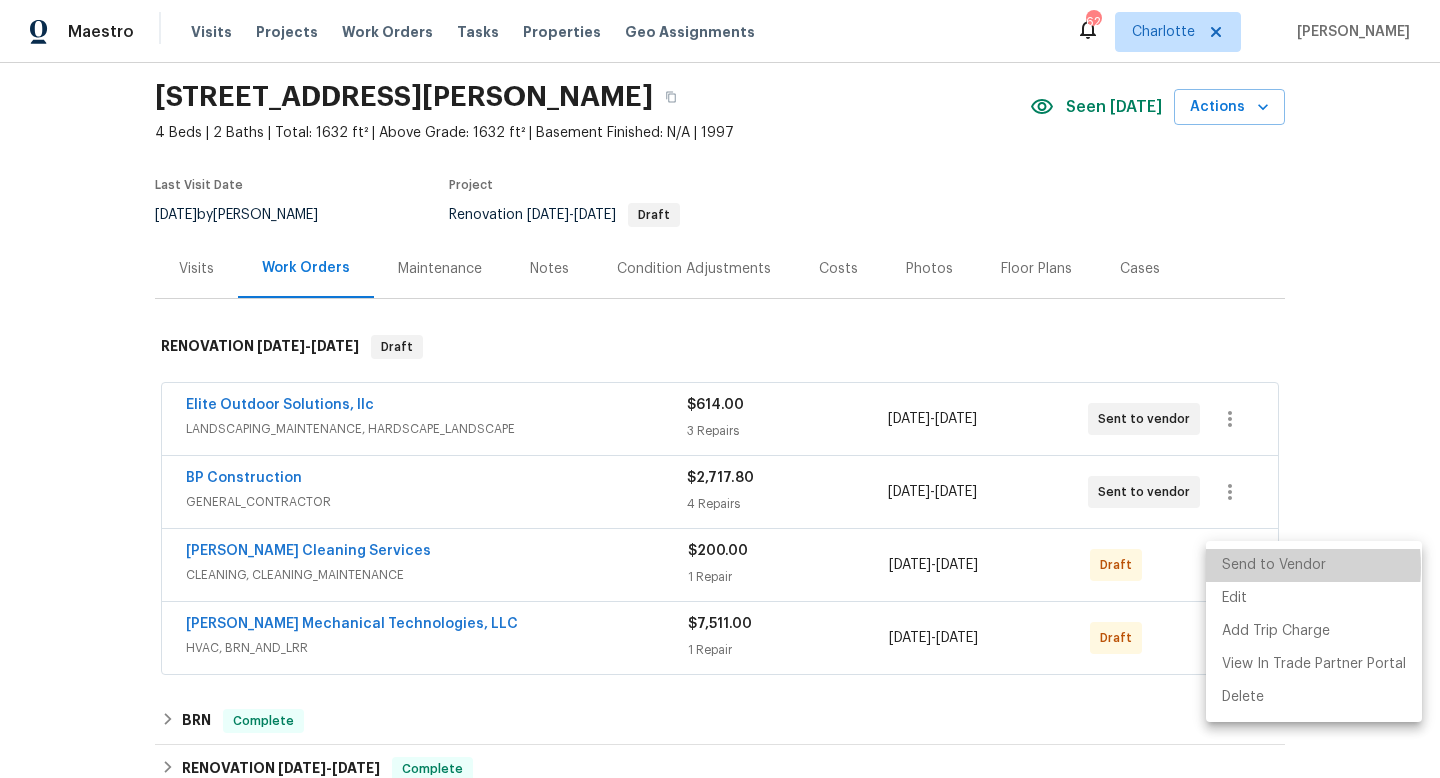 click on "Send to Vendor" at bounding box center (1314, 565) 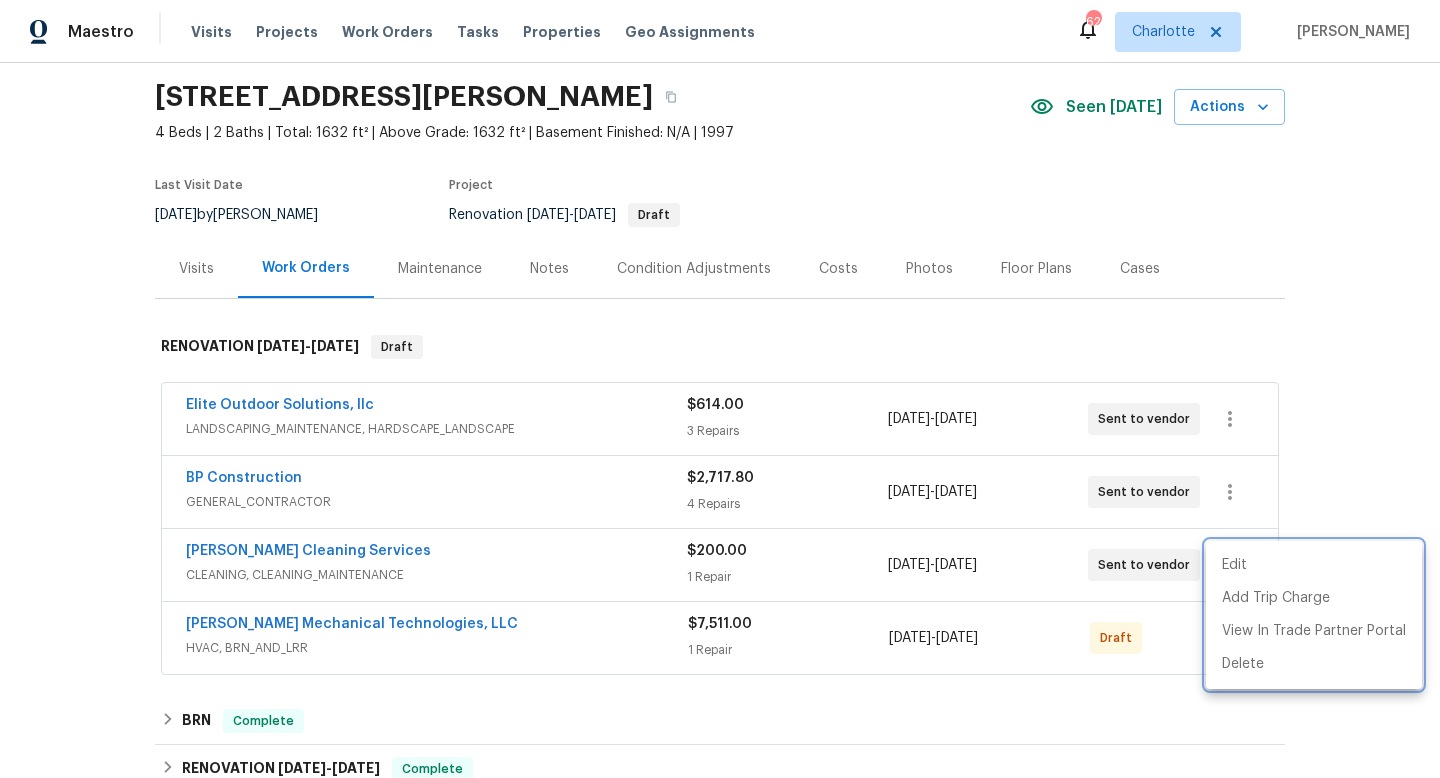 click at bounding box center [720, 389] 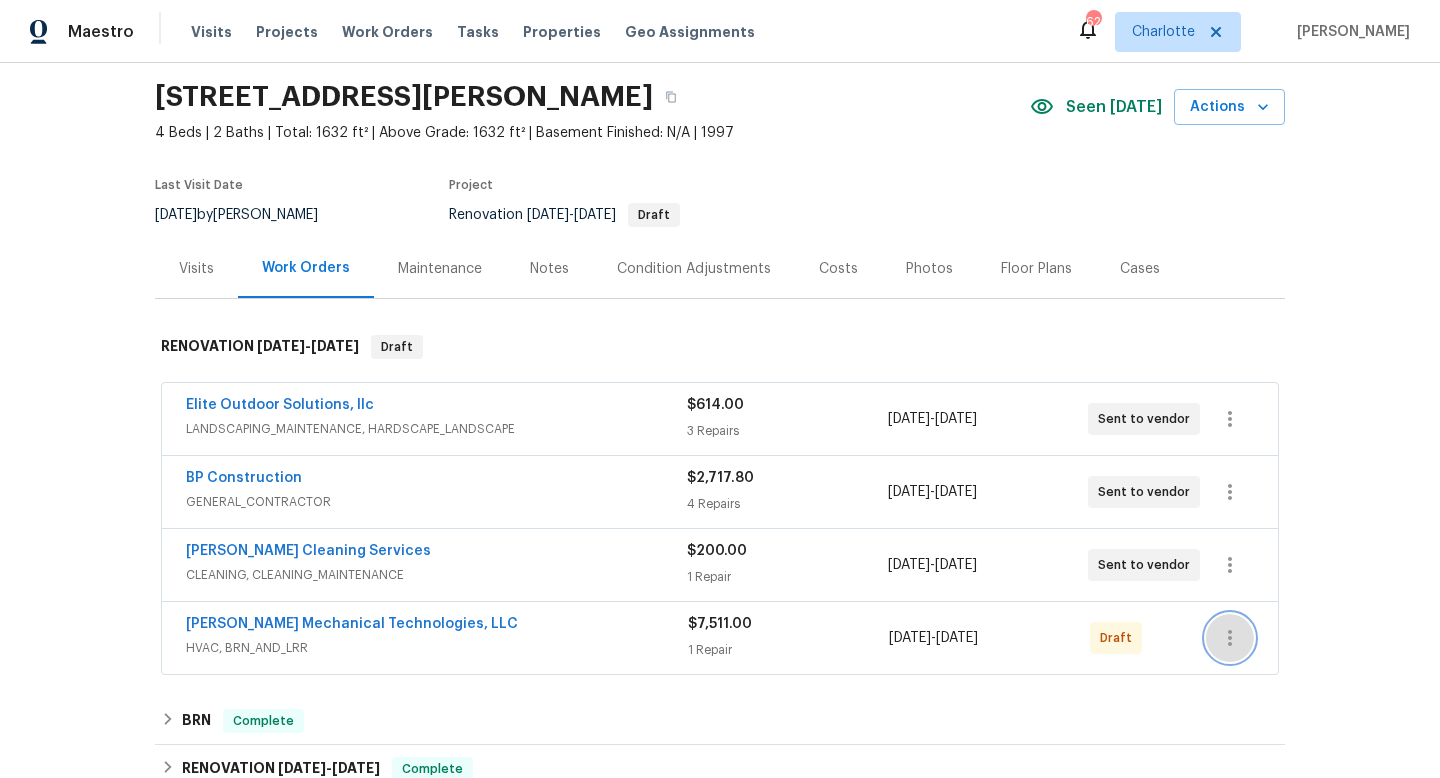 click 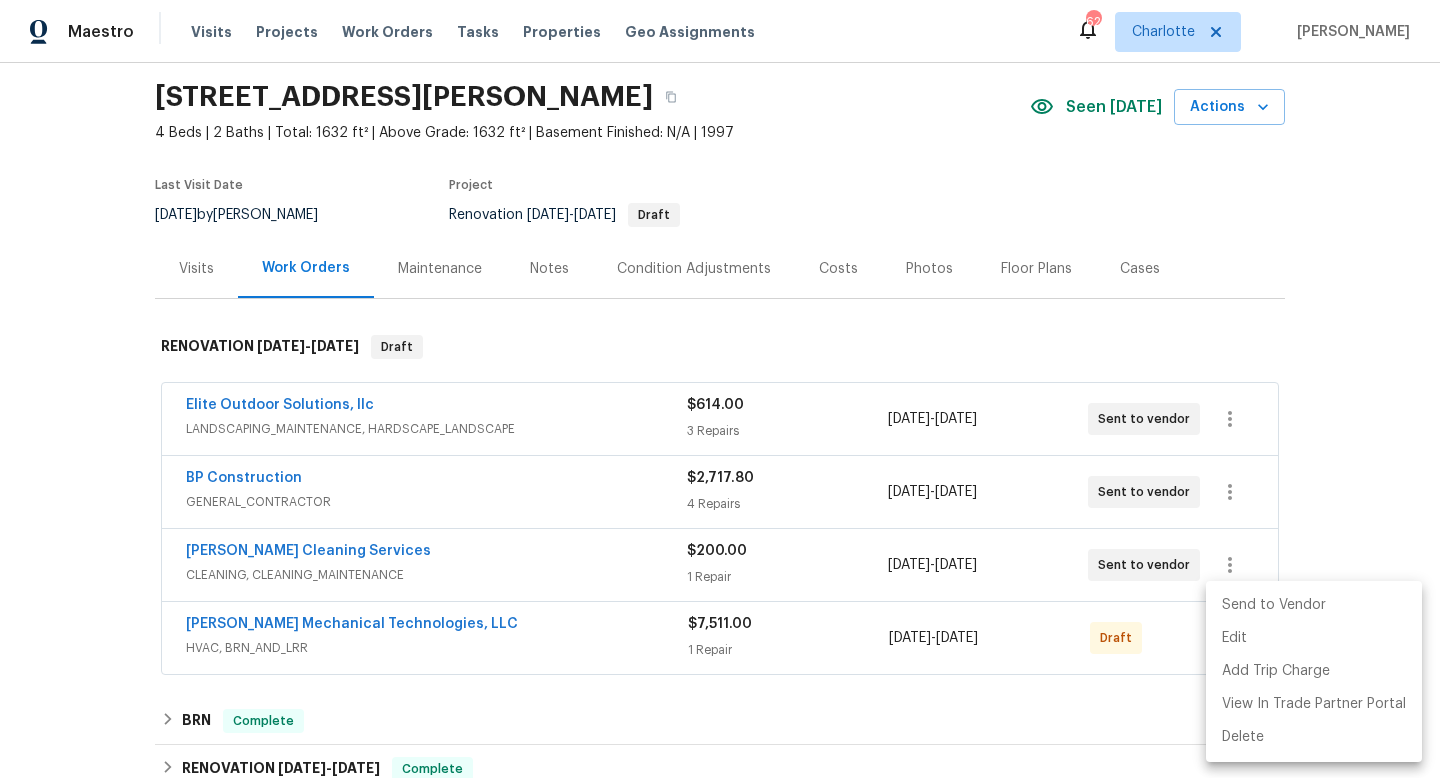 click on "Send to Vendor" at bounding box center (1314, 605) 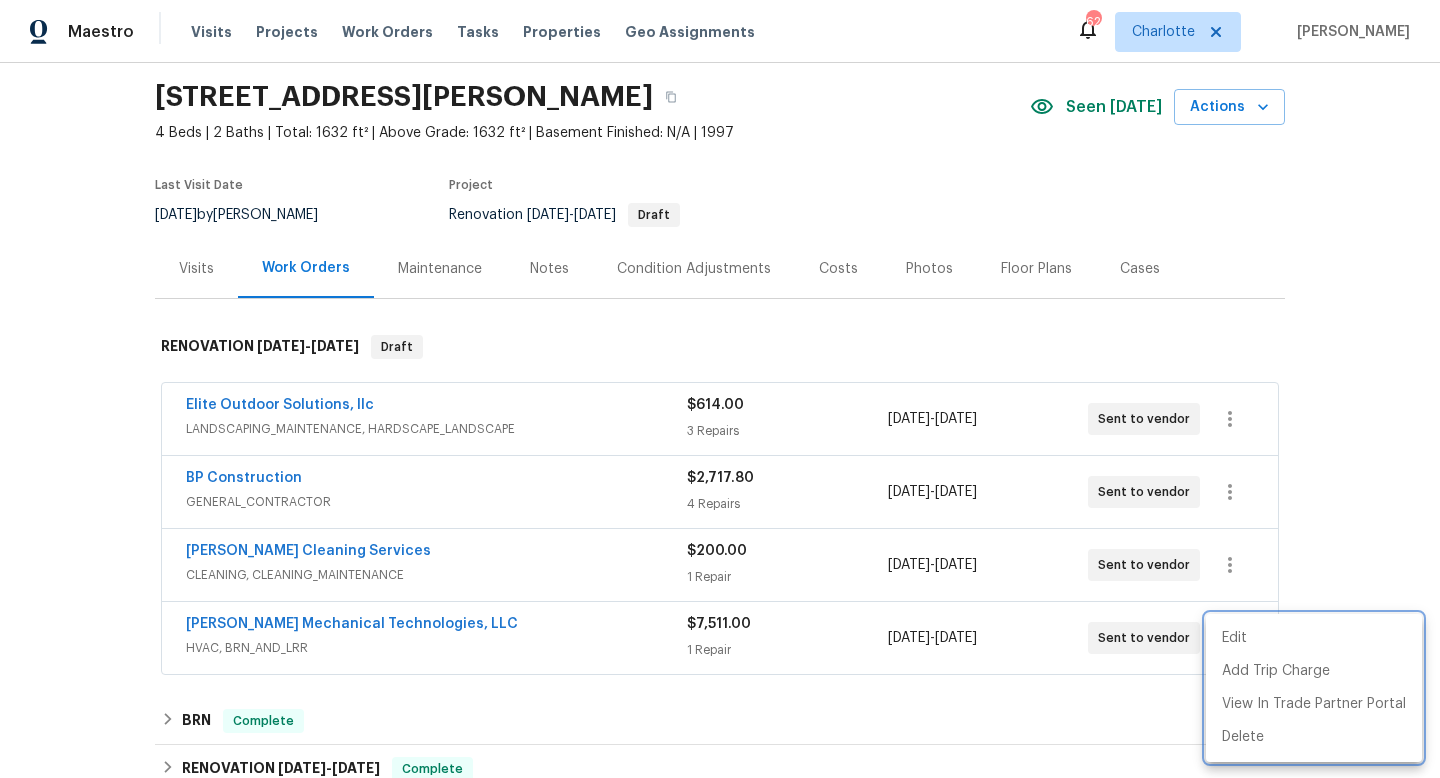 click at bounding box center [720, 389] 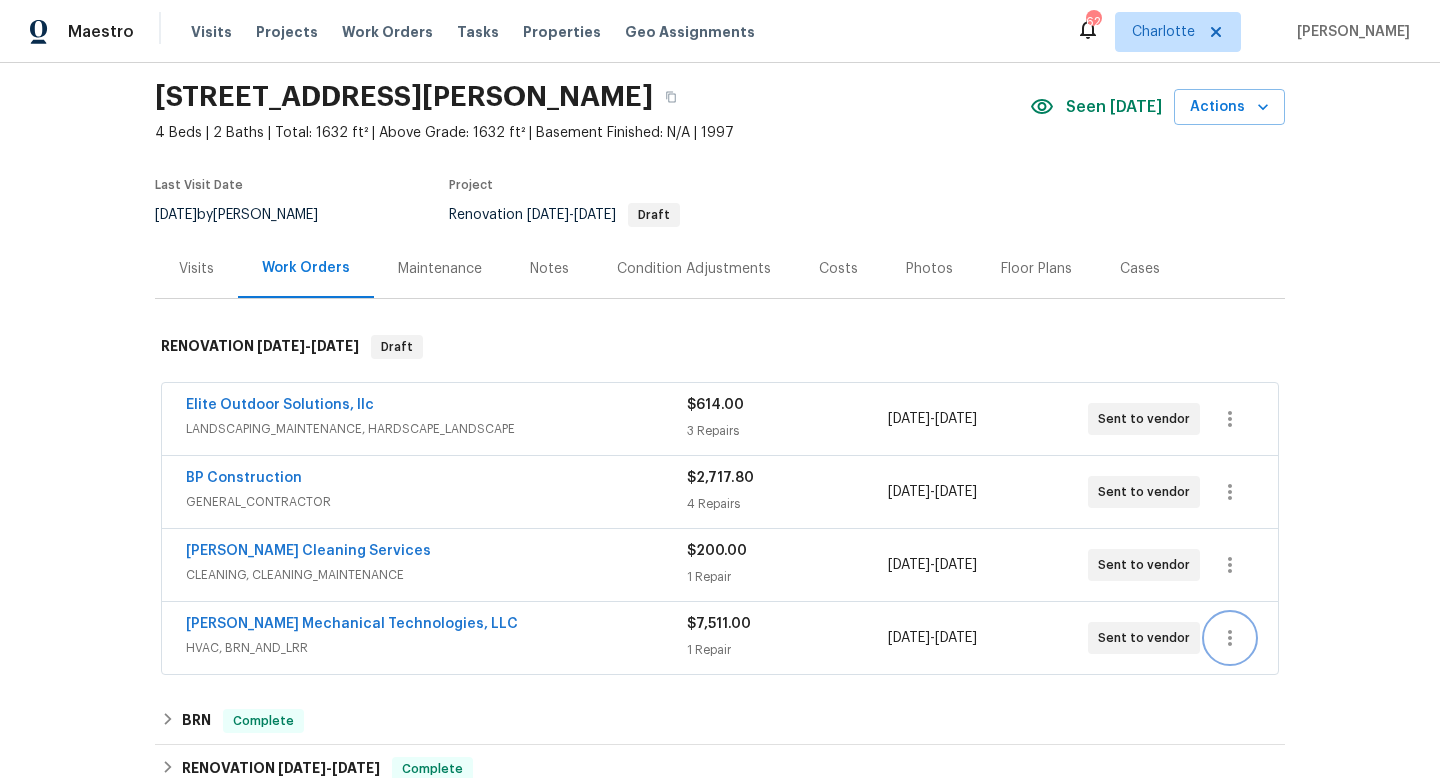 scroll, scrollTop: 62, scrollLeft: 0, axis: vertical 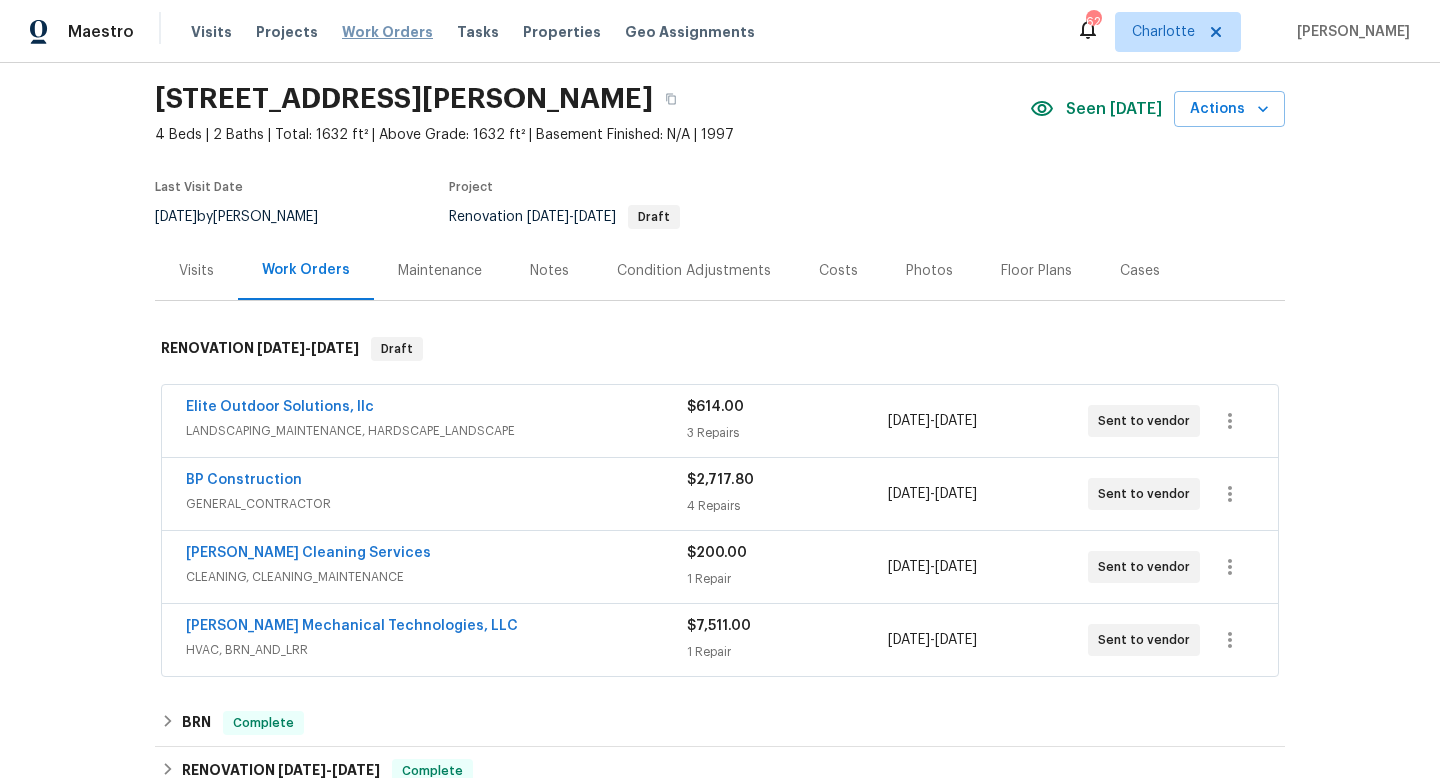 click on "Work Orders" at bounding box center [387, 32] 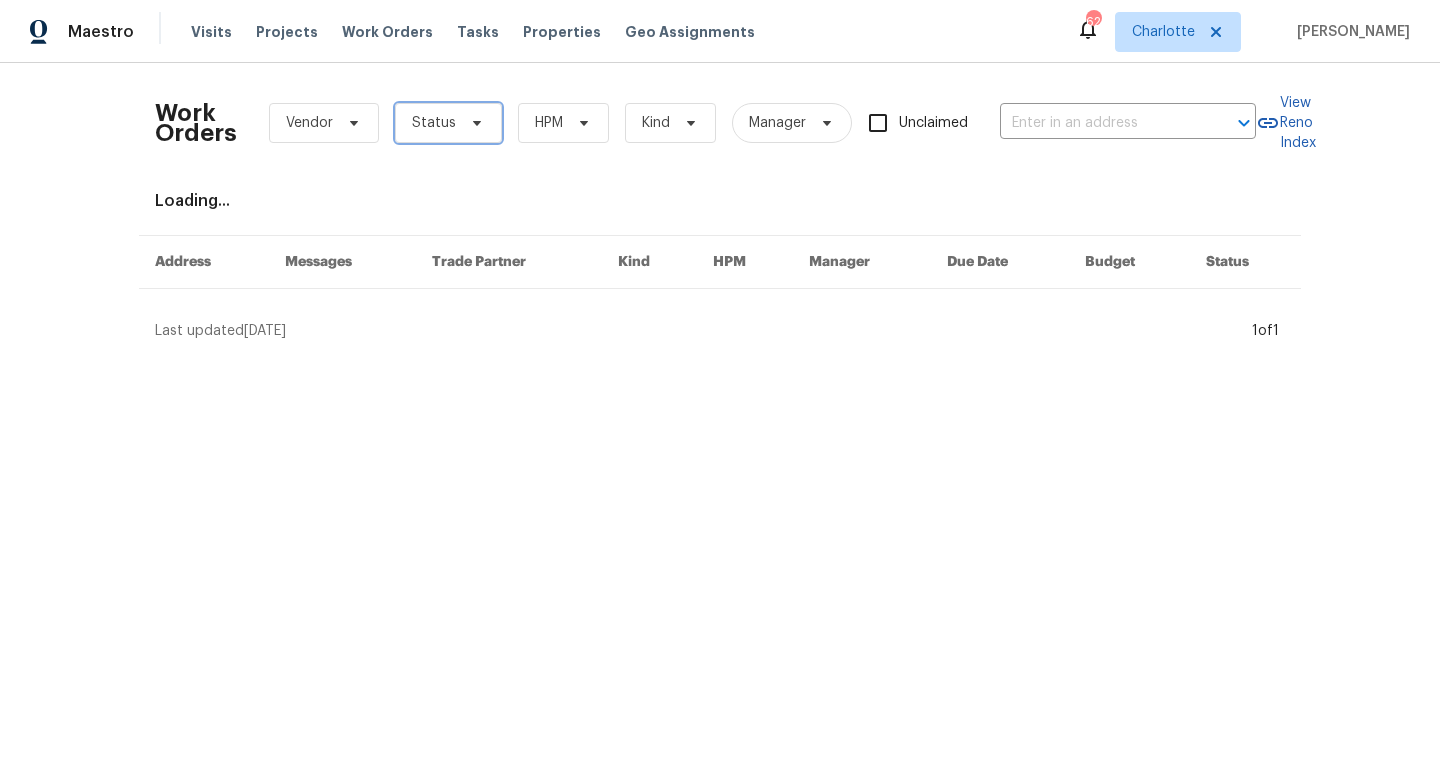 click on "Status" at bounding box center (434, 123) 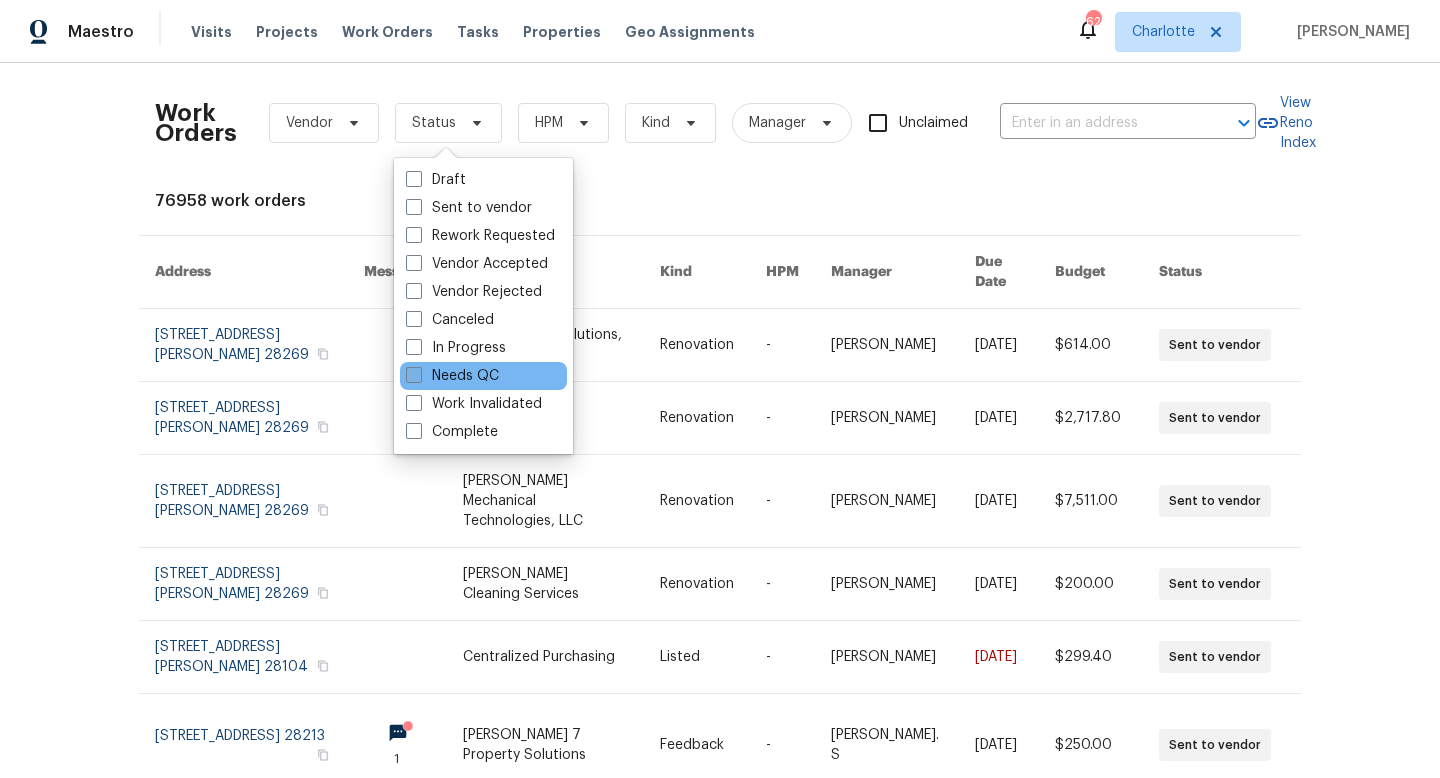 click on "Needs QC" at bounding box center (452, 376) 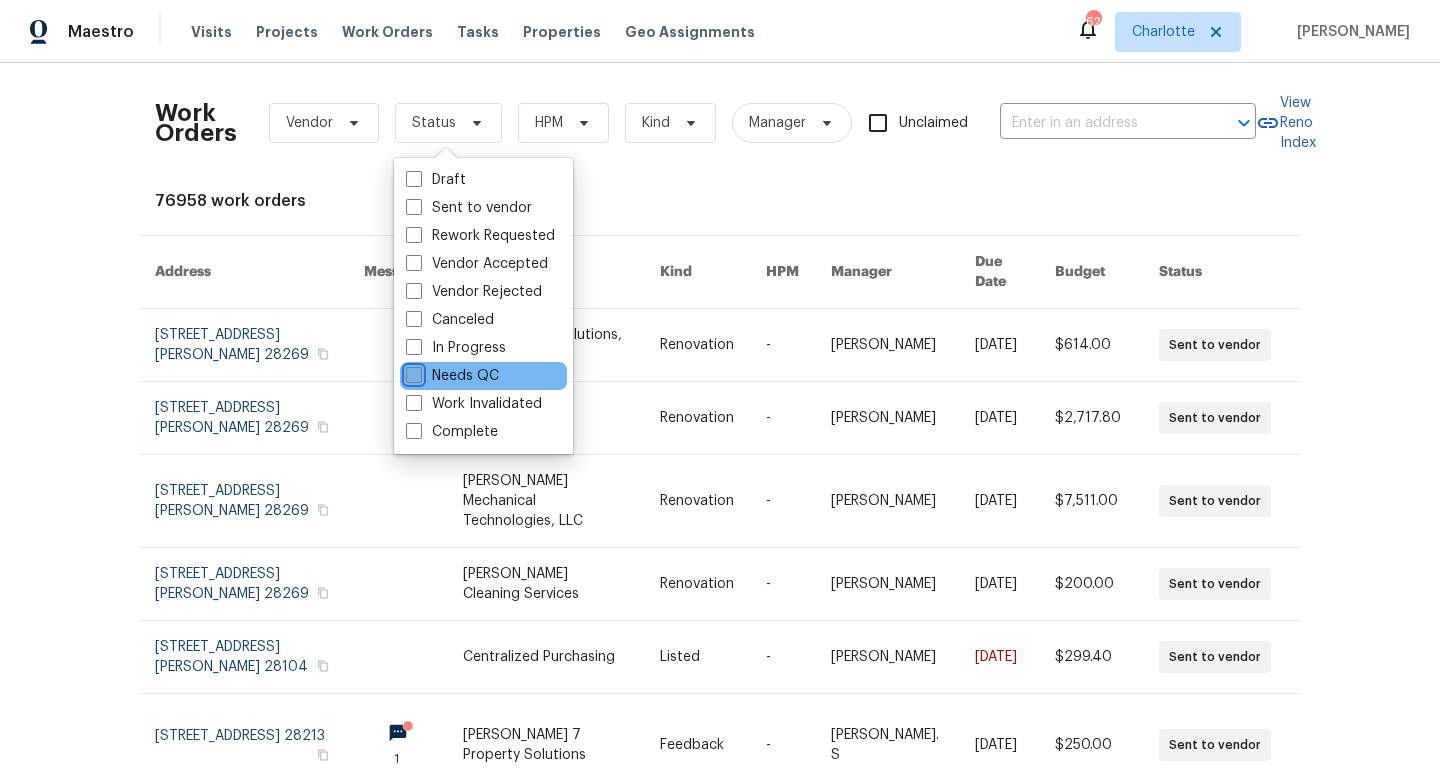 click on "Needs QC" at bounding box center [412, 372] 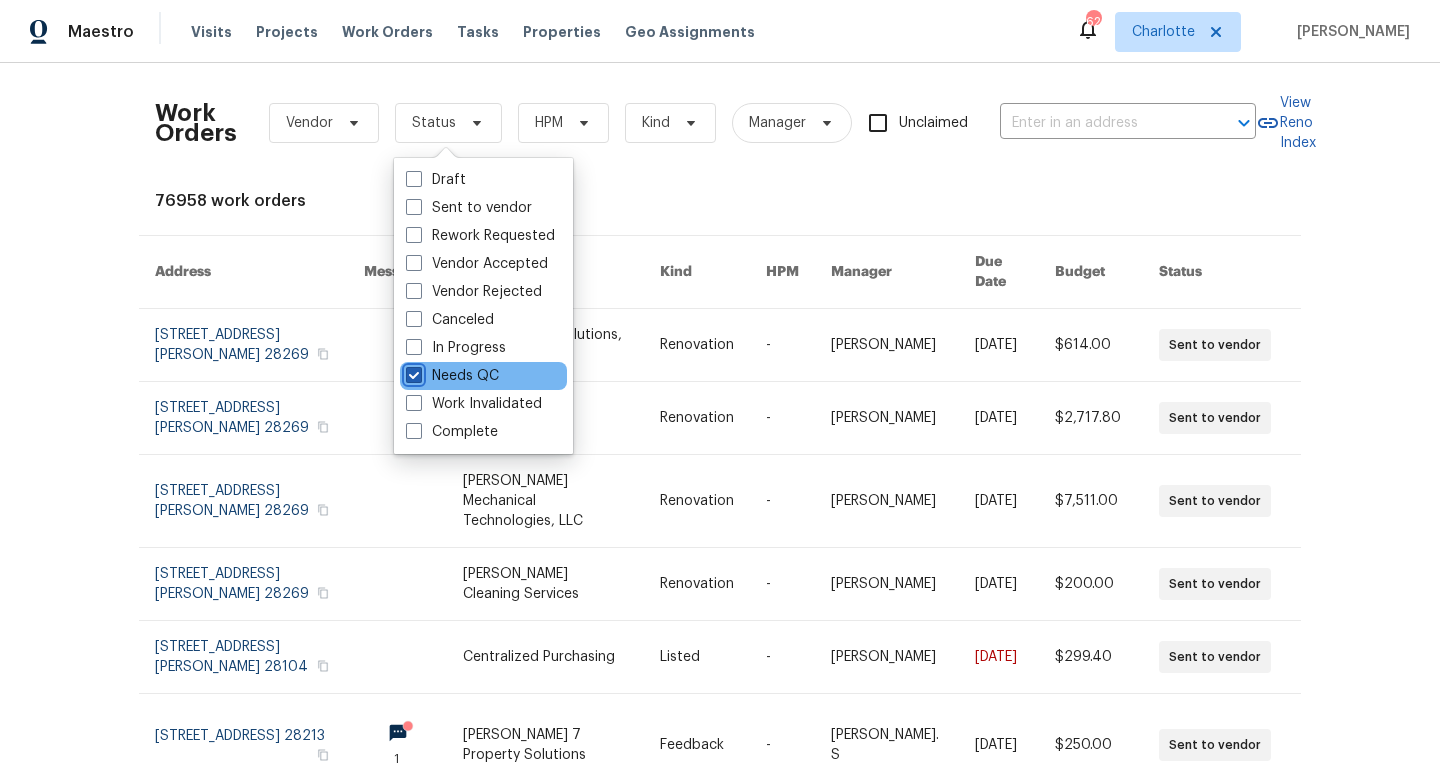 checkbox on "true" 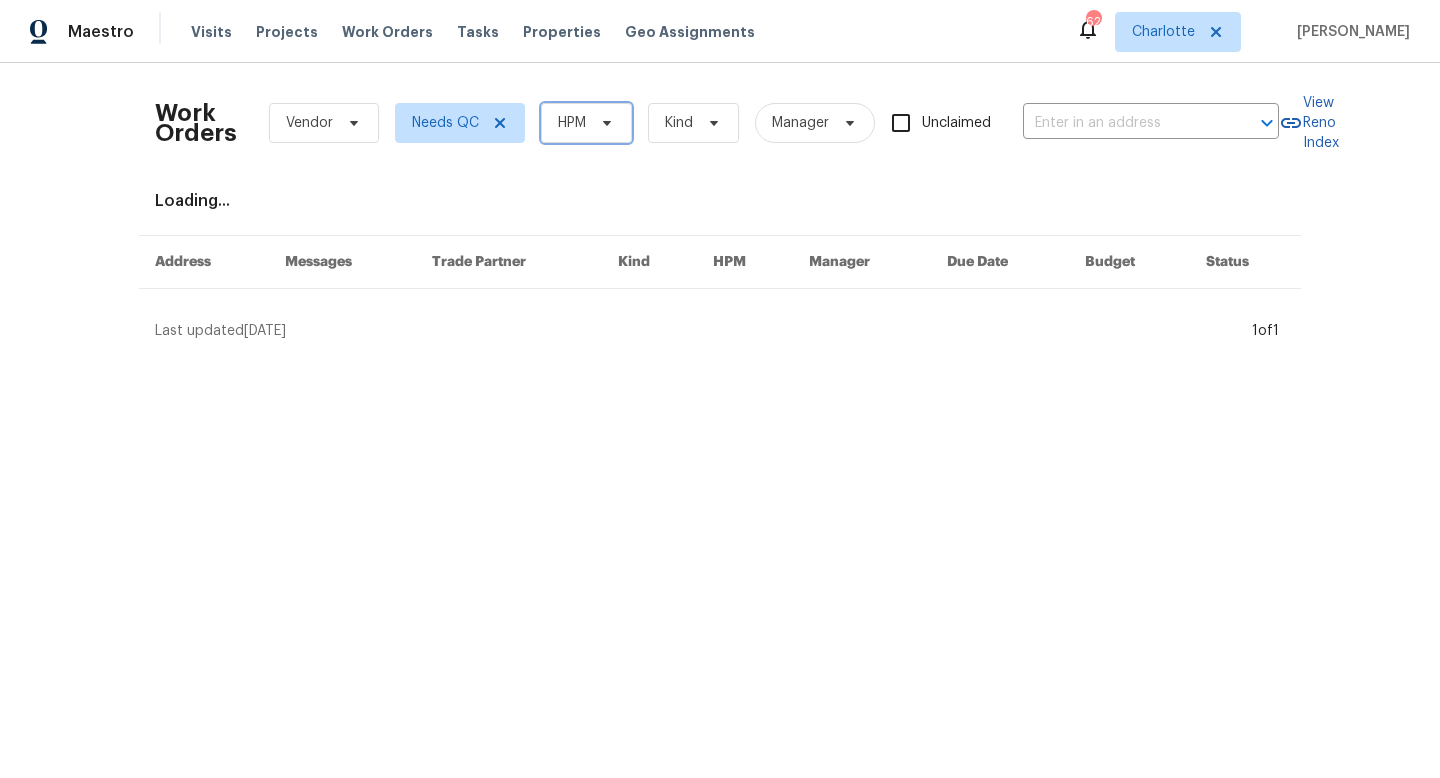 click on "HPM" at bounding box center [572, 123] 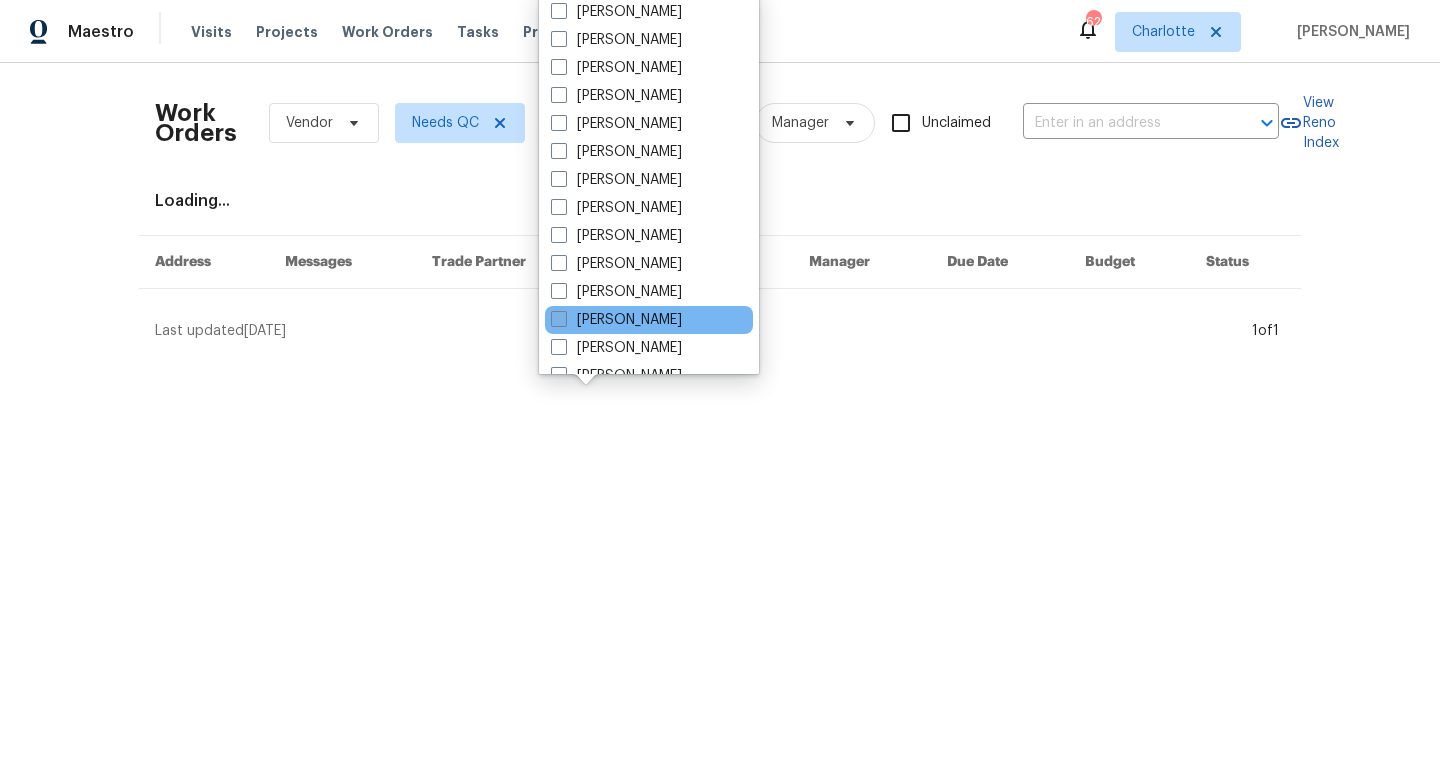 click at bounding box center (559, 319) 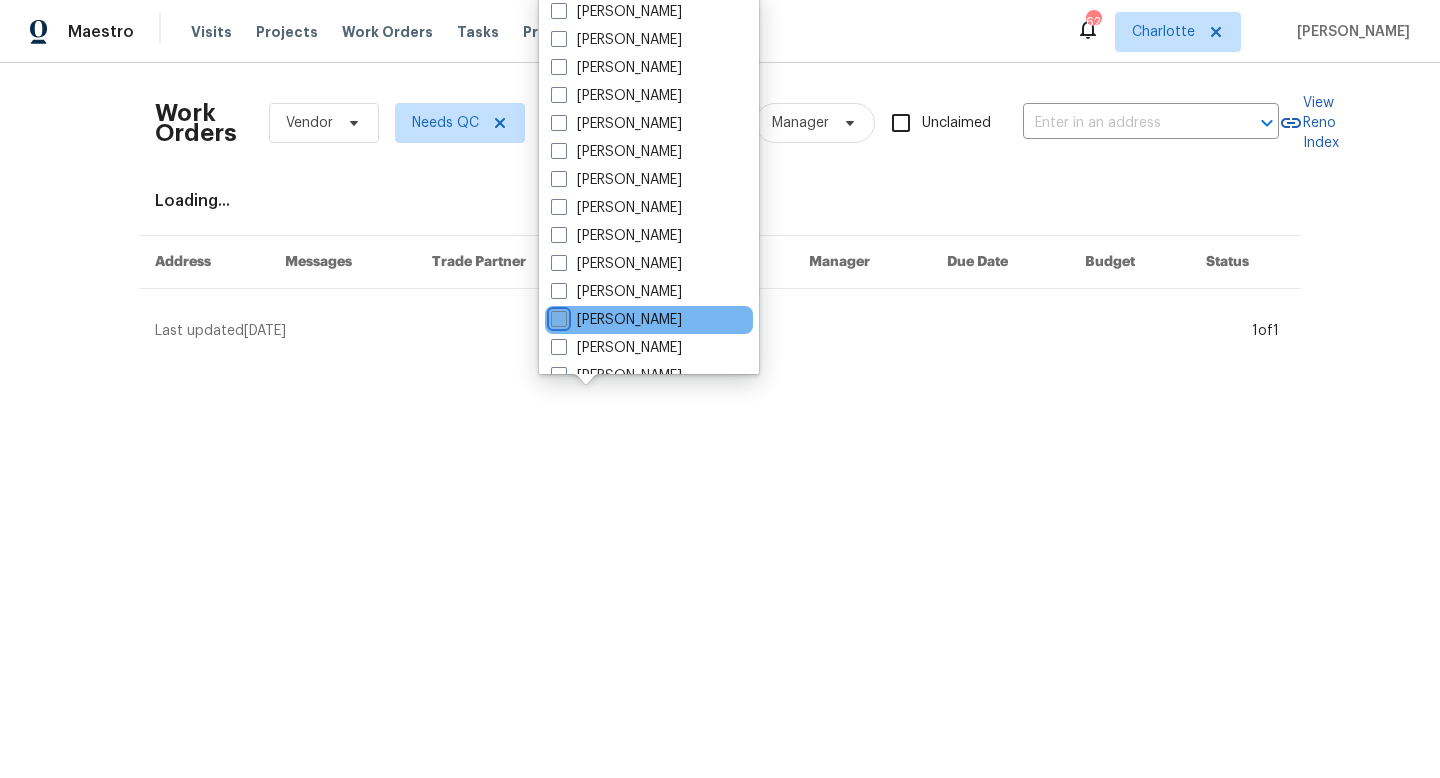 click on "[PERSON_NAME]" at bounding box center (557, 316) 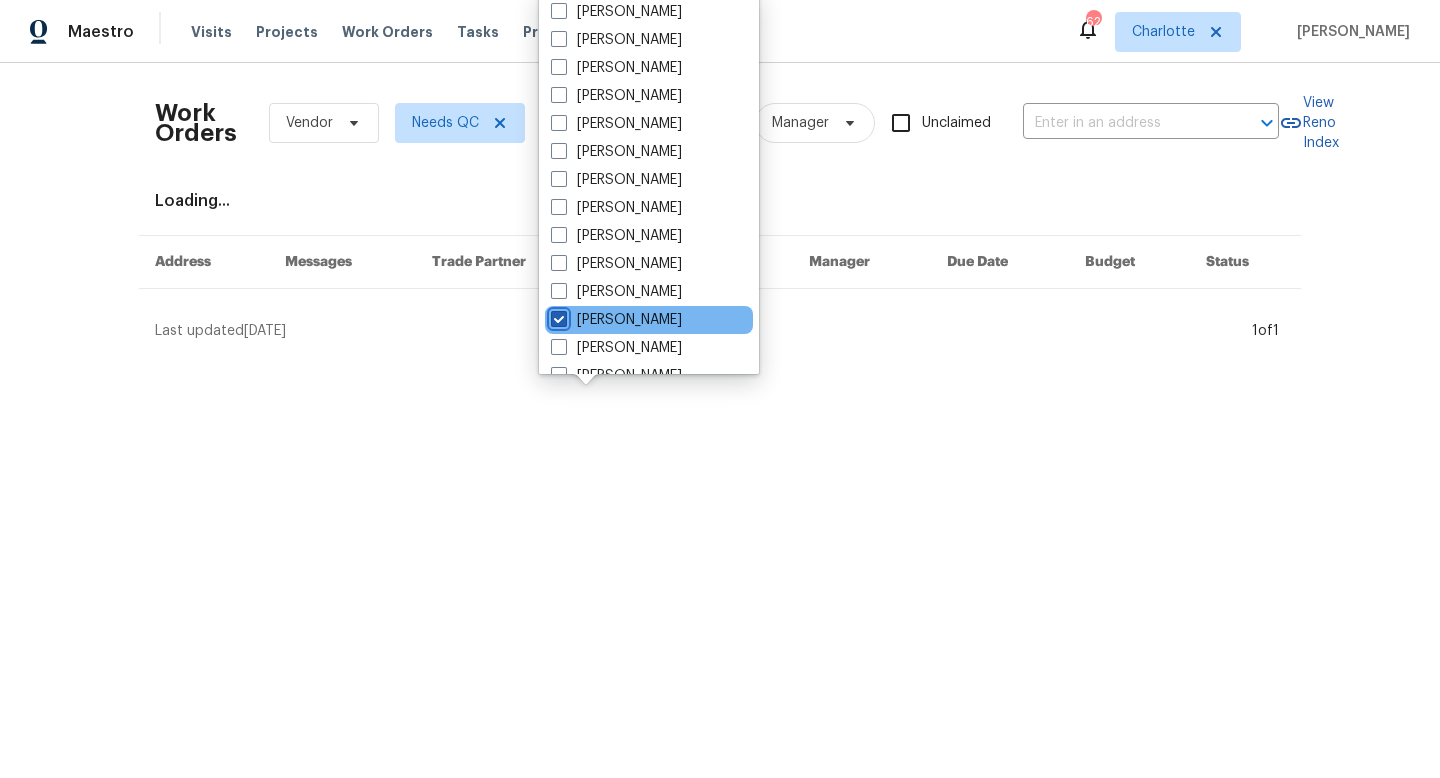 checkbox on "true" 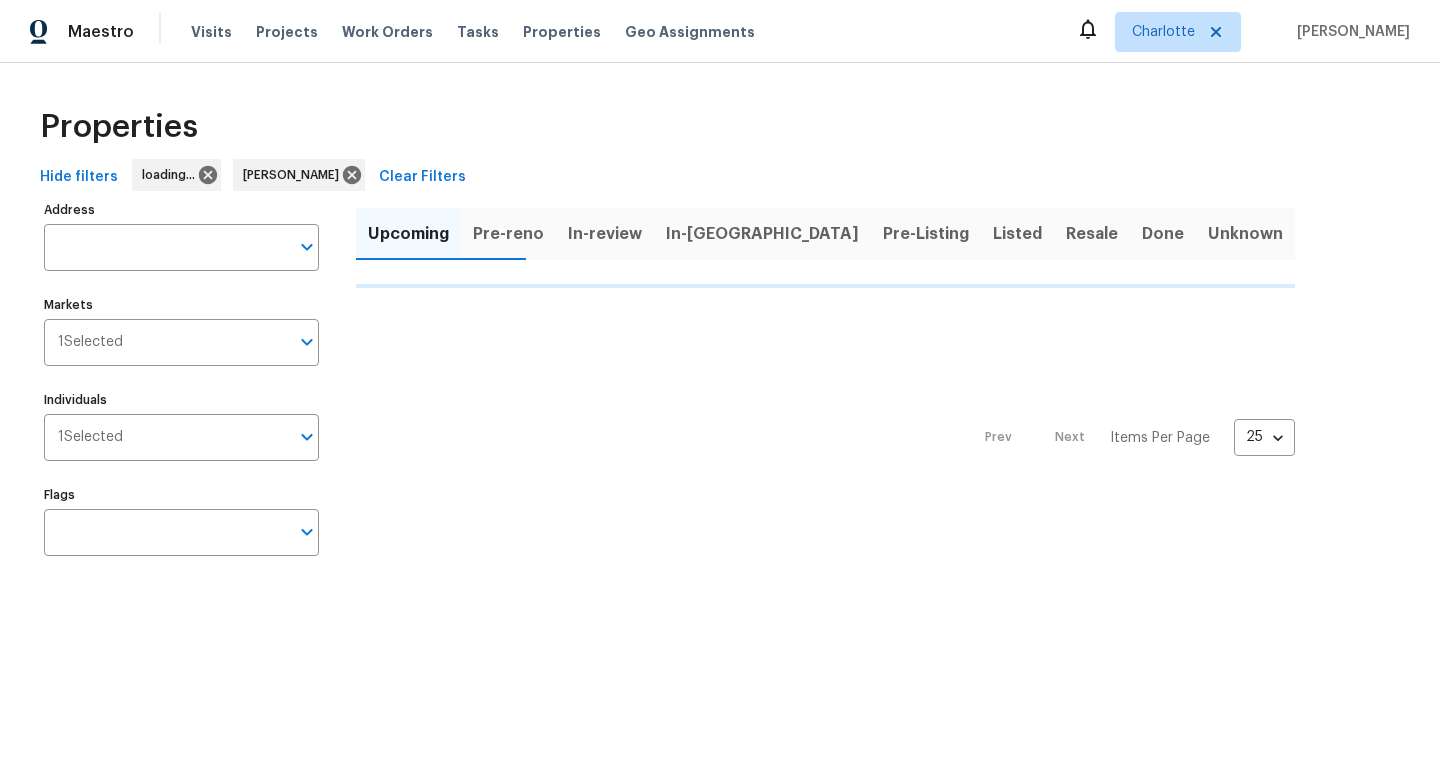 scroll, scrollTop: 0, scrollLeft: 0, axis: both 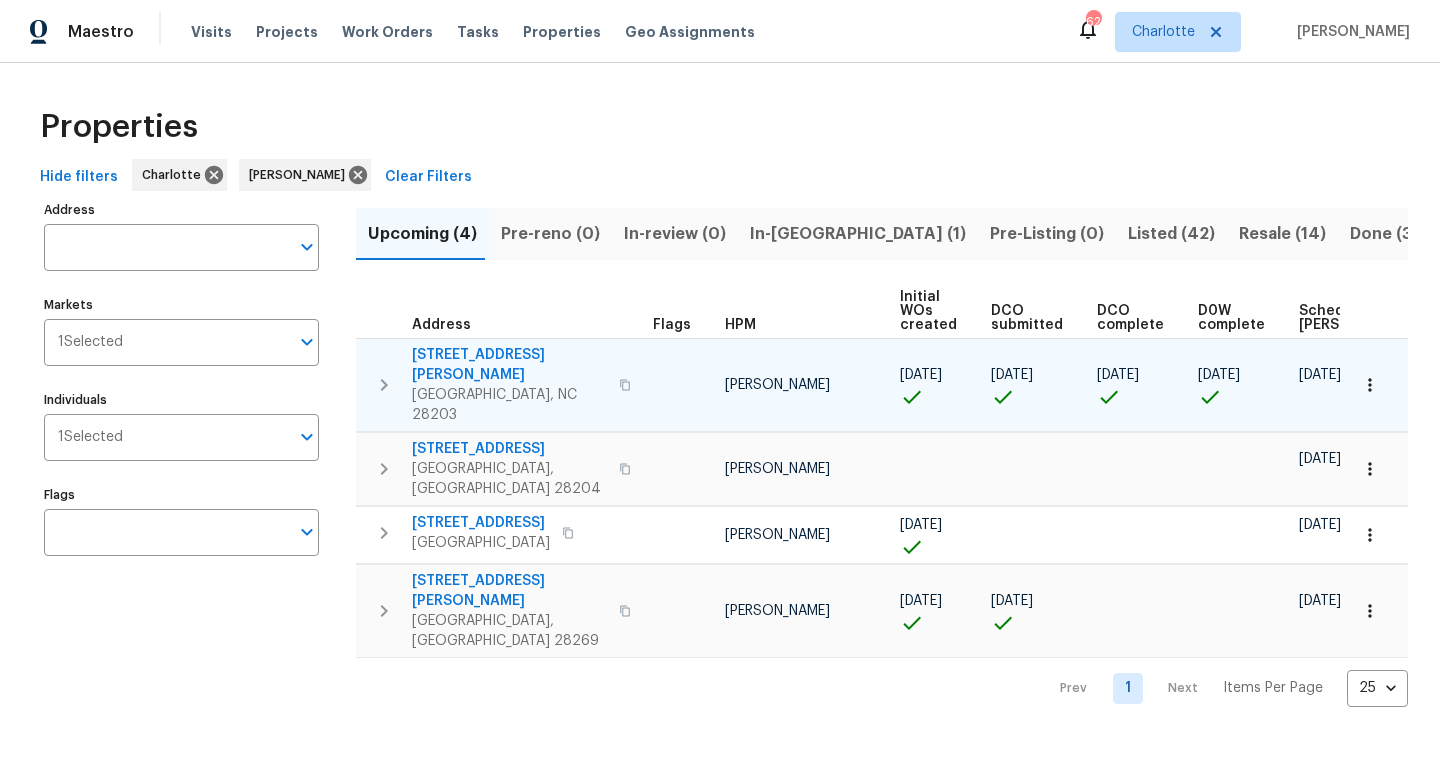 click 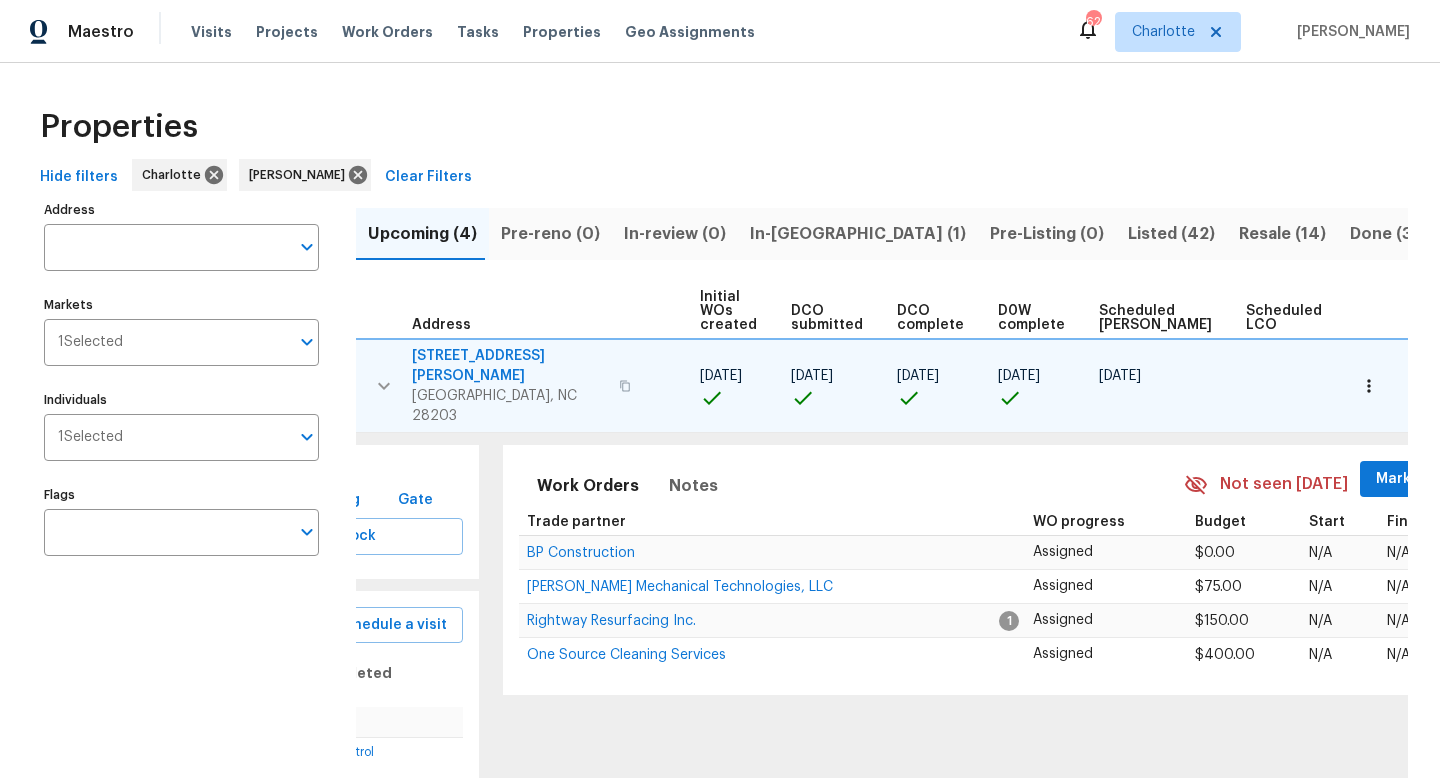 scroll, scrollTop: 0, scrollLeft: 223, axis: horizontal 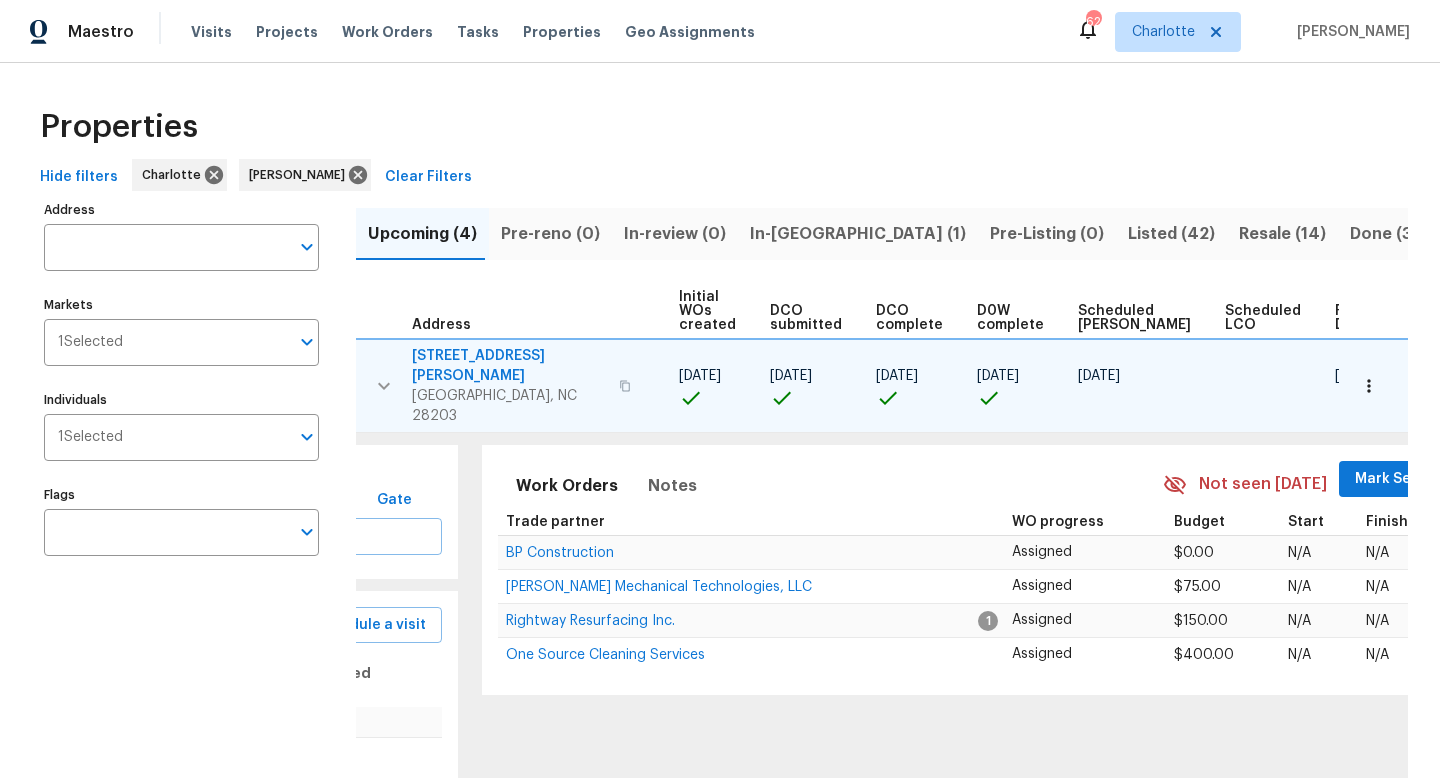 click on "Mark Seen" at bounding box center [1392, 479] 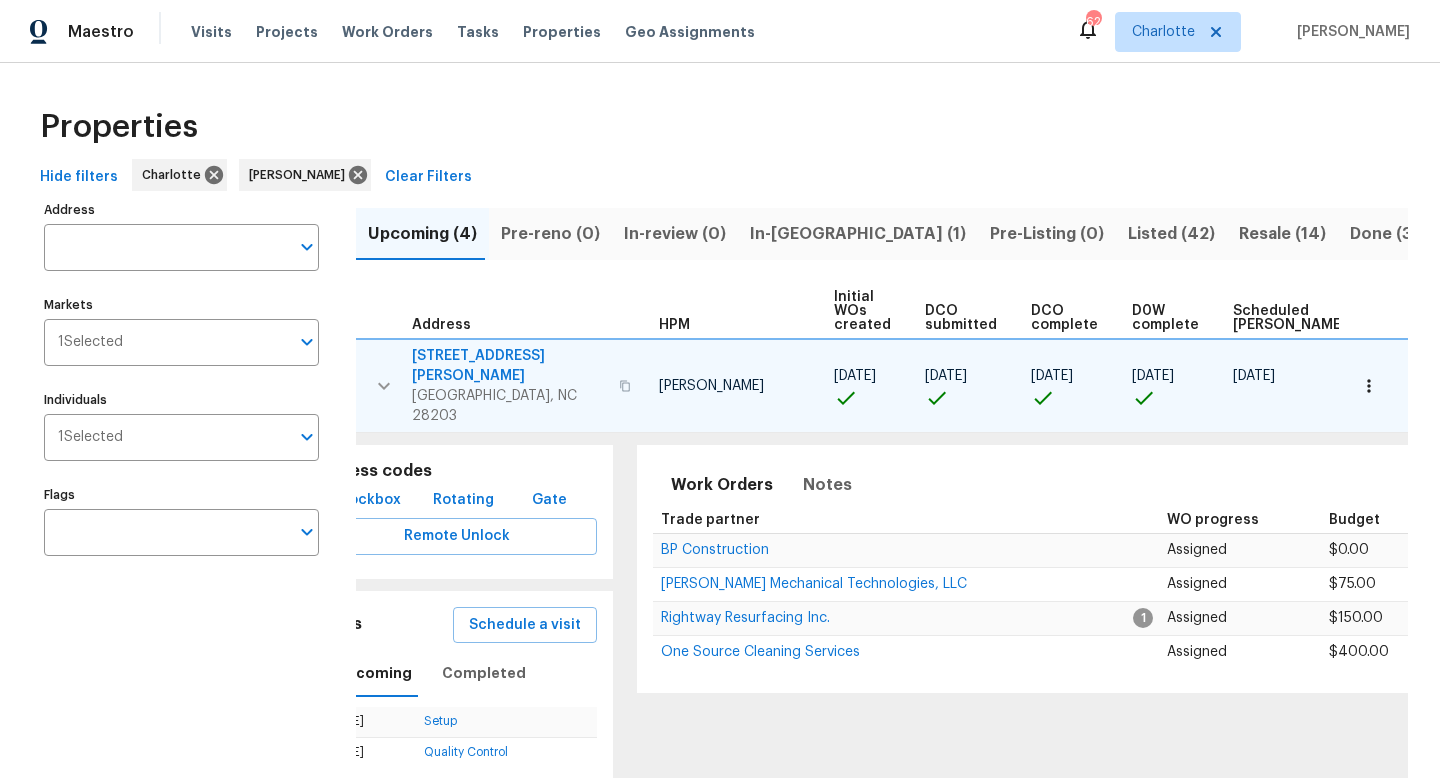 scroll, scrollTop: 0, scrollLeft: 0, axis: both 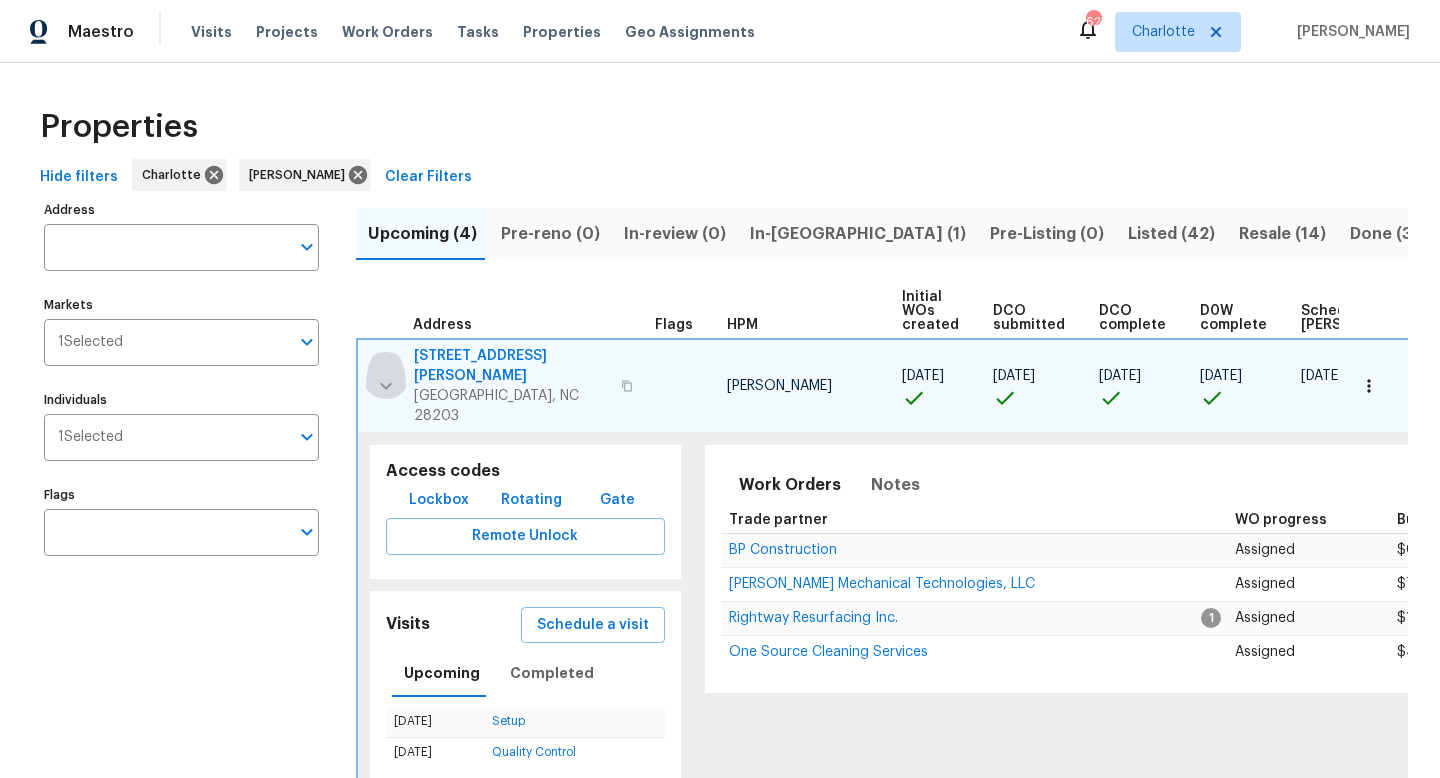 click 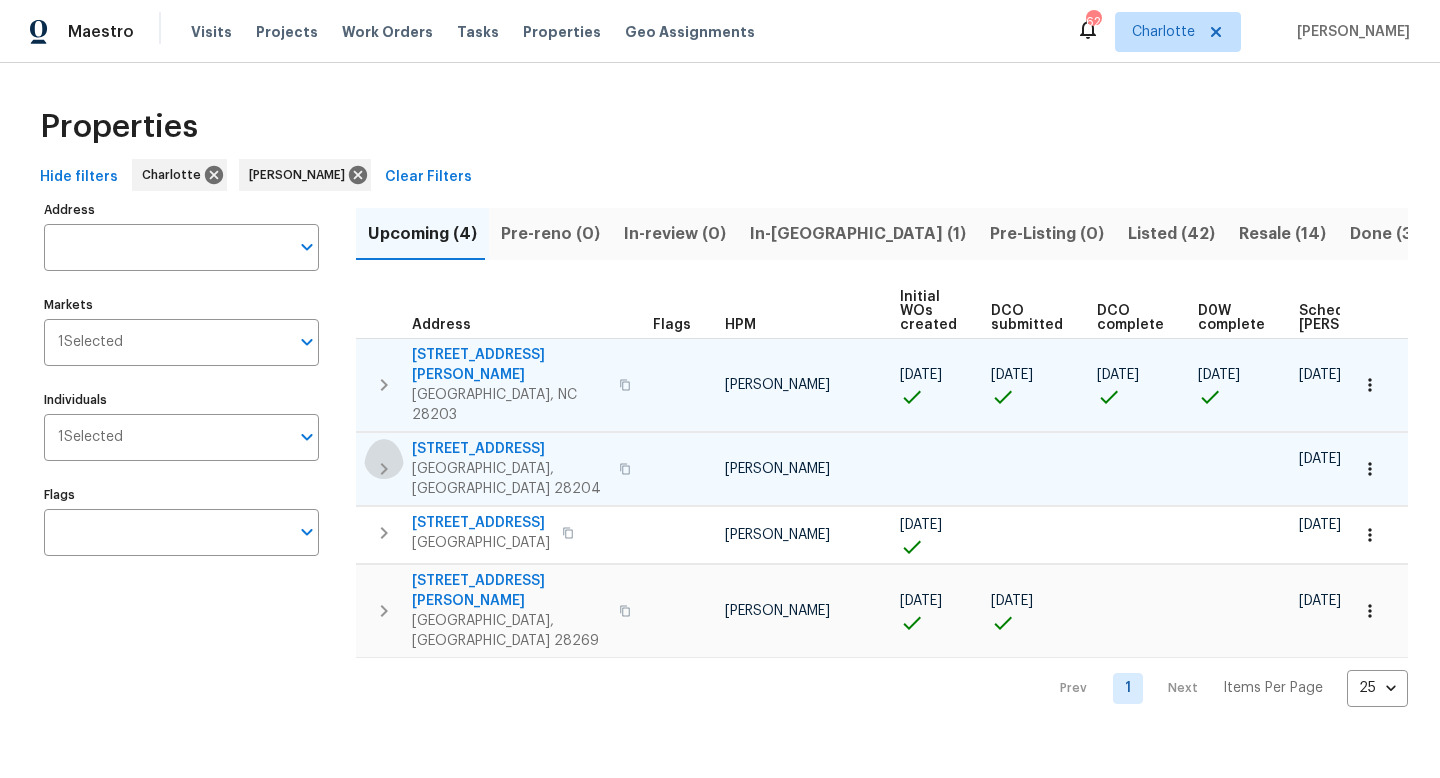 click 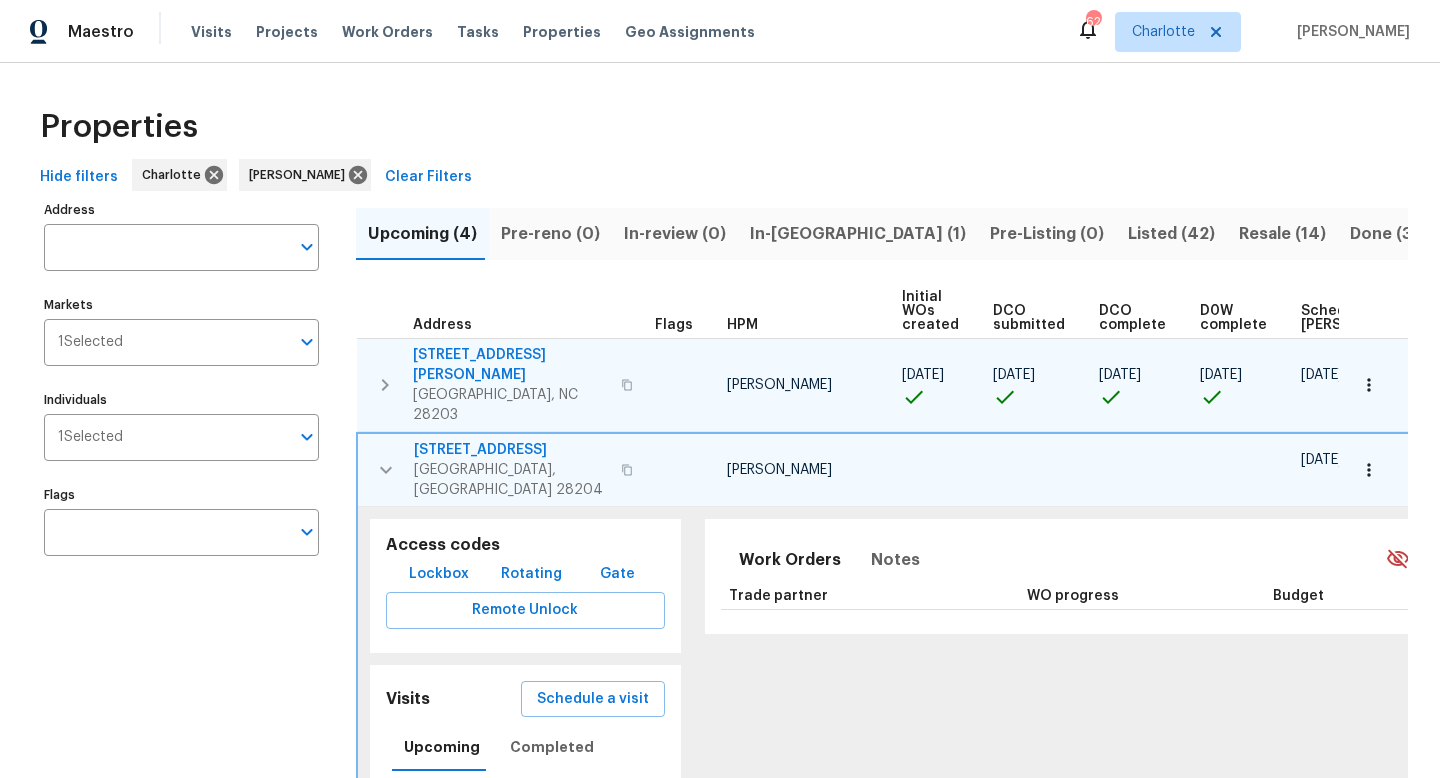 scroll, scrollTop: 0, scrollLeft: 223, axis: horizontal 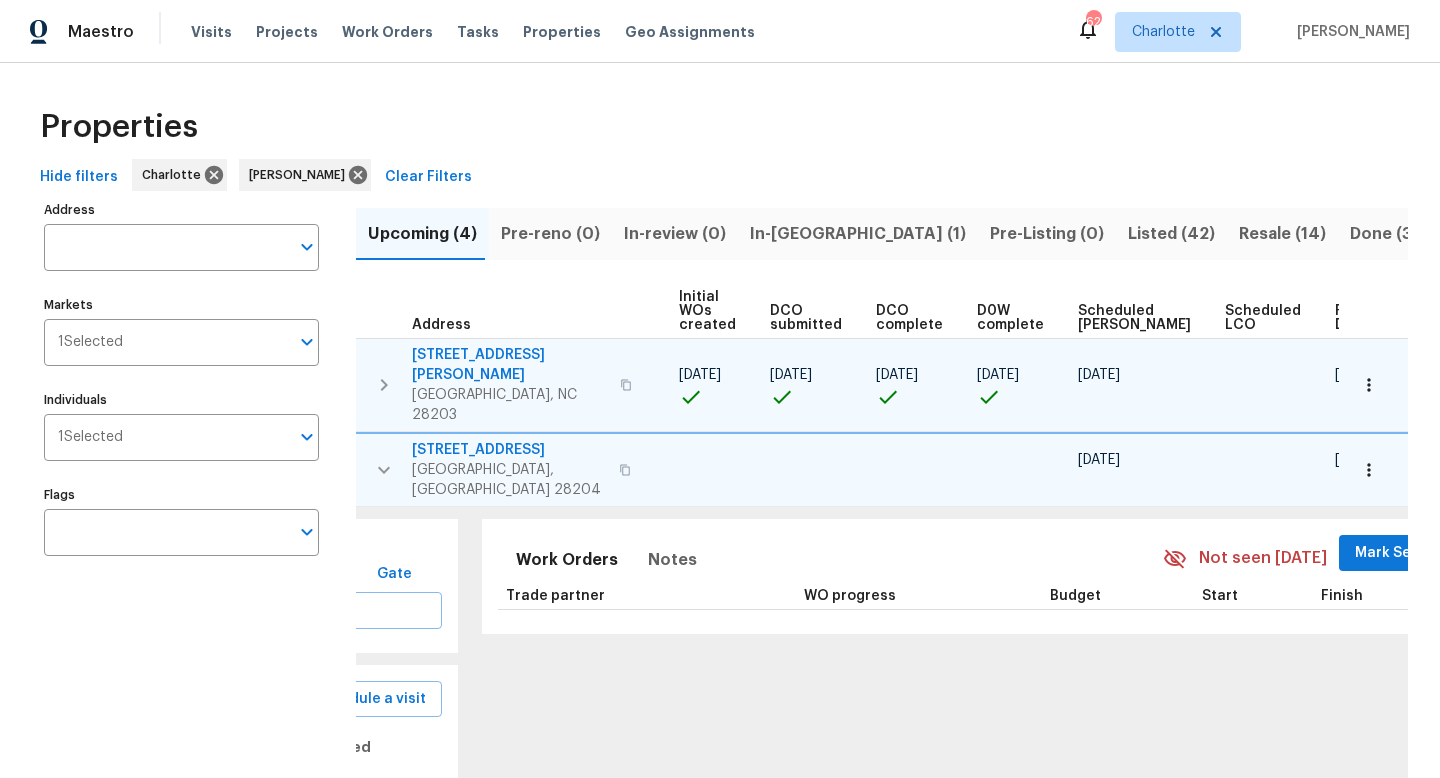 click on "Mark Seen" at bounding box center [1392, 553] 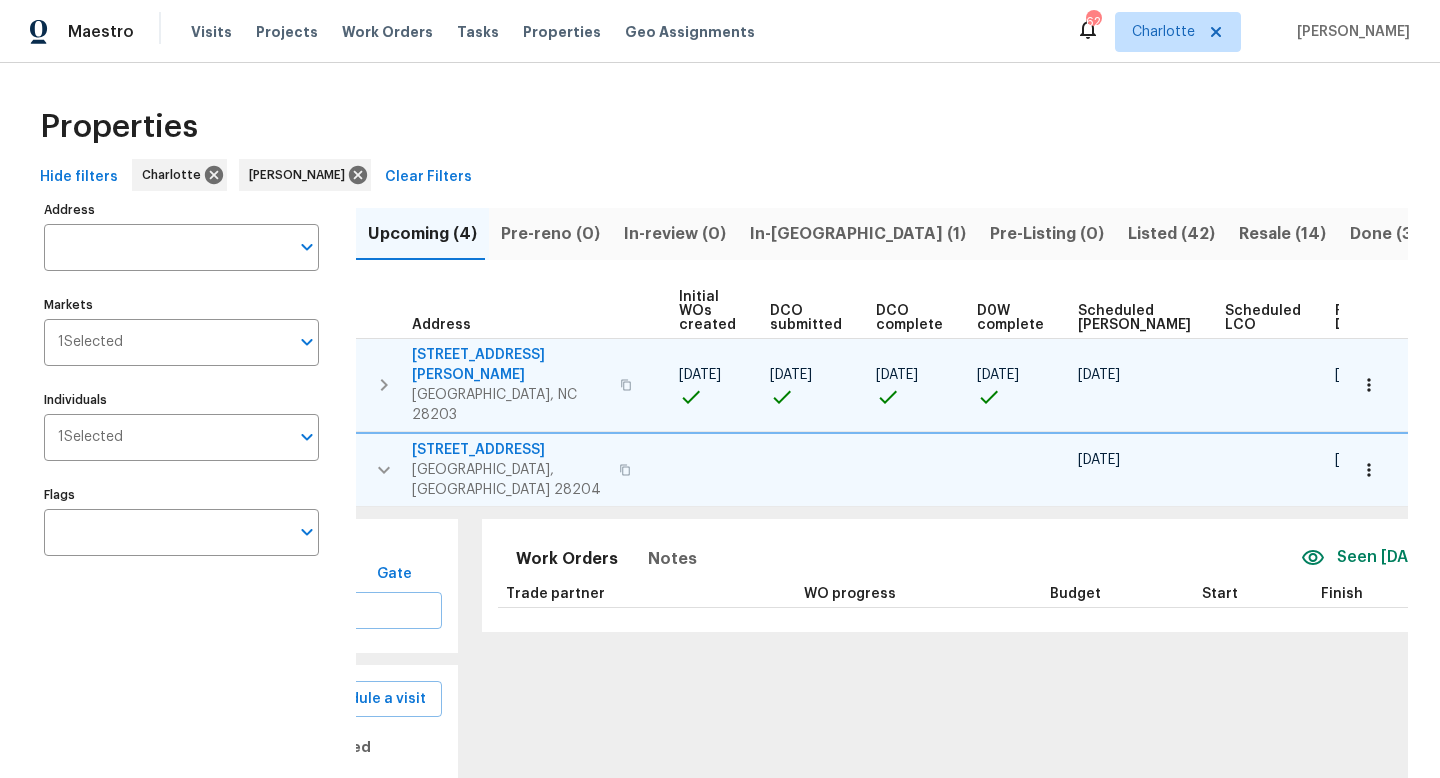 scroll, scrollTop: 0, scrollLeft: 0, axis: both 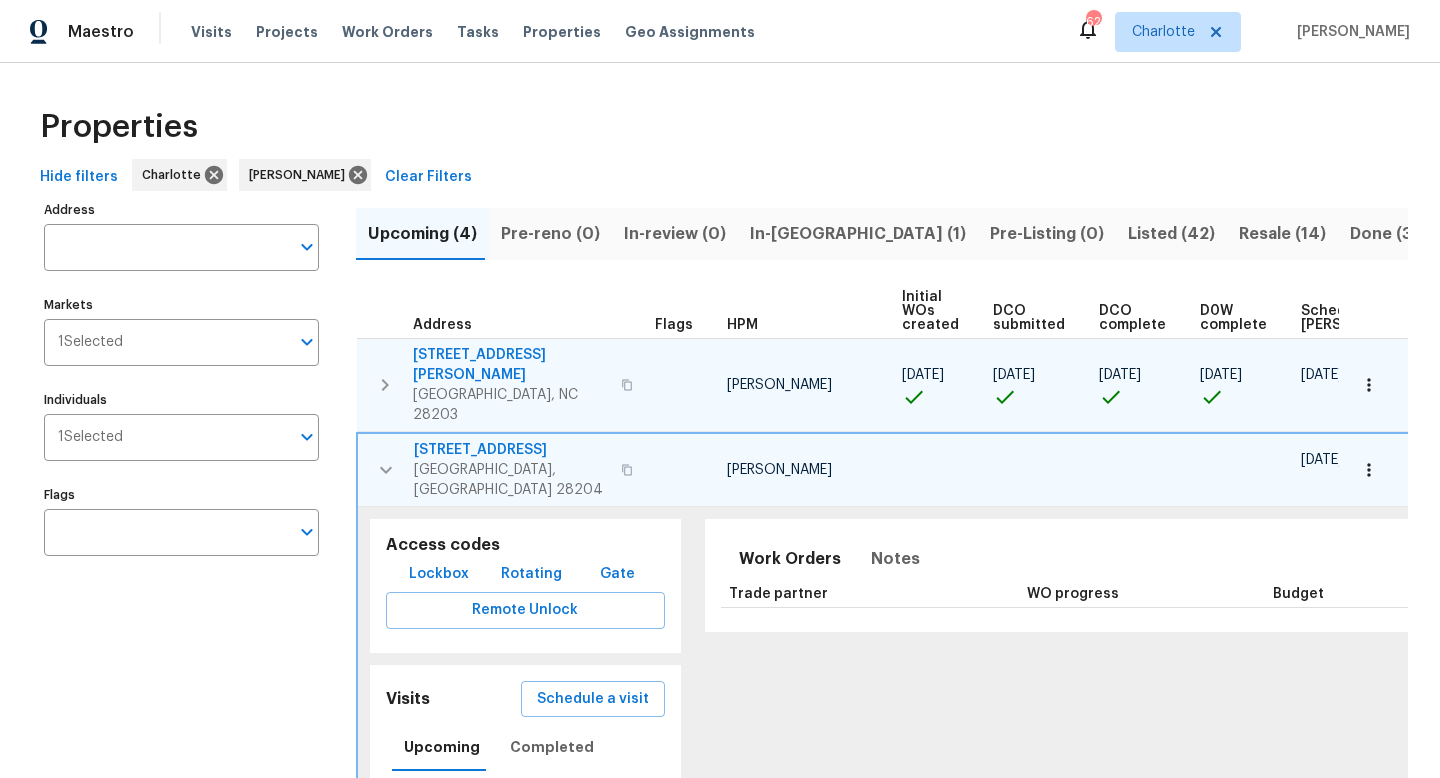 click 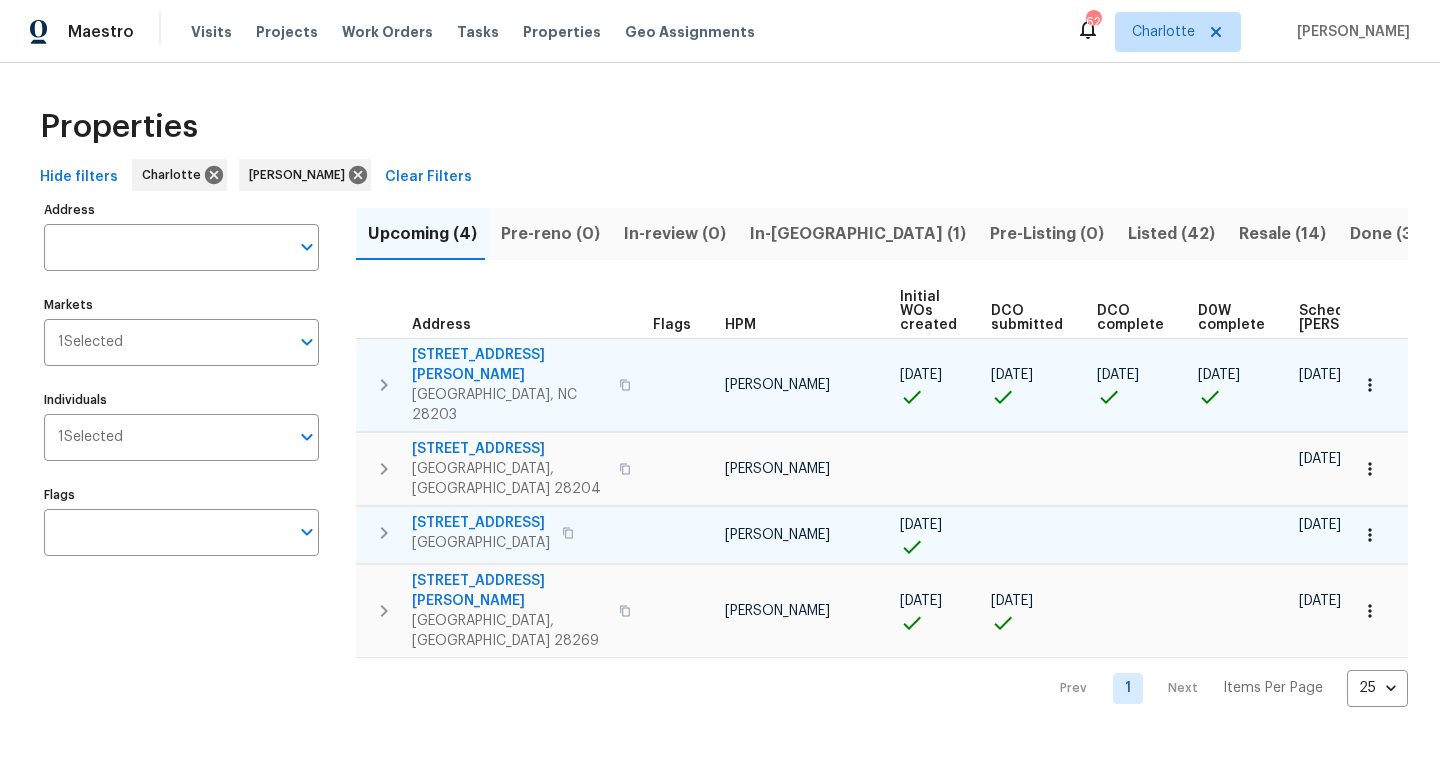 click 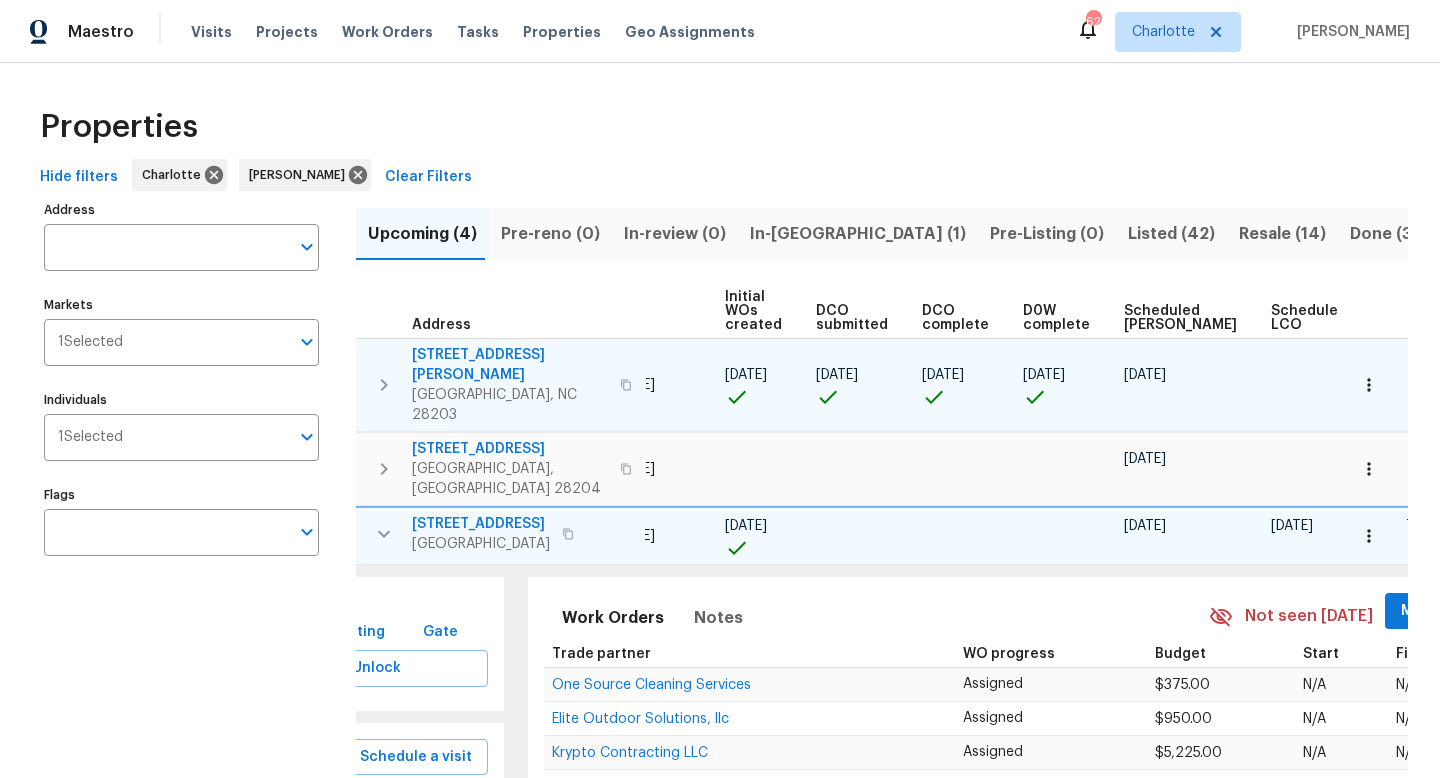 scroll, scrollTop: 0, scrollLeft: 223, axis: horizontal 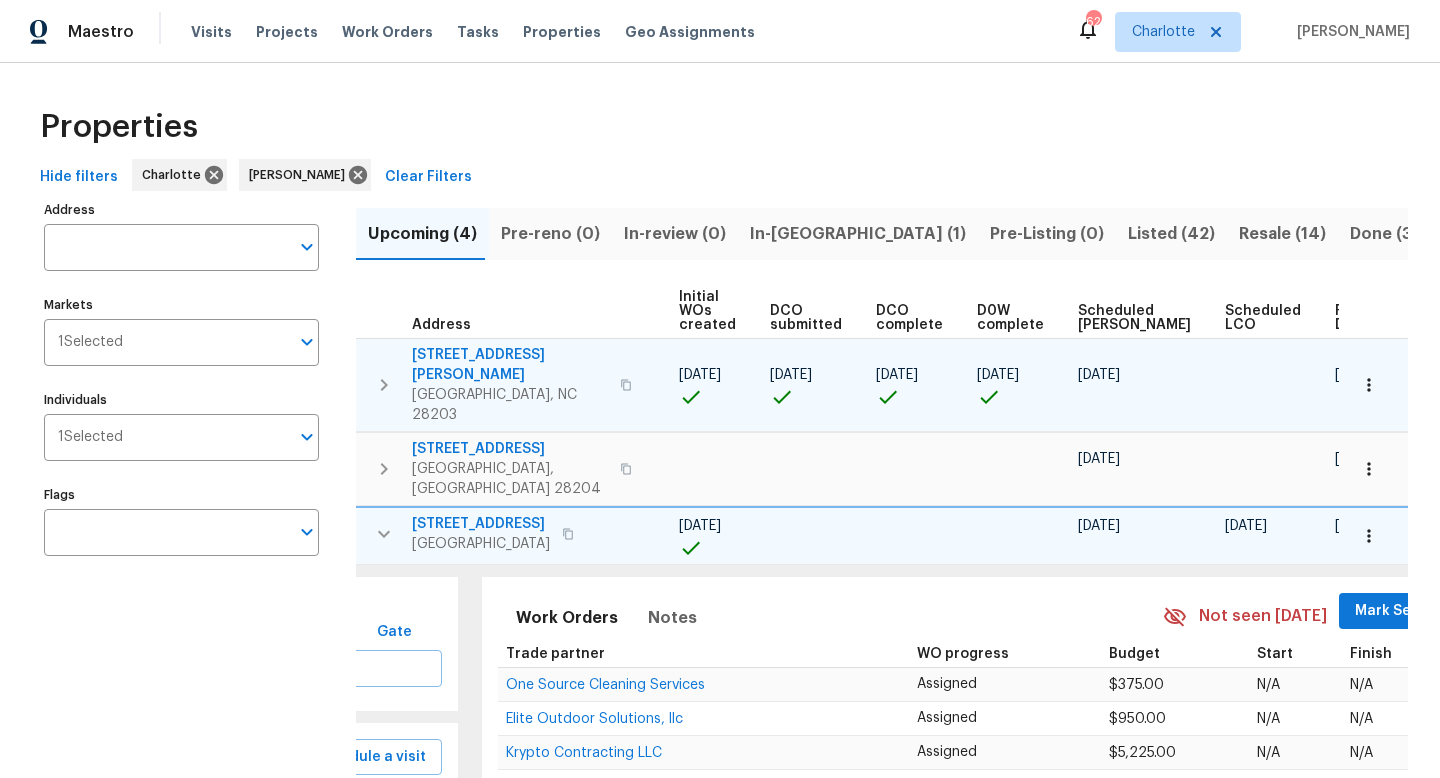 click on "Mark Seen" at bounding box center [1392, 611] 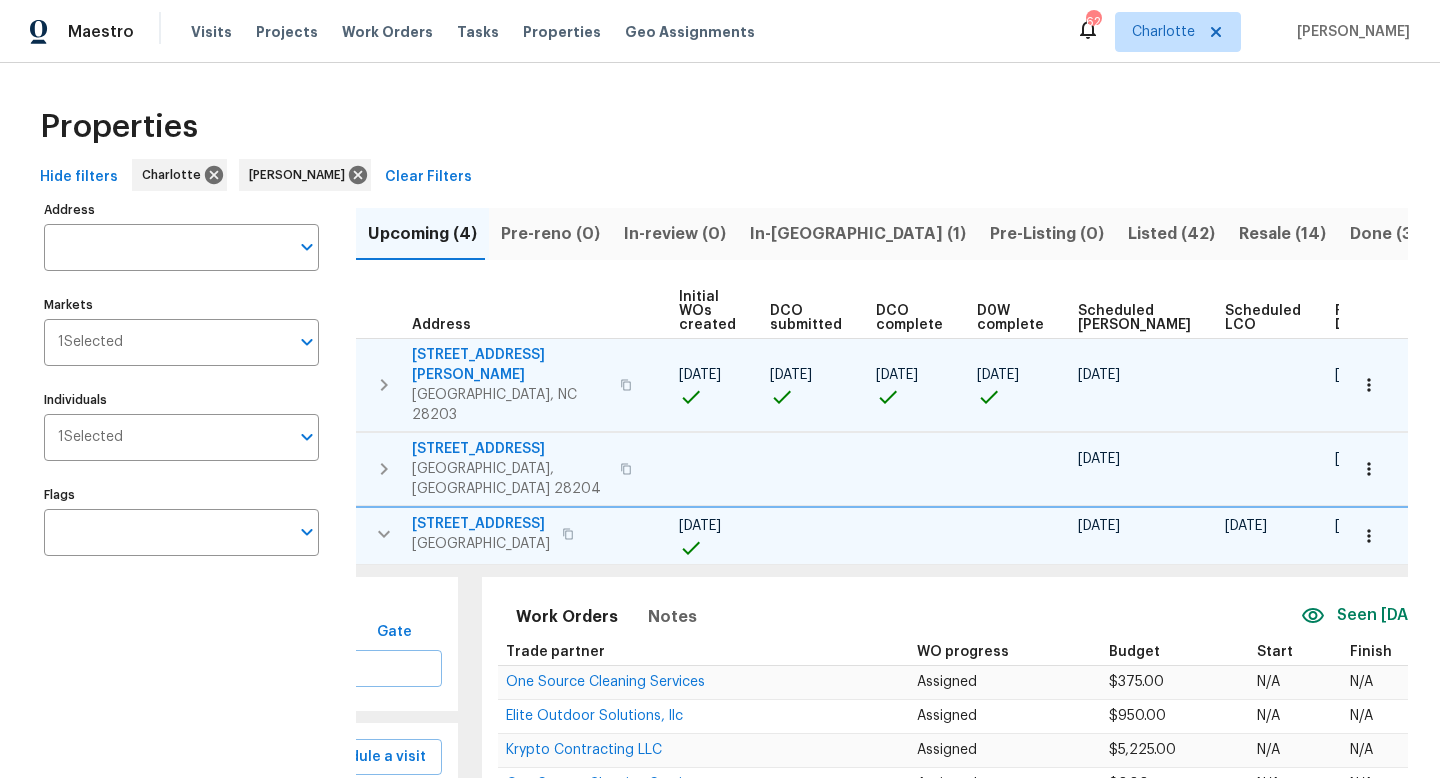 scroll, scrollTop: 0, scrollLeft: 0, axis: both 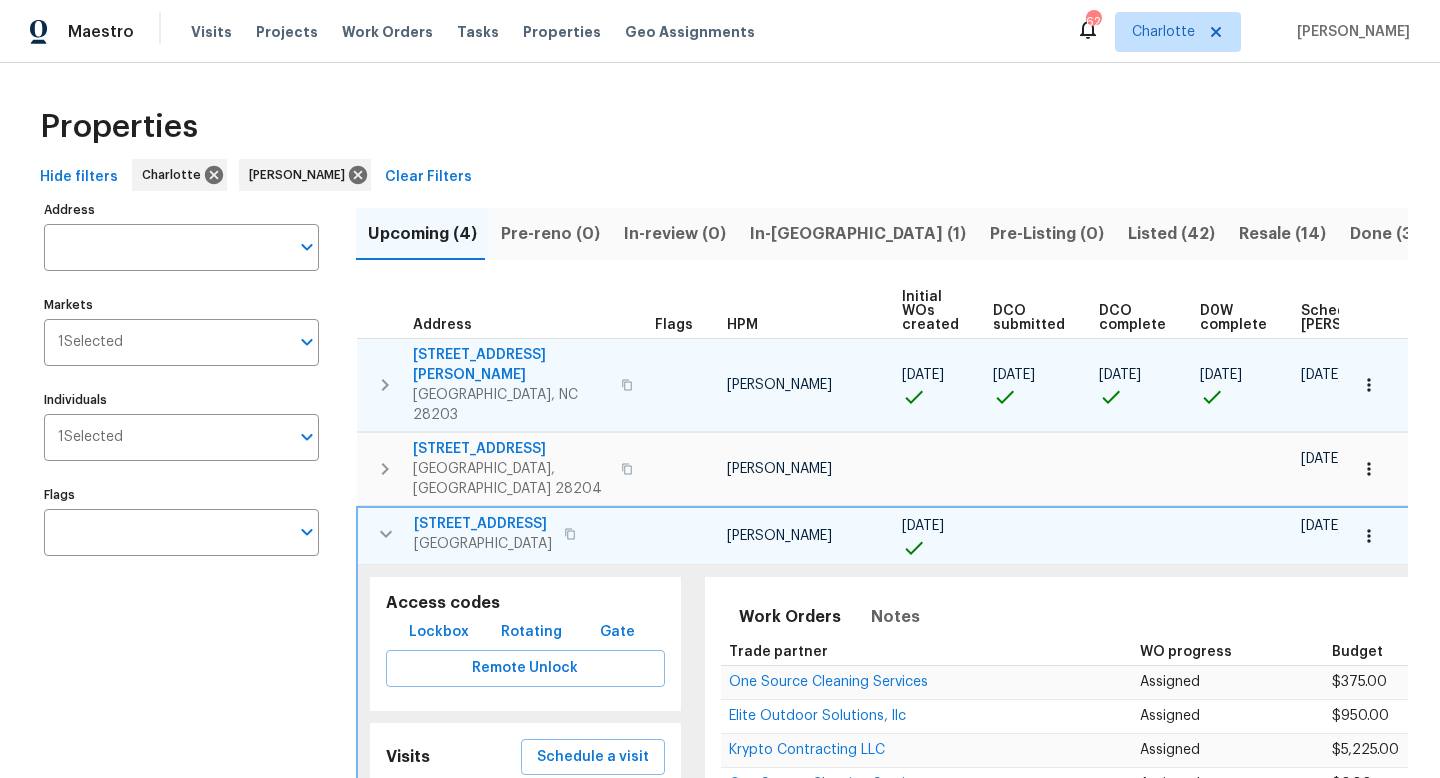 click 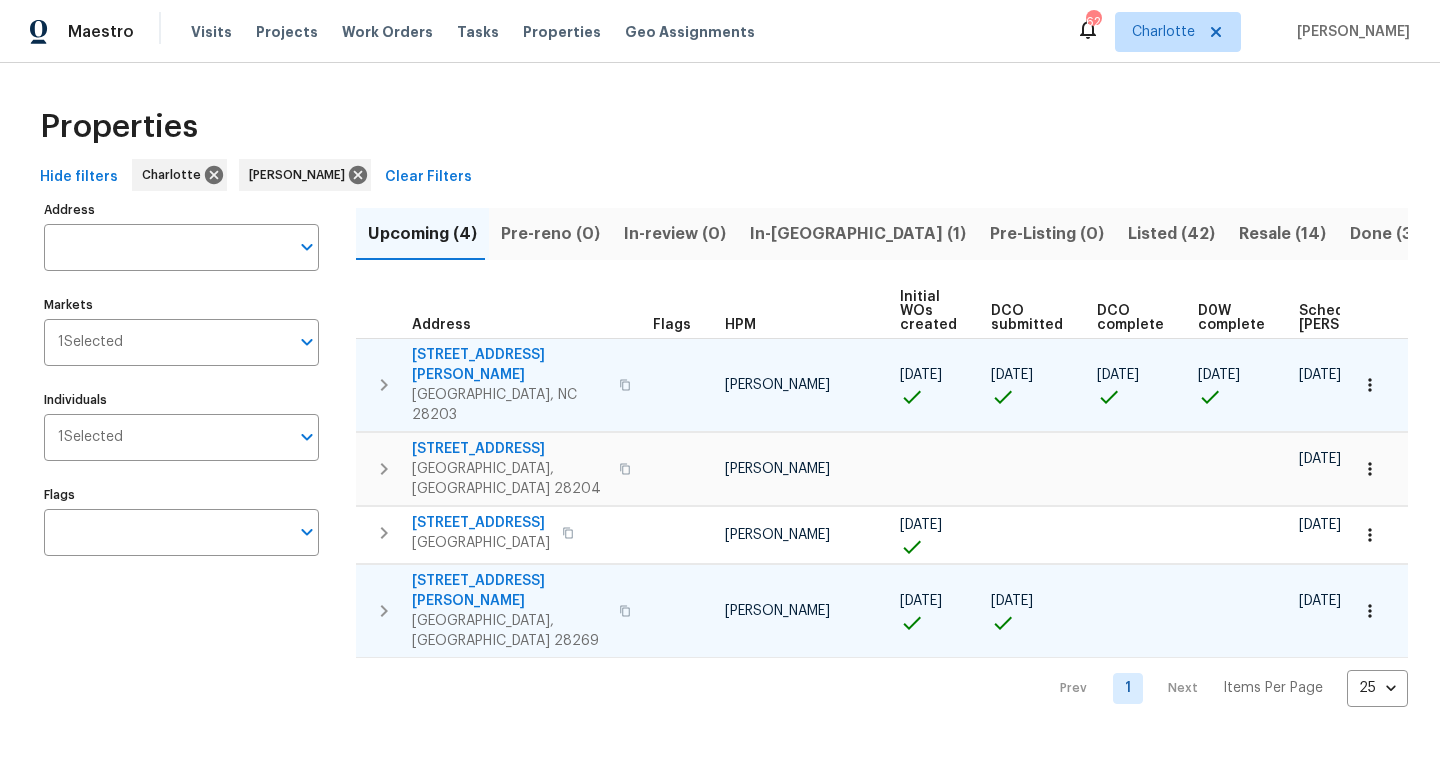 click 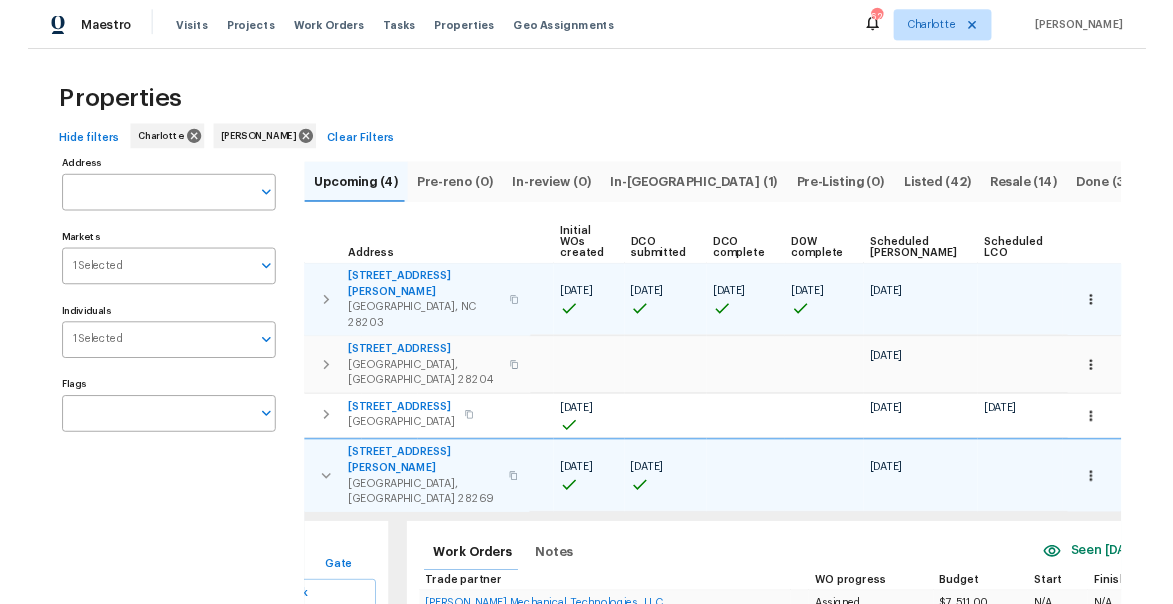 scroll, scrollTop: 0, scrollLeft: 223, axis: horizontal 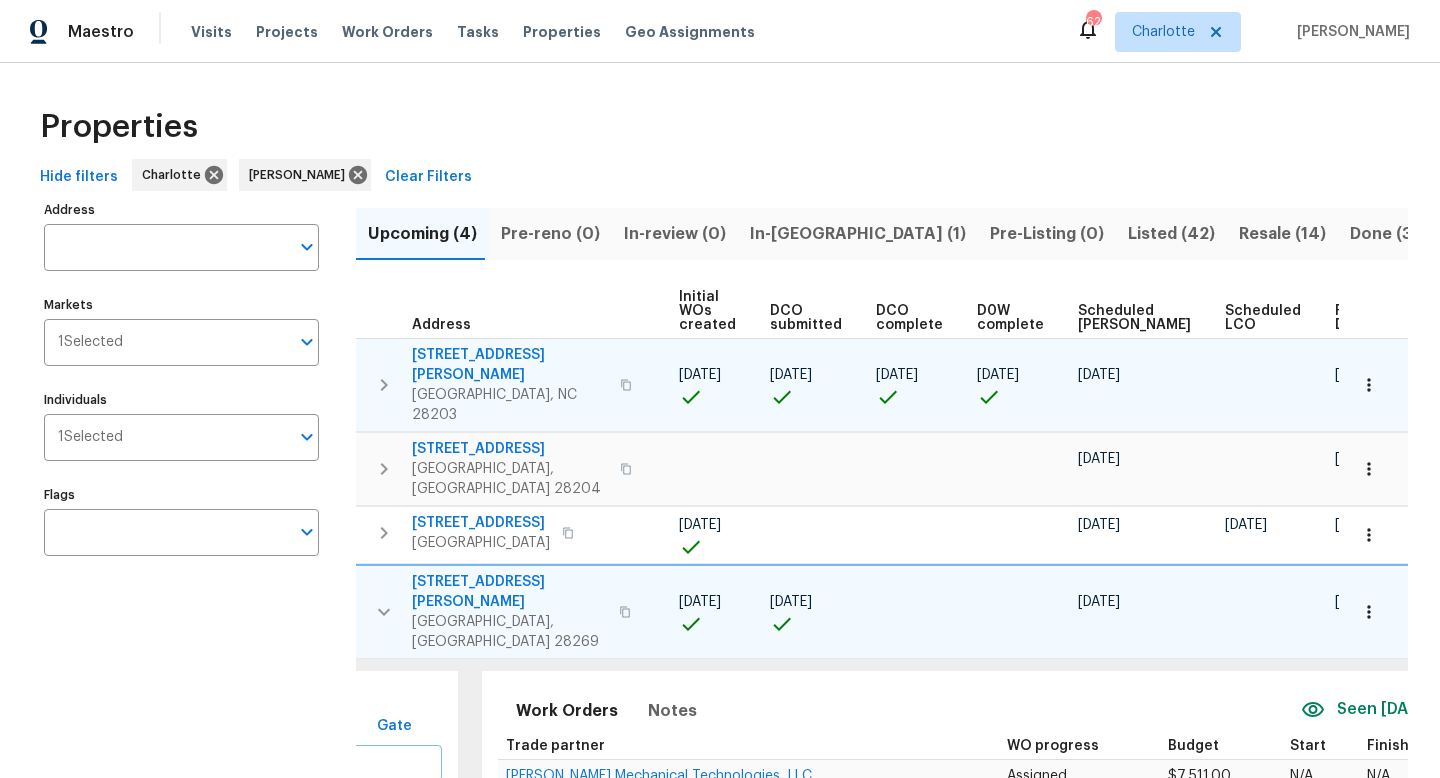 click on "62" at bounding box center [1093, 22] 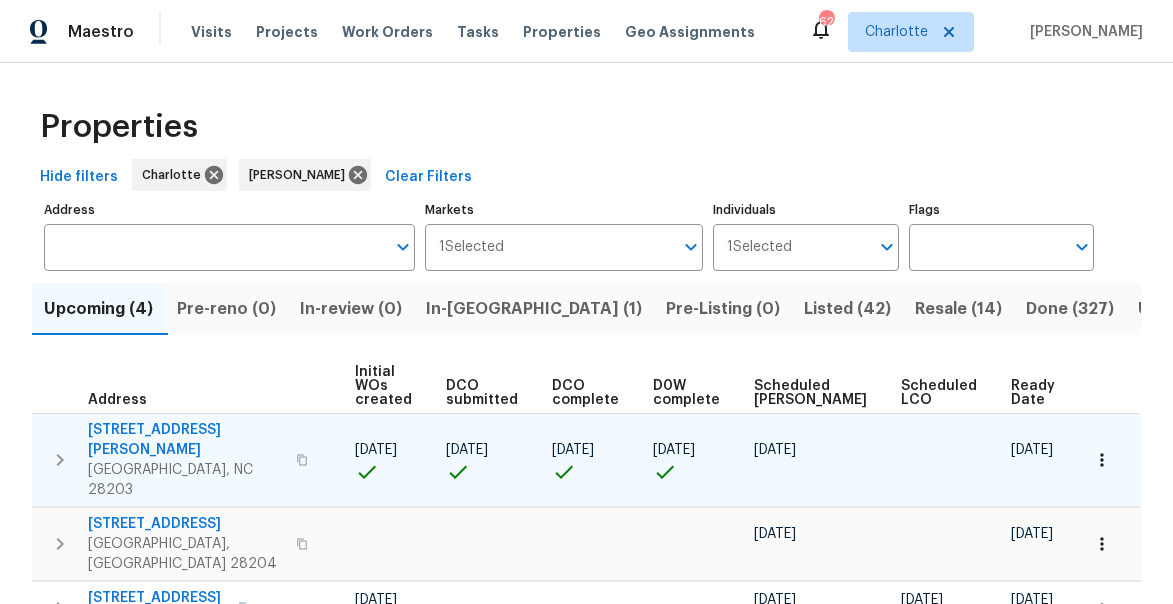 scroll, scrollTop: 0, scrollLeft: 166, axis: horizontal 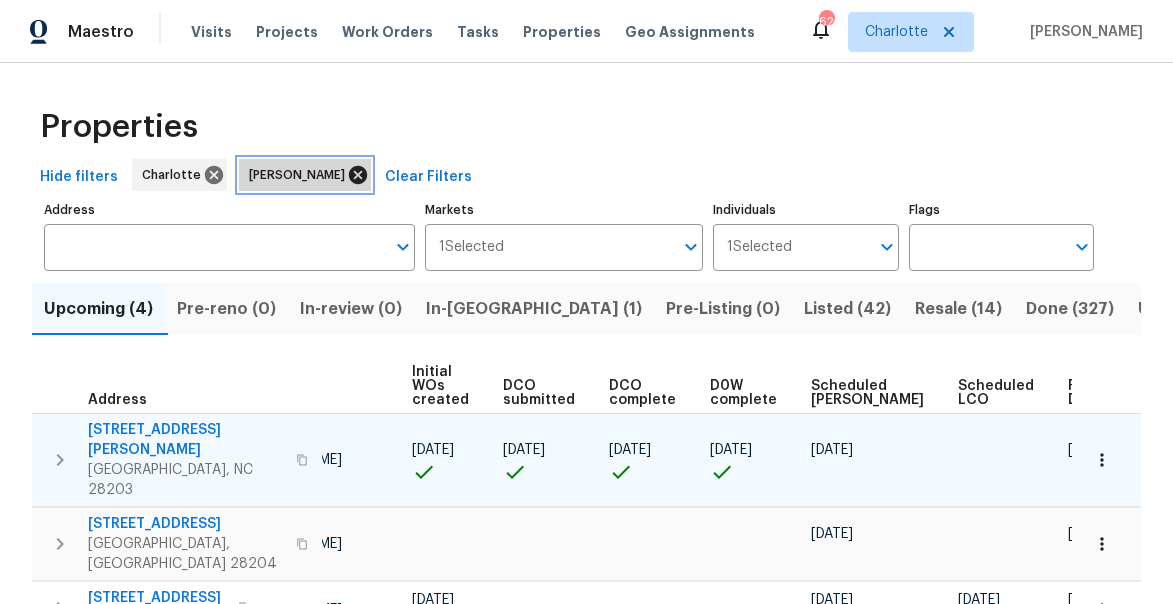 click 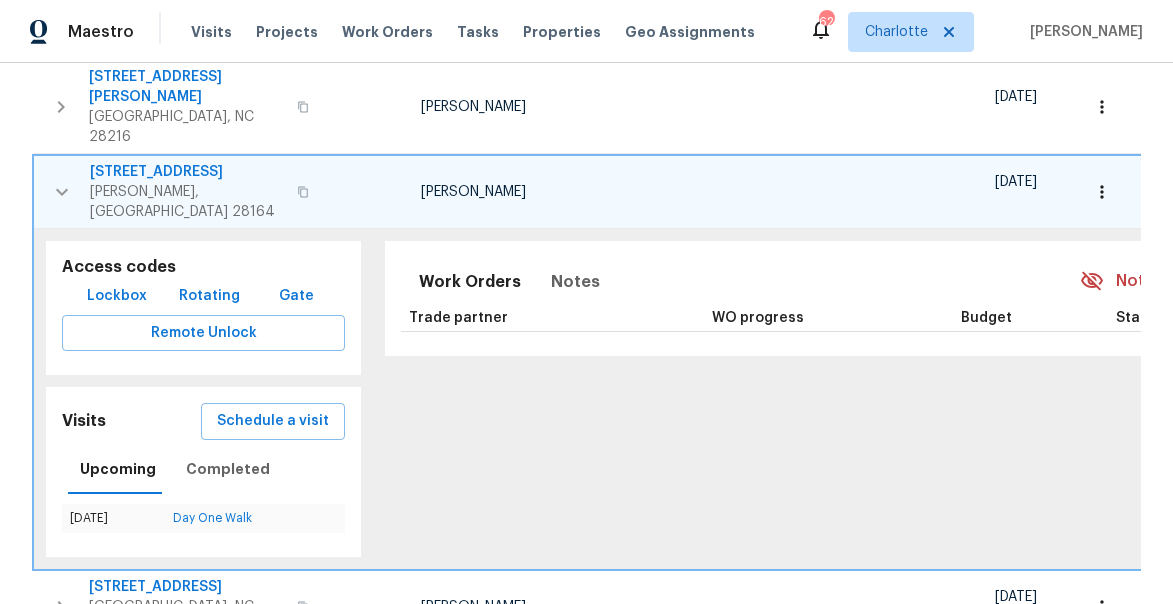scroll, scrollTop: 14, scrollLeft: 0, axis: vertical 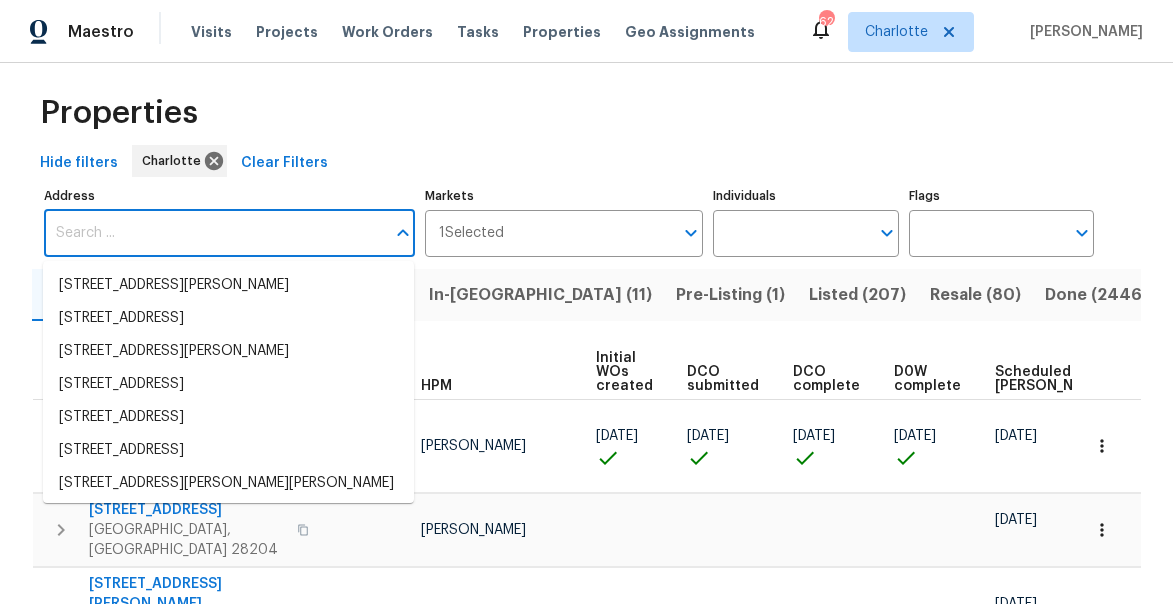 click on "Address" at bounding box center [214, 233] 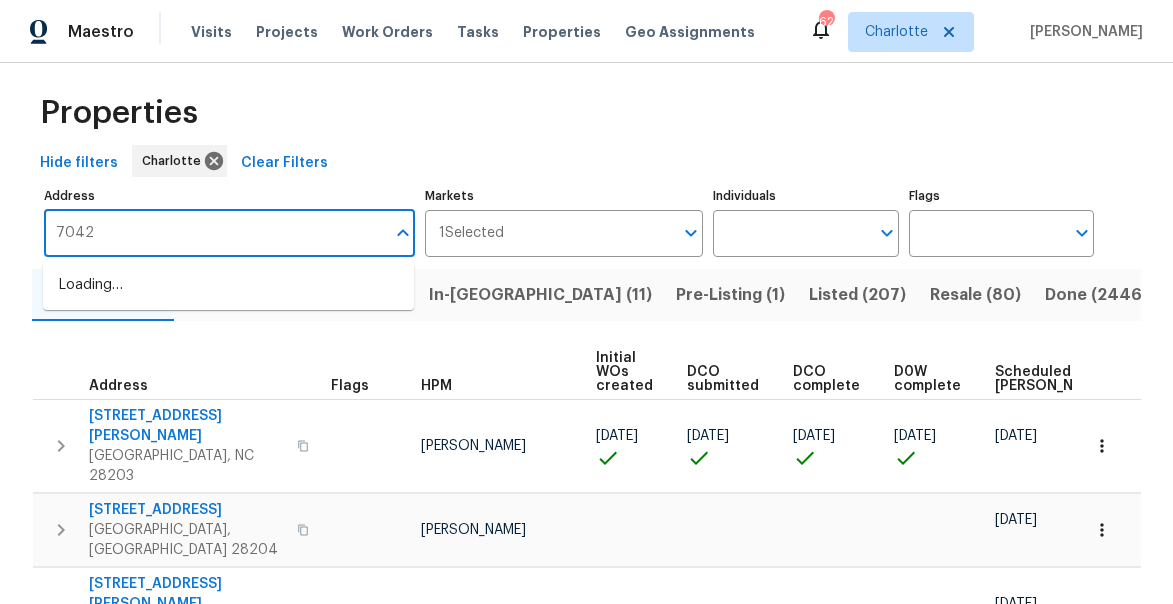 type on "7042" 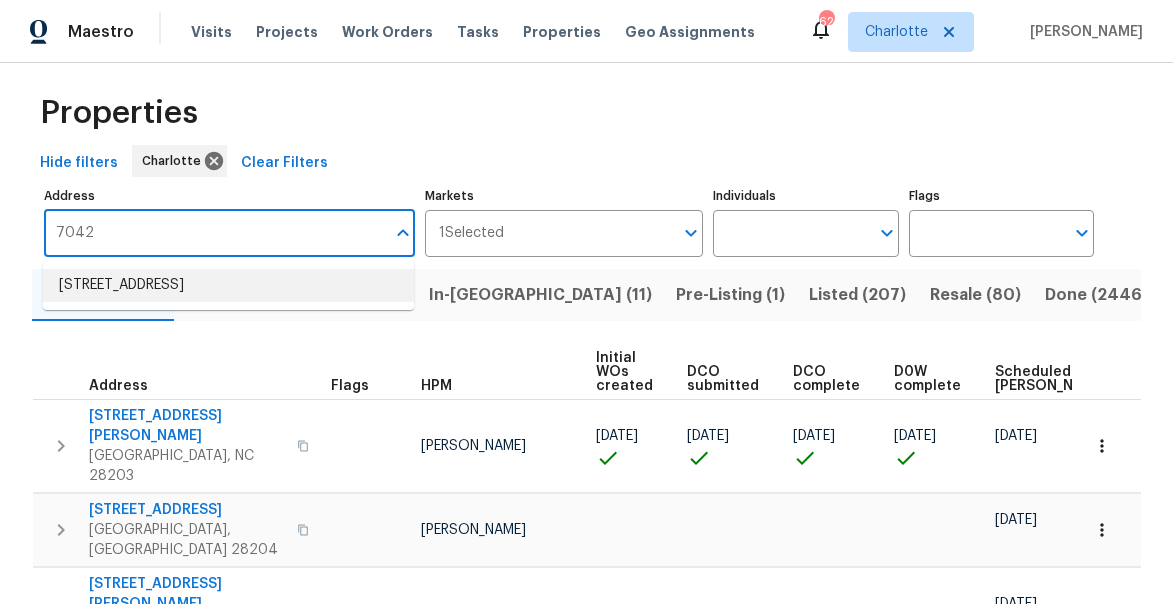 click on "7042 Evanton Loch Rd Charlotte NC 28278" at bounding box center [228, 285] 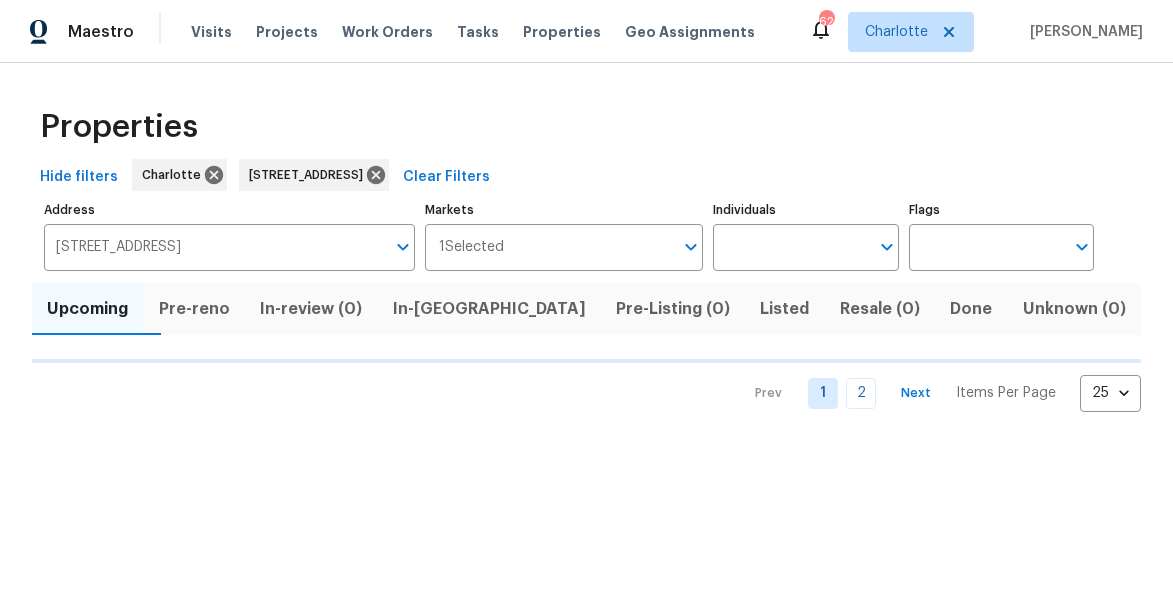 scroll, scrollTop: 0, scrollLeft: 0, axis: both 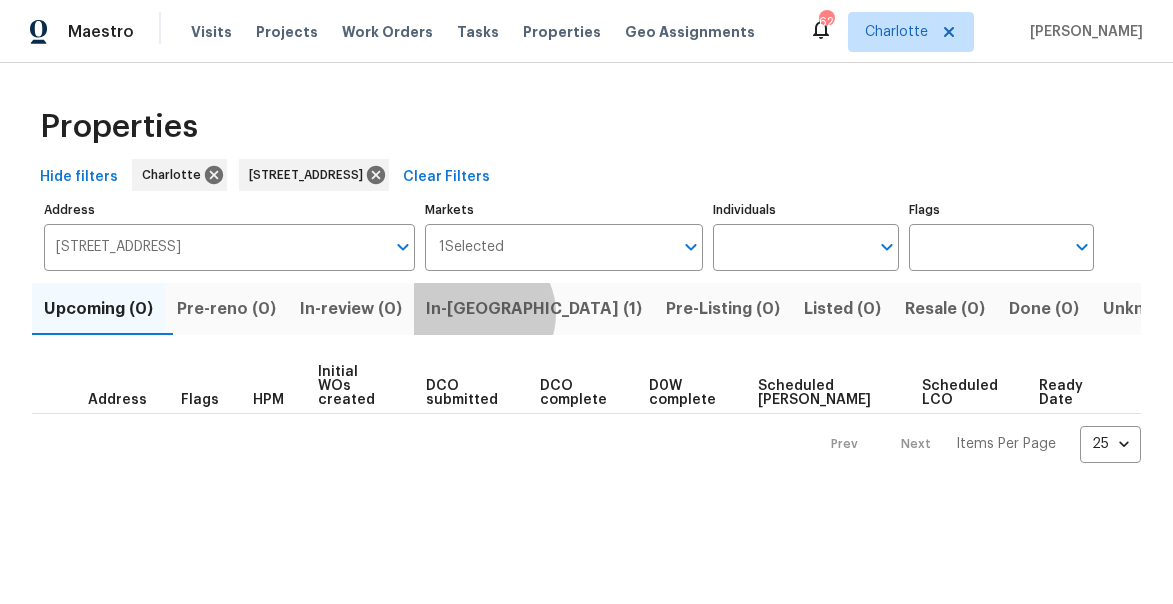 click on "In-reno (1)" at bounding box center (534, 309) 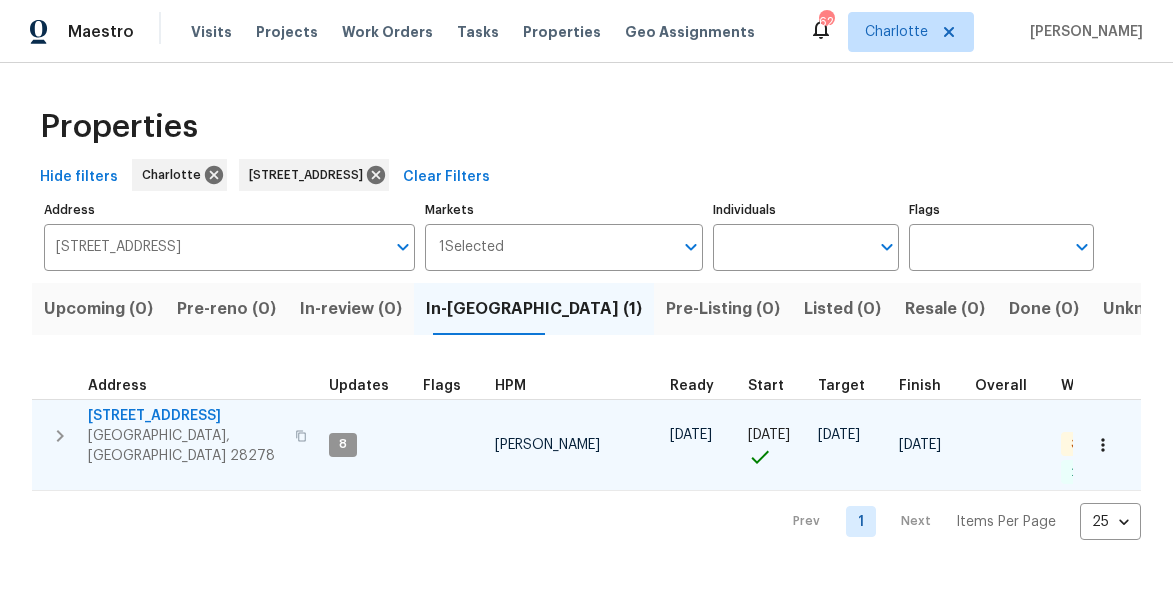 click on "7042 Evanton Loch Rd" at bounding box center (185, 416) 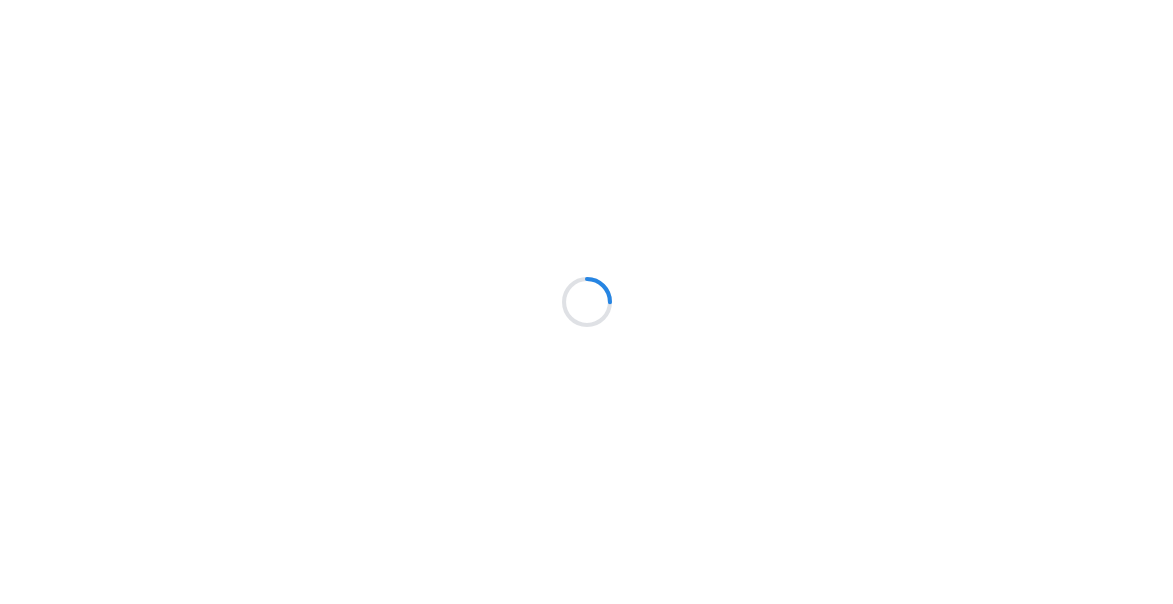 scroll, scrollTop: 0, scrollLeft: 0, axis: both 